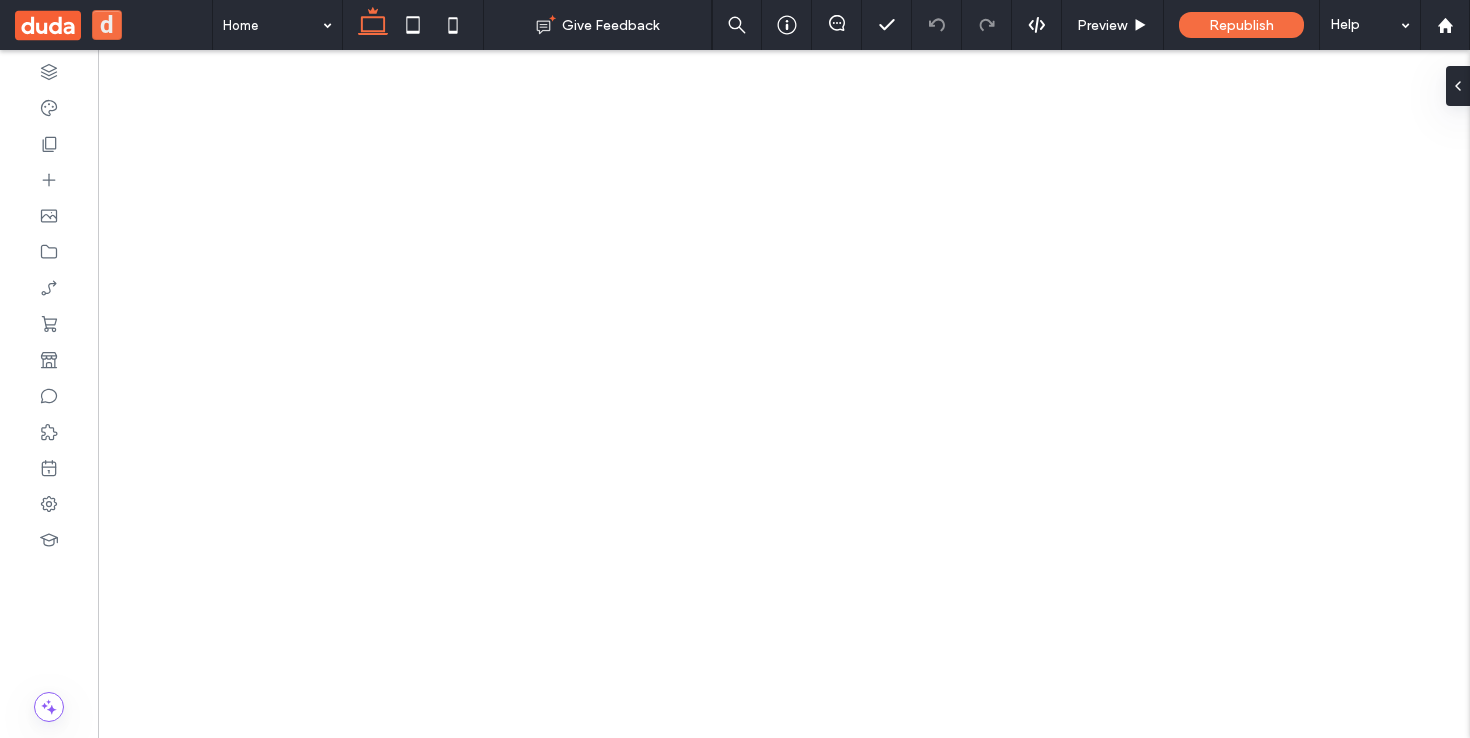 scroll, scrollTop: 0, scrollLeft: 0, axis: both 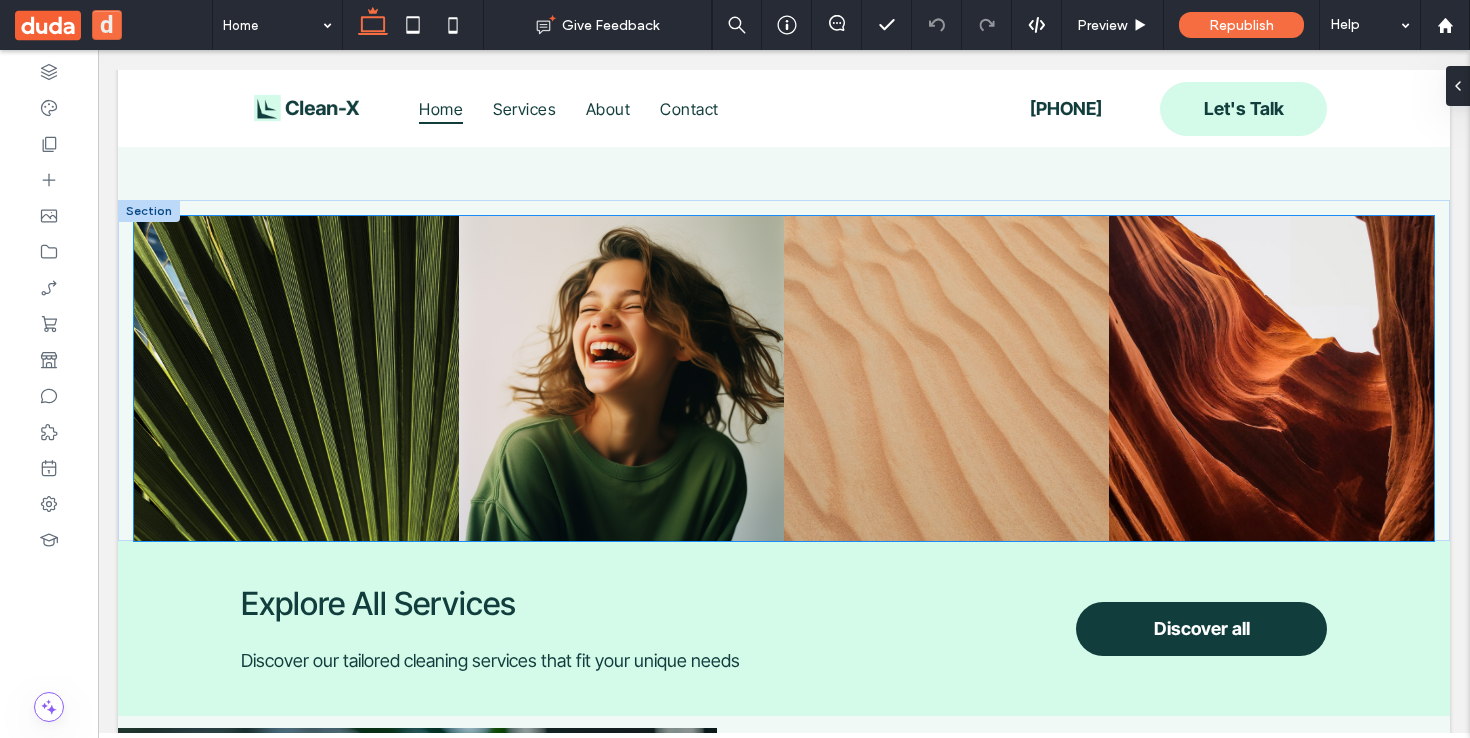 click at bounding box center [621, 378] 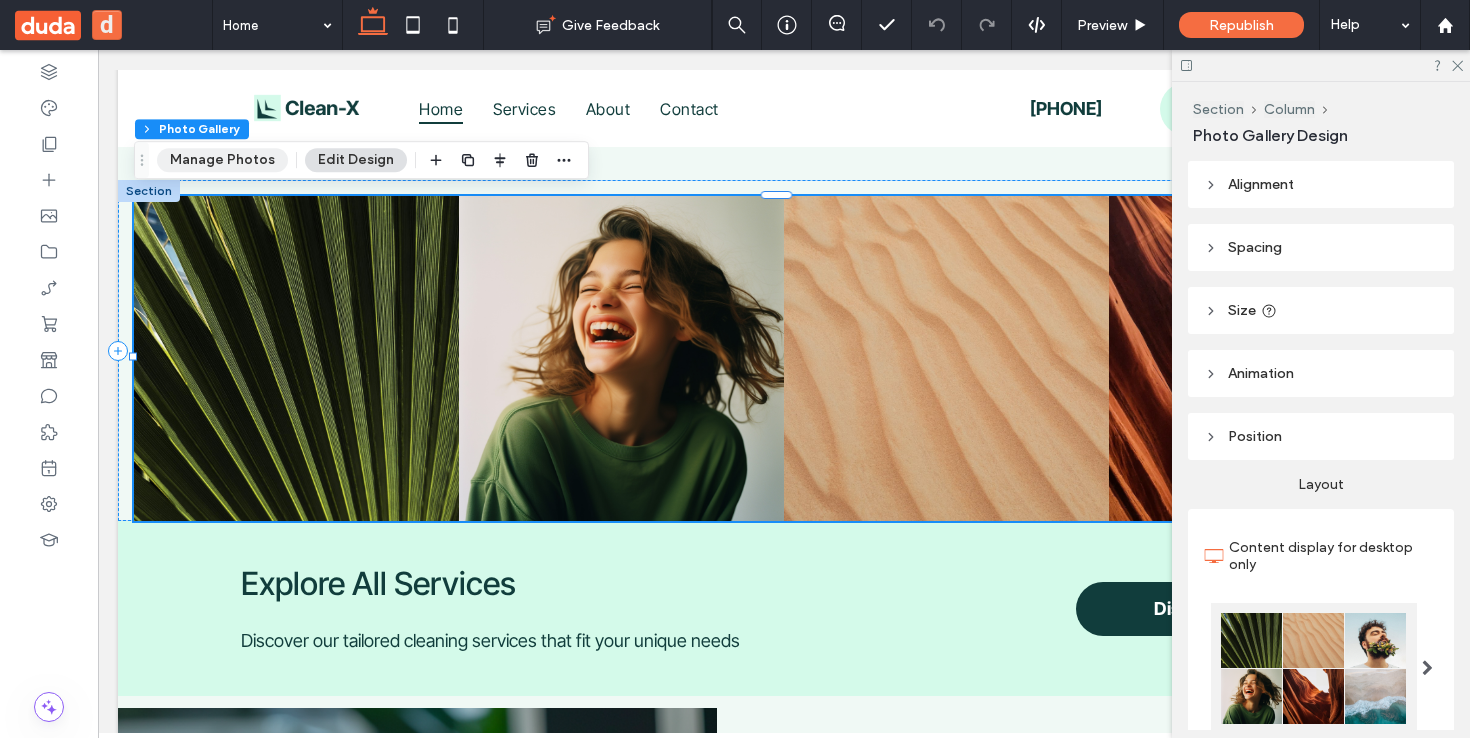 click on "Manage Photos" at bounding box center [222, 160] 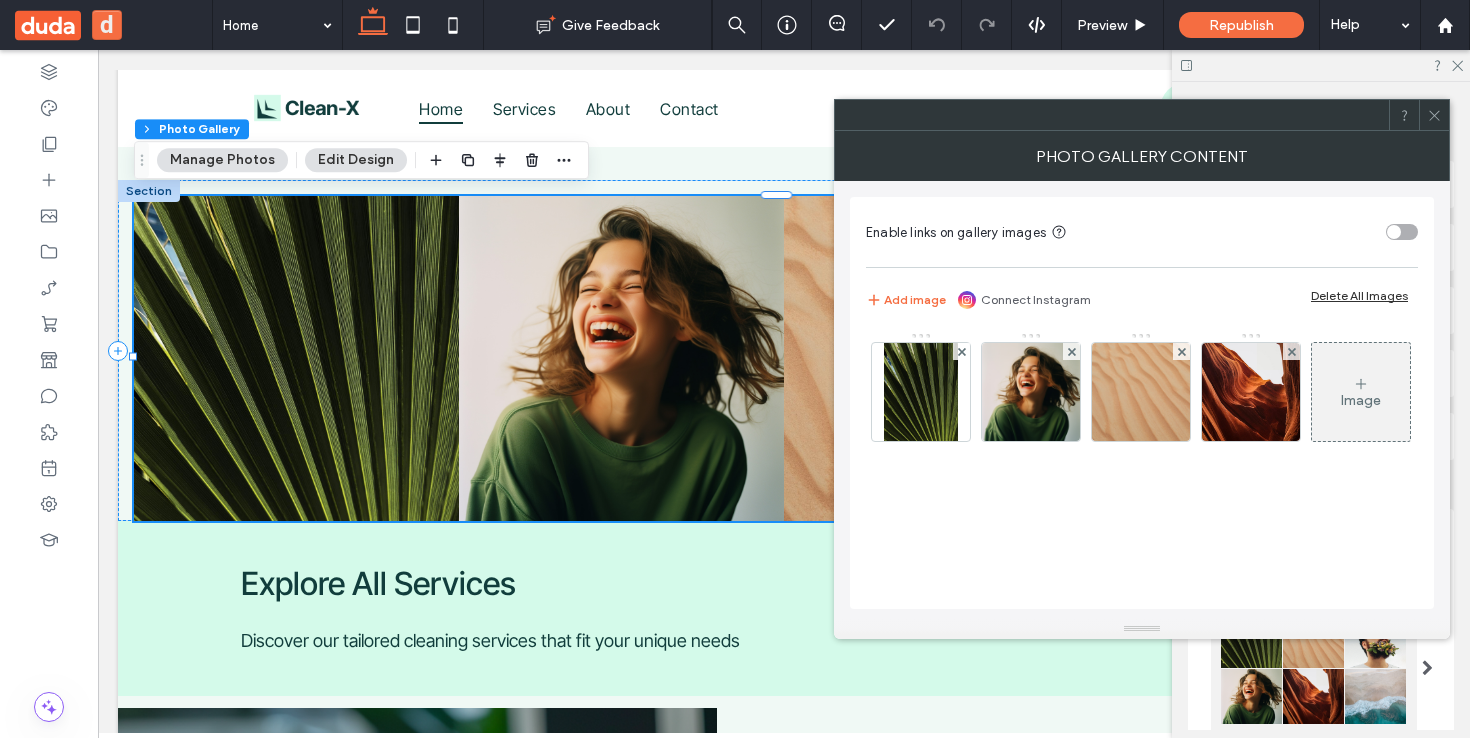 click 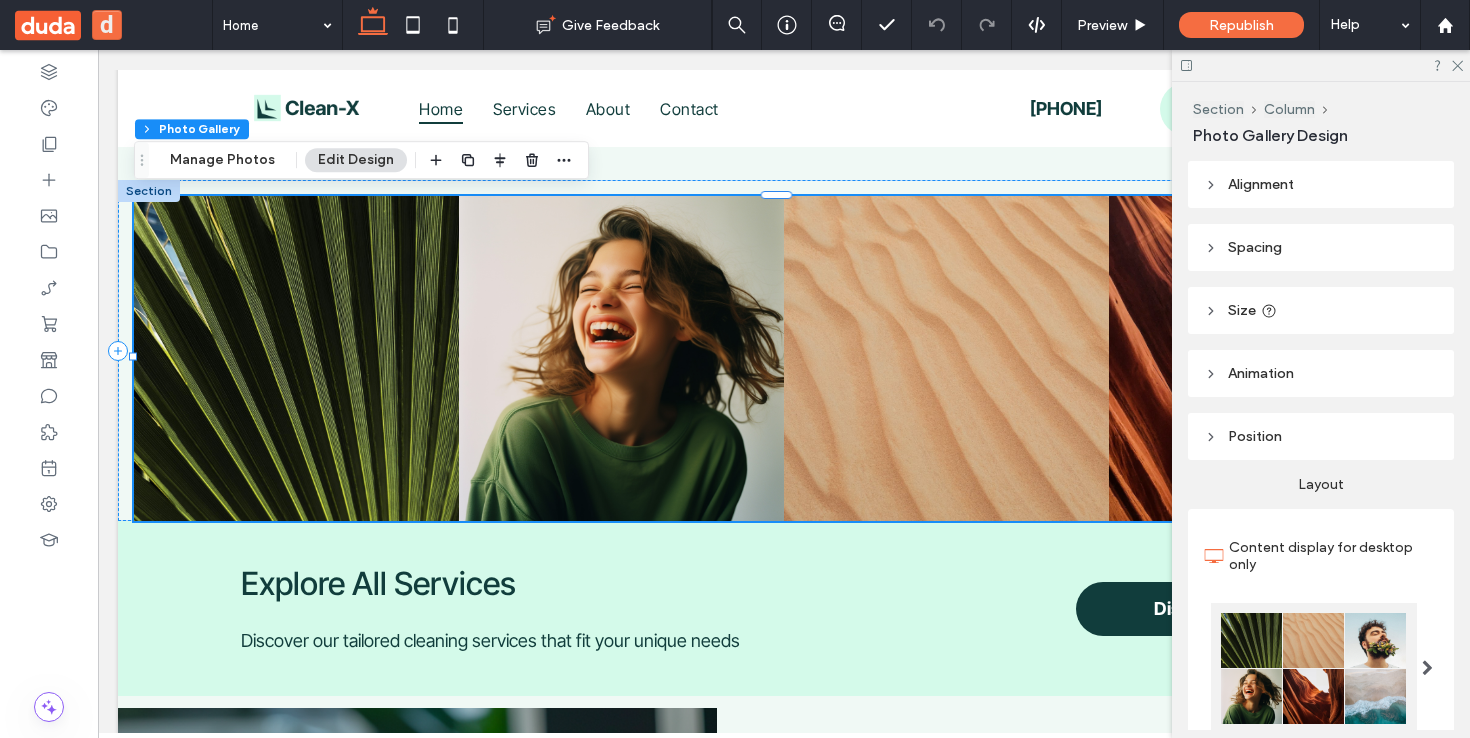 scroll, scrollTop: 154, scrollLeft: 0, axis: vertical 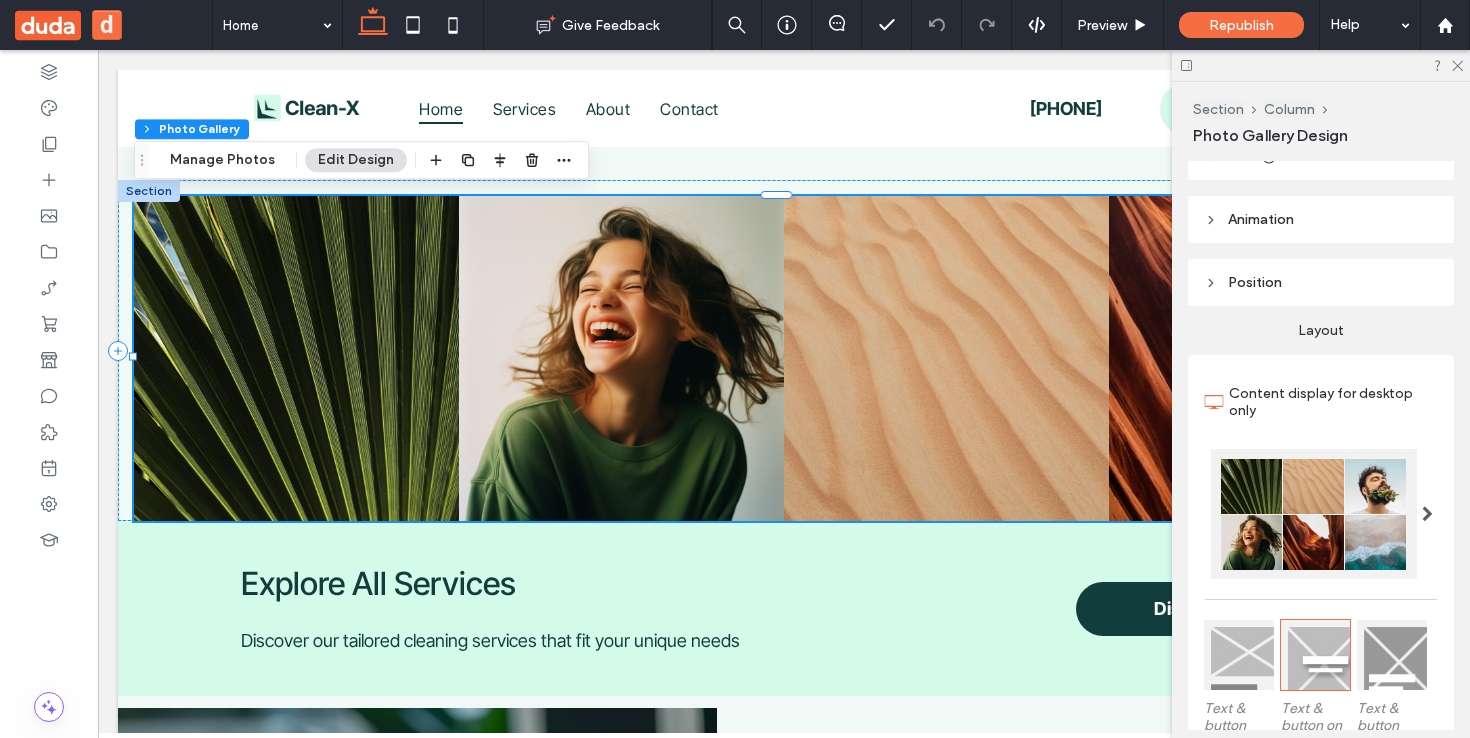 click at bounding box center [1427, 514] 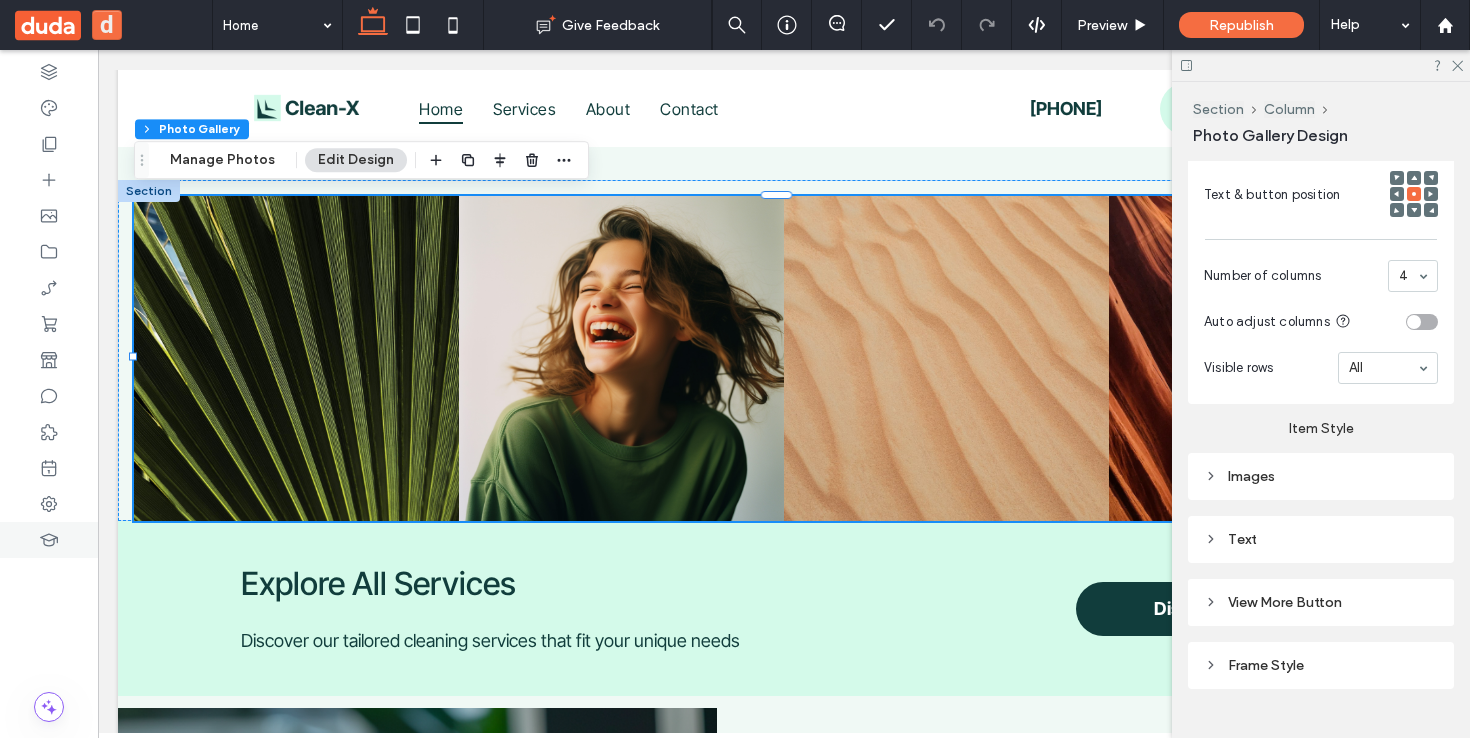 scroll, scrollTop: 813, scrollLeft: 0, axis: vertical 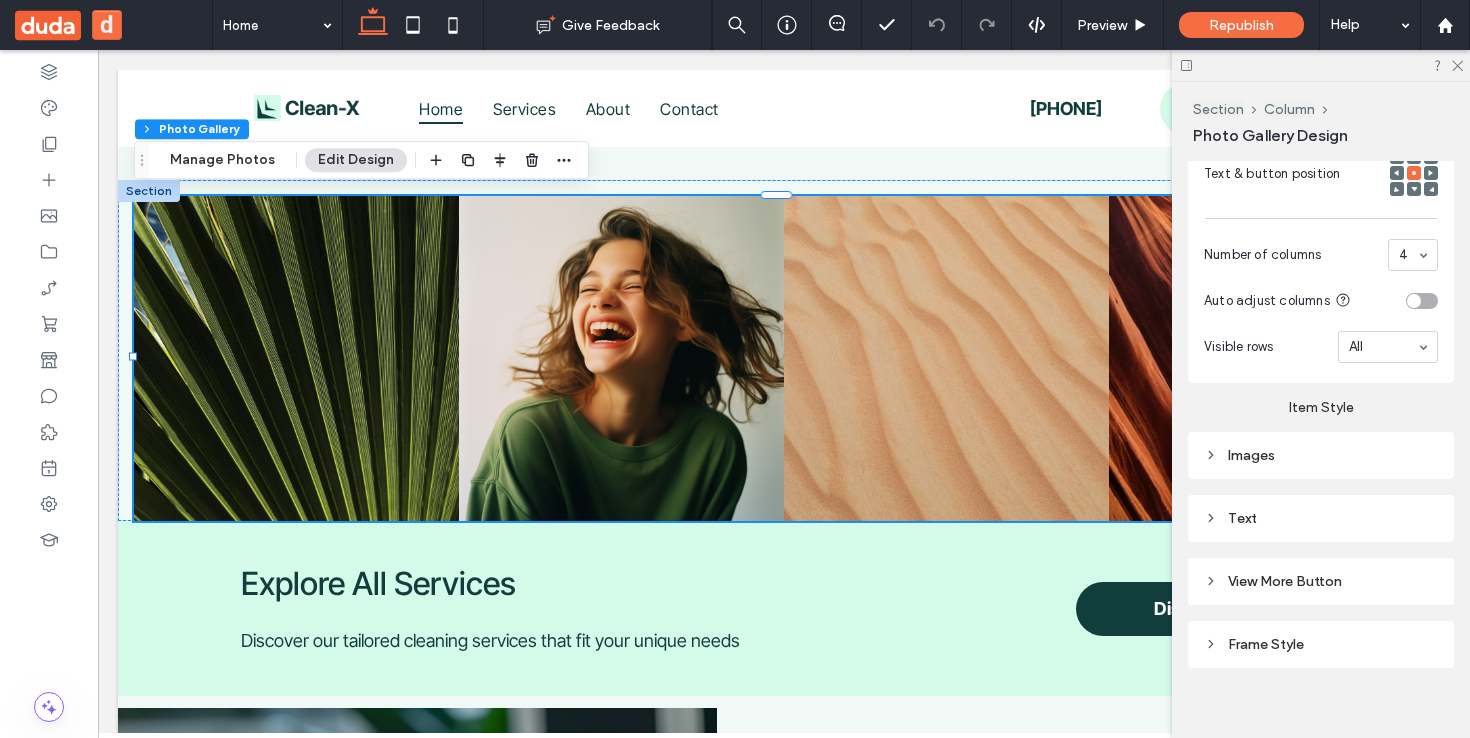click 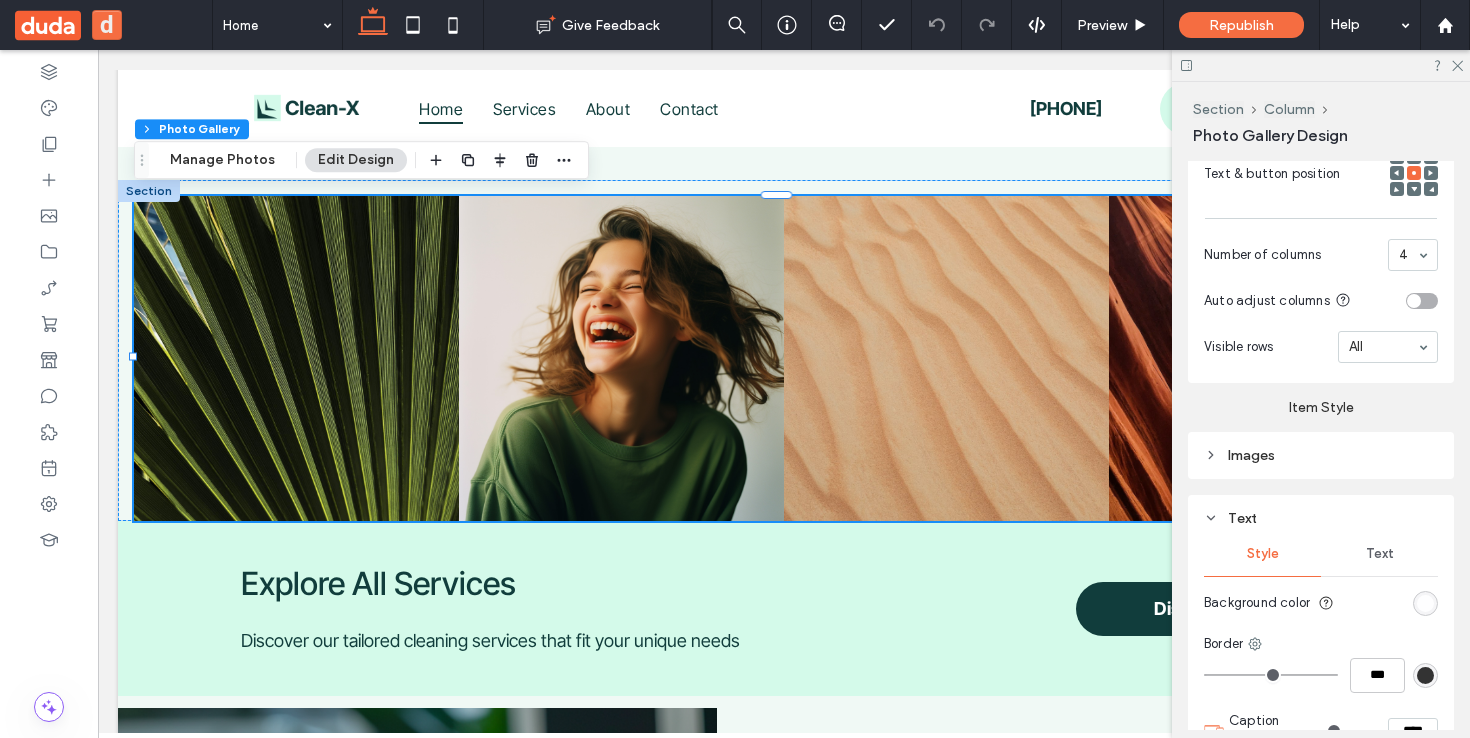 click 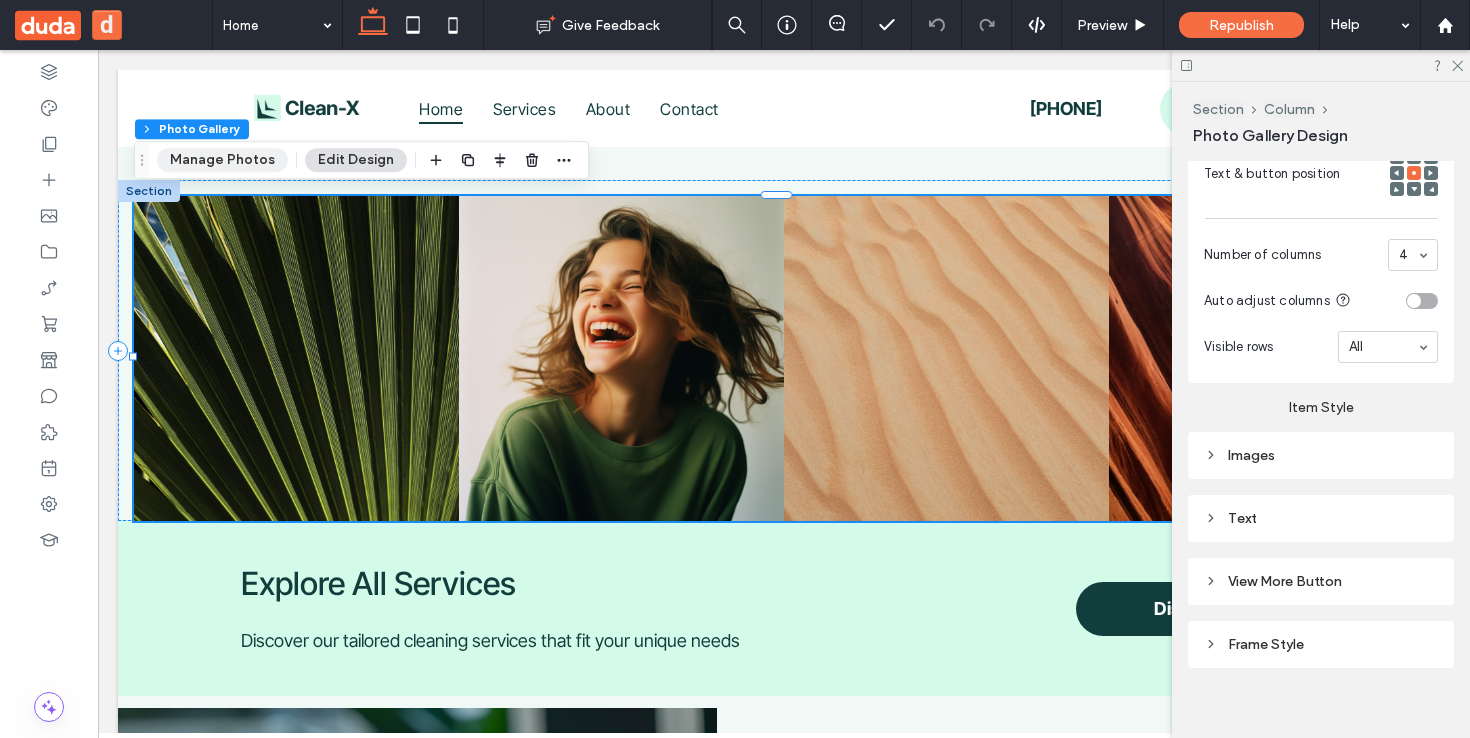 click on "Manage Photos" at bounding box center (222, 160) 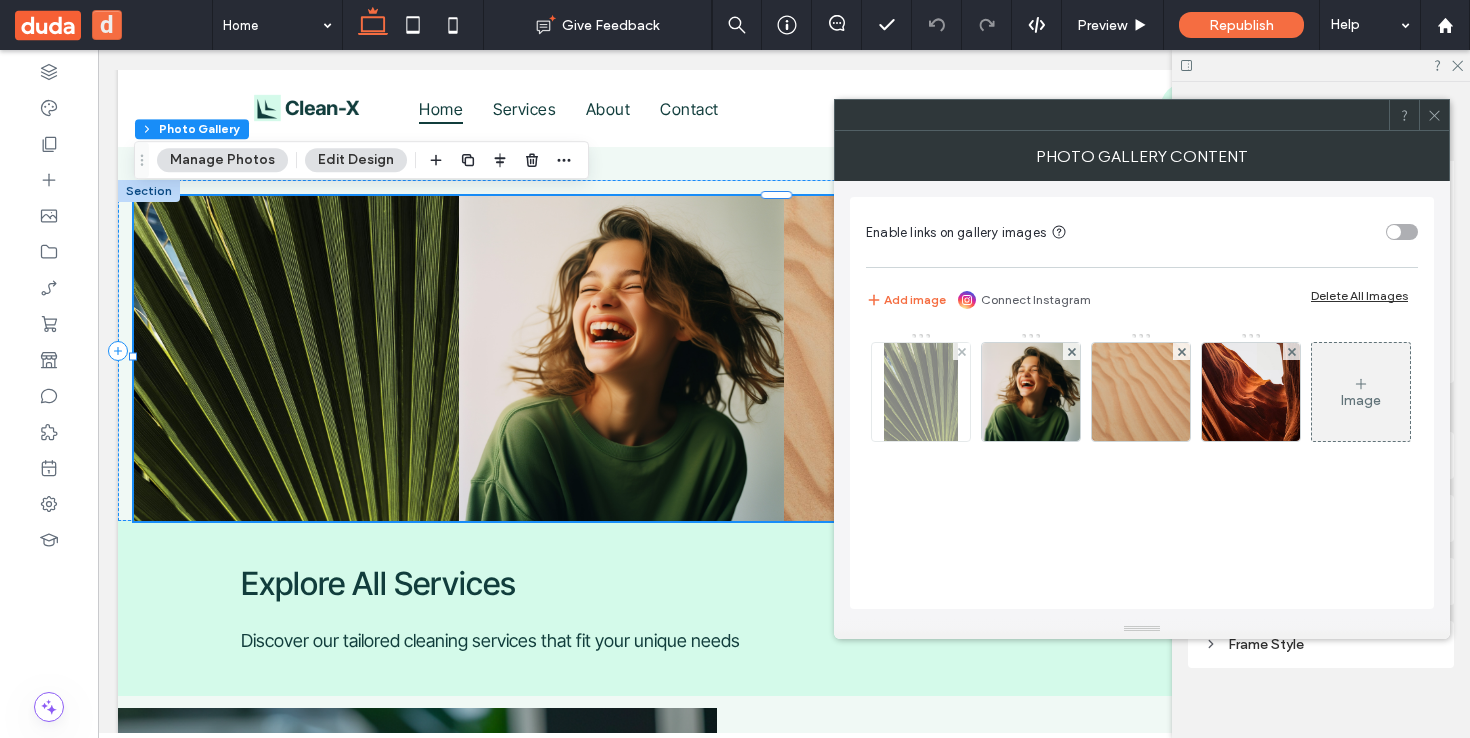 click at bounding box center [921, 392] 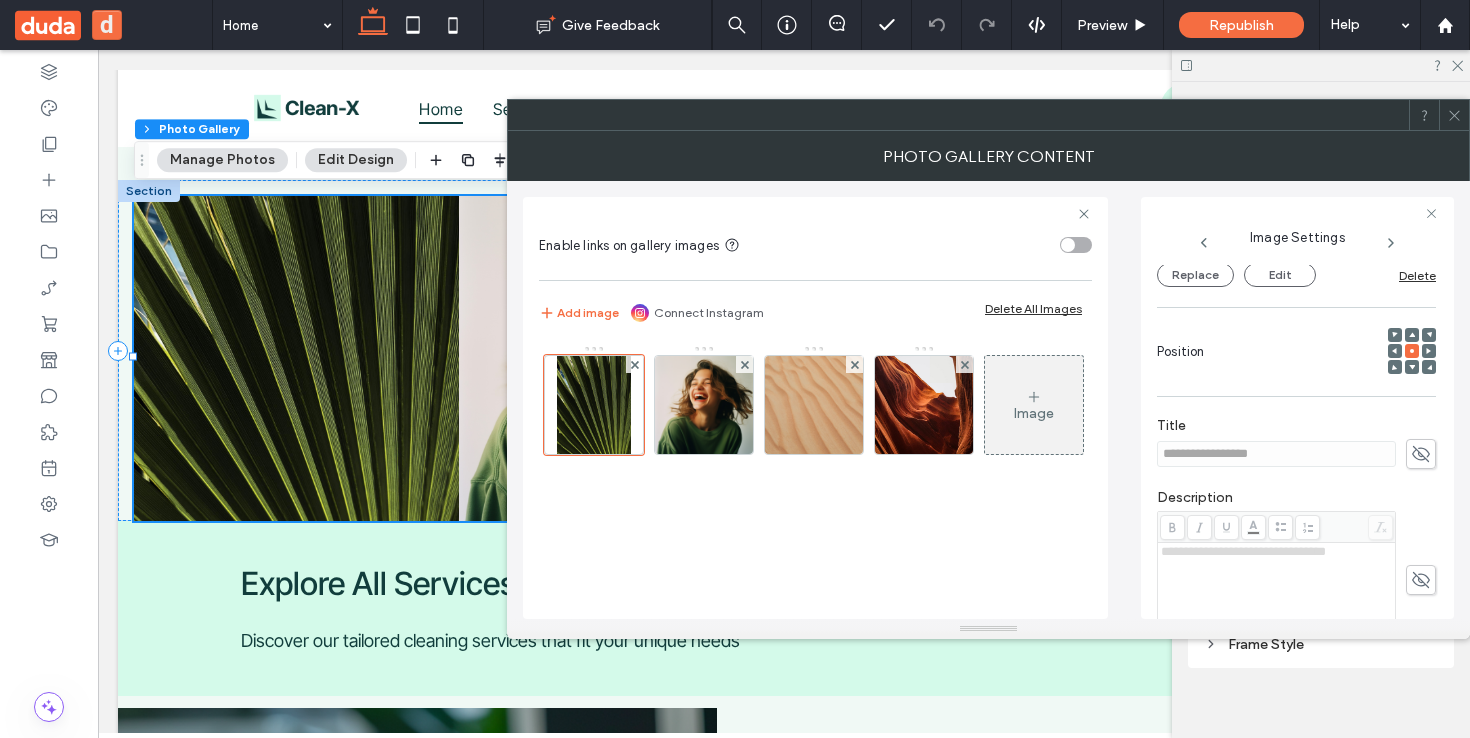 scroll, scrollTop: 229, scrollLeft: 0, axis: vertical 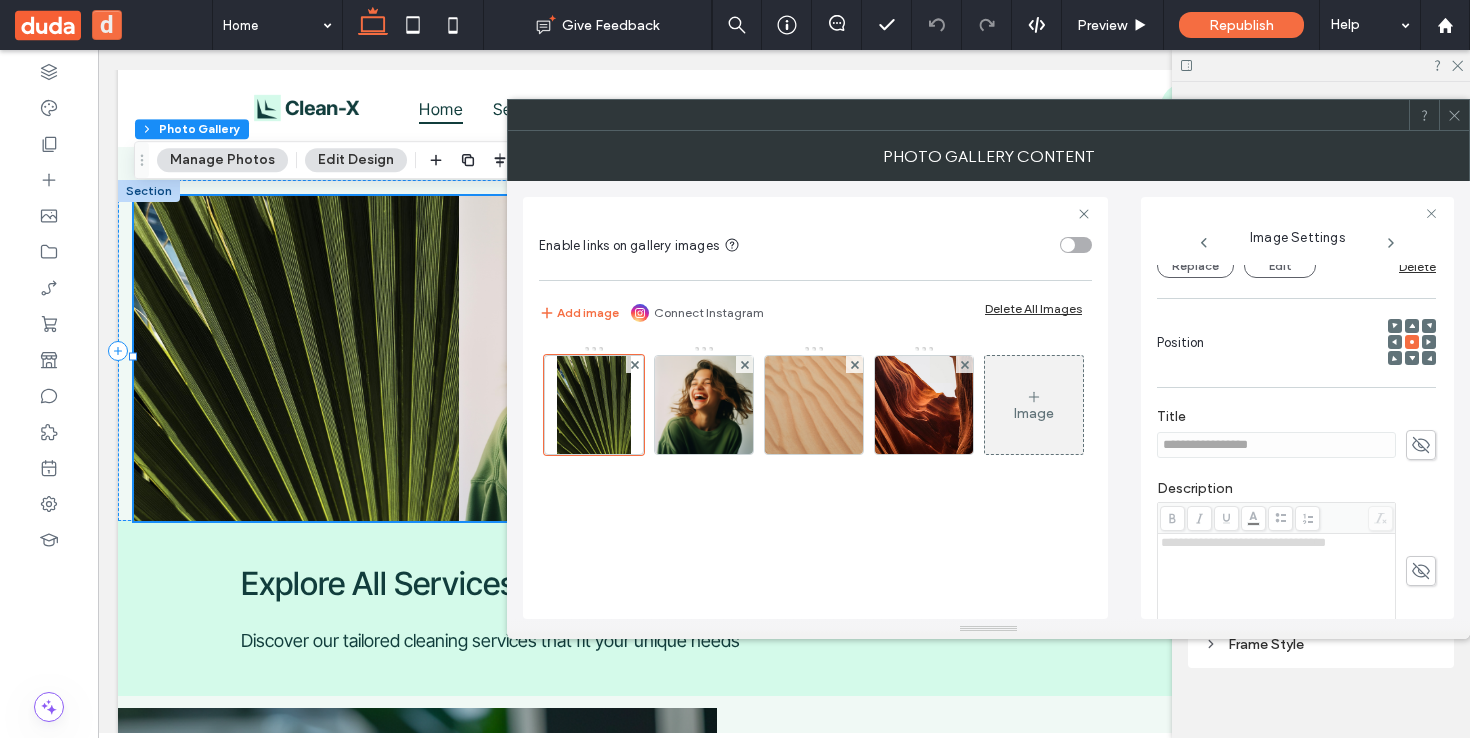 click 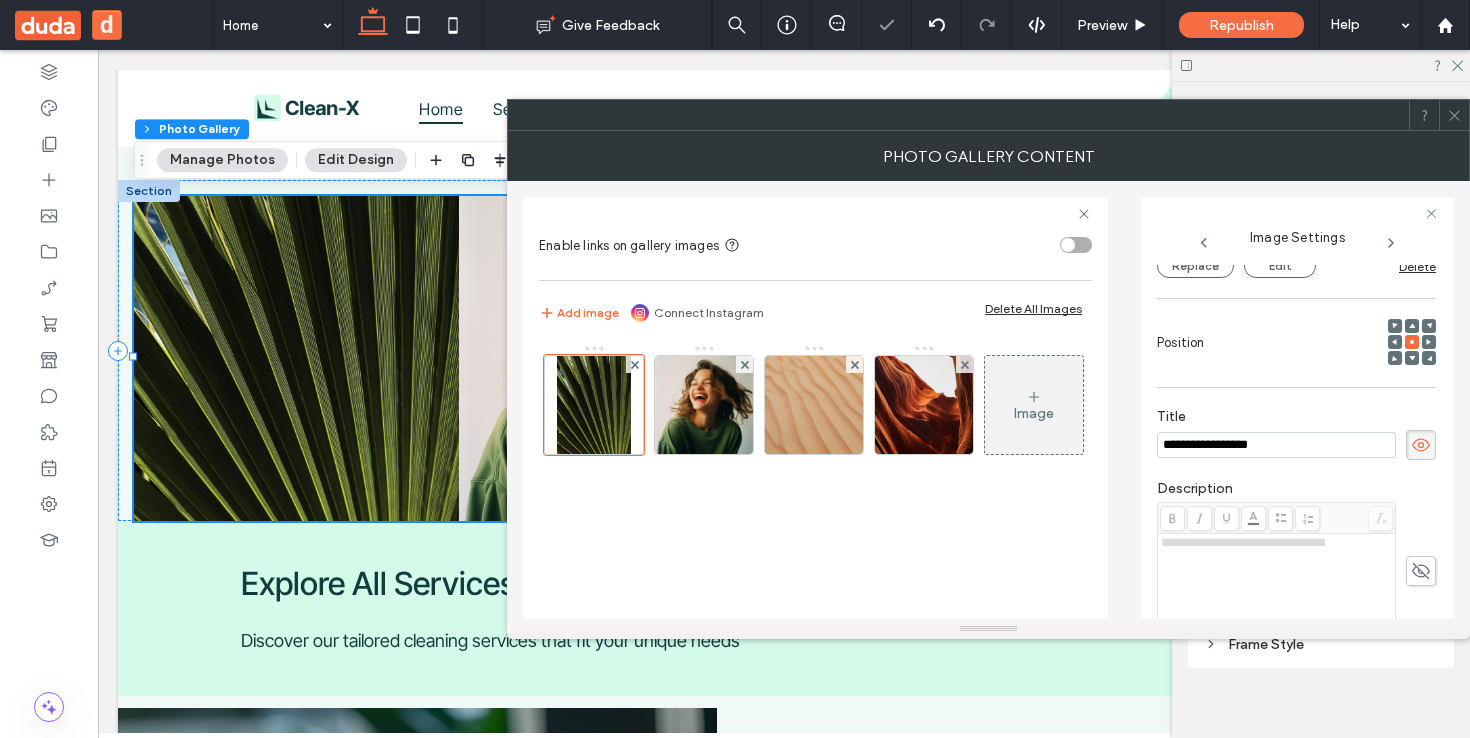drag, startPoint x: 1312, startPoint y: 447, endPoint x: 1106, endPoint y: 430, distance: 206.70027 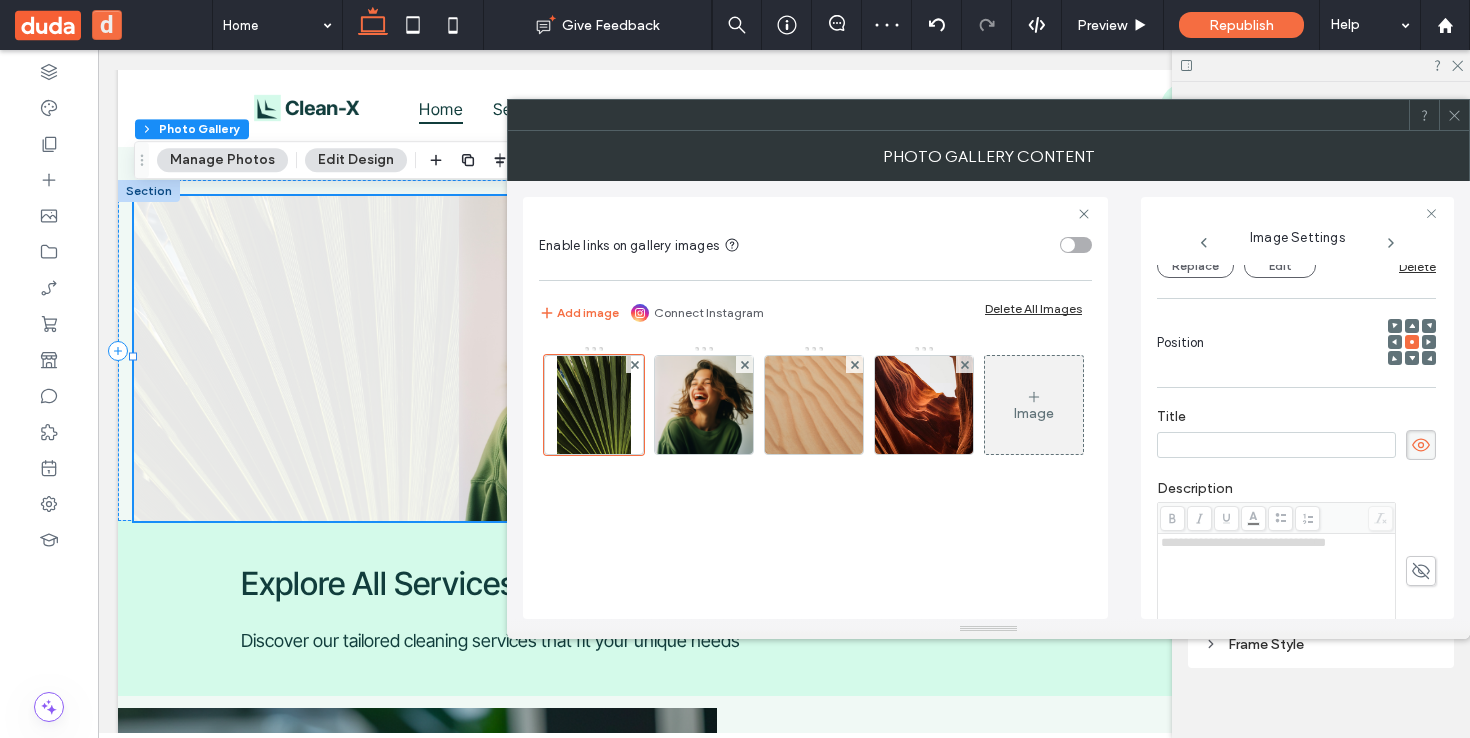 type 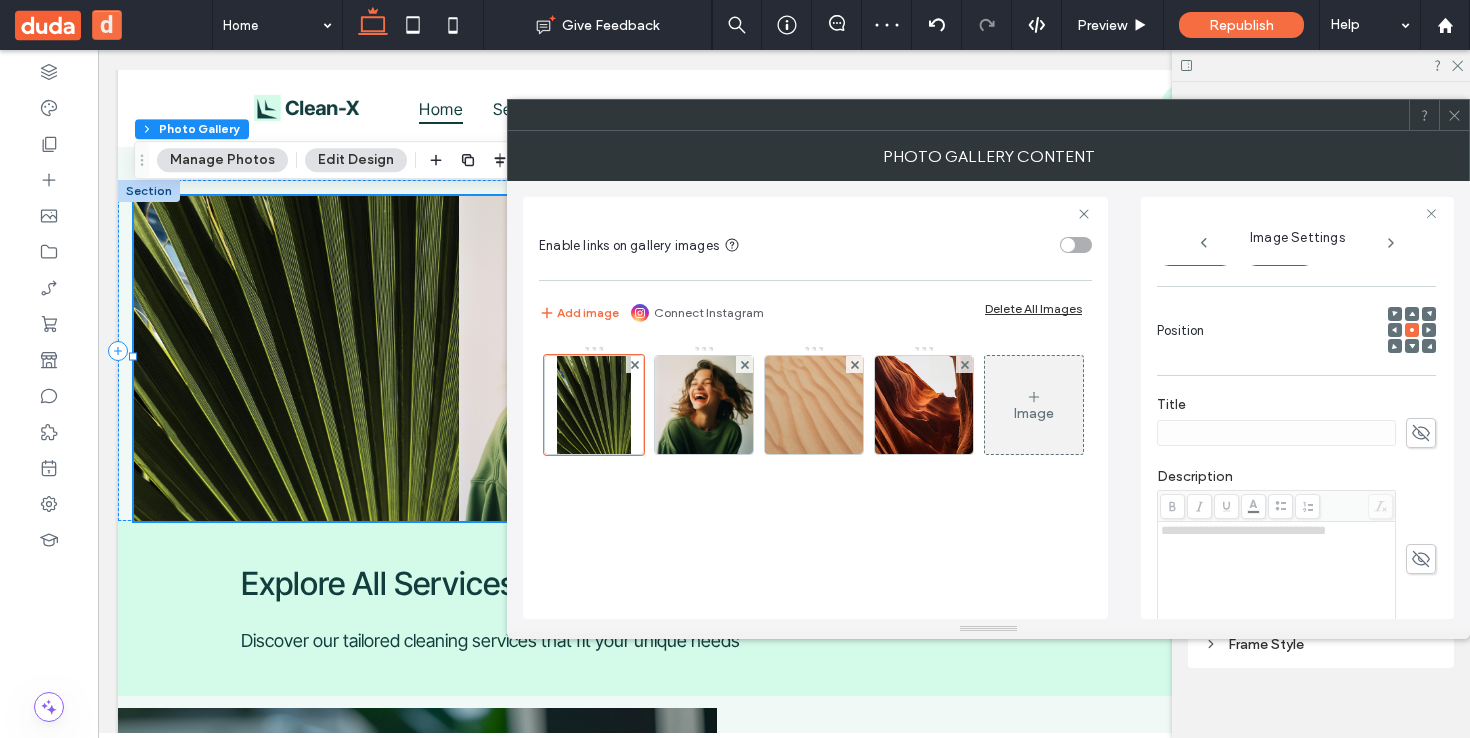scroll, scrollTop: 259, scrollLeft: 0, axis: vertical 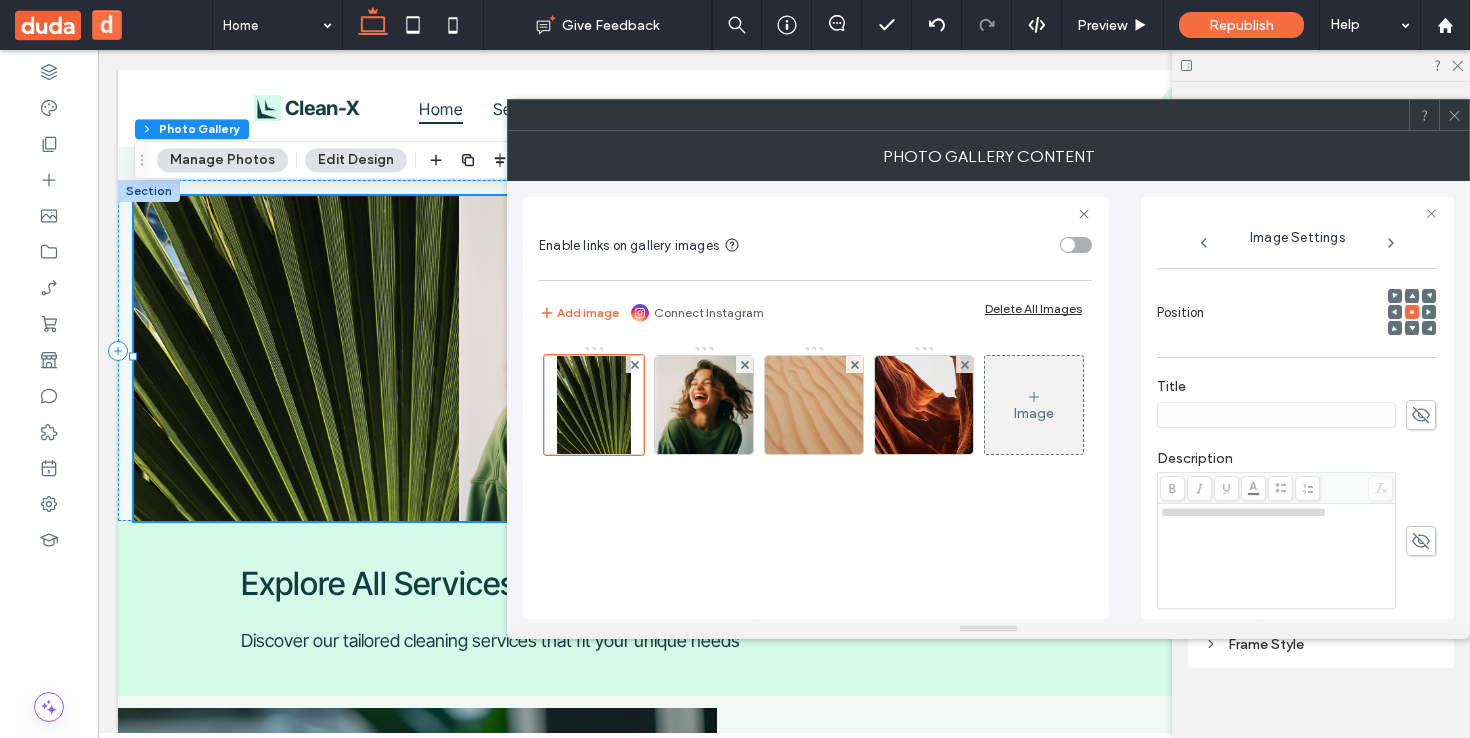 click at bounding box center [1421, 541] 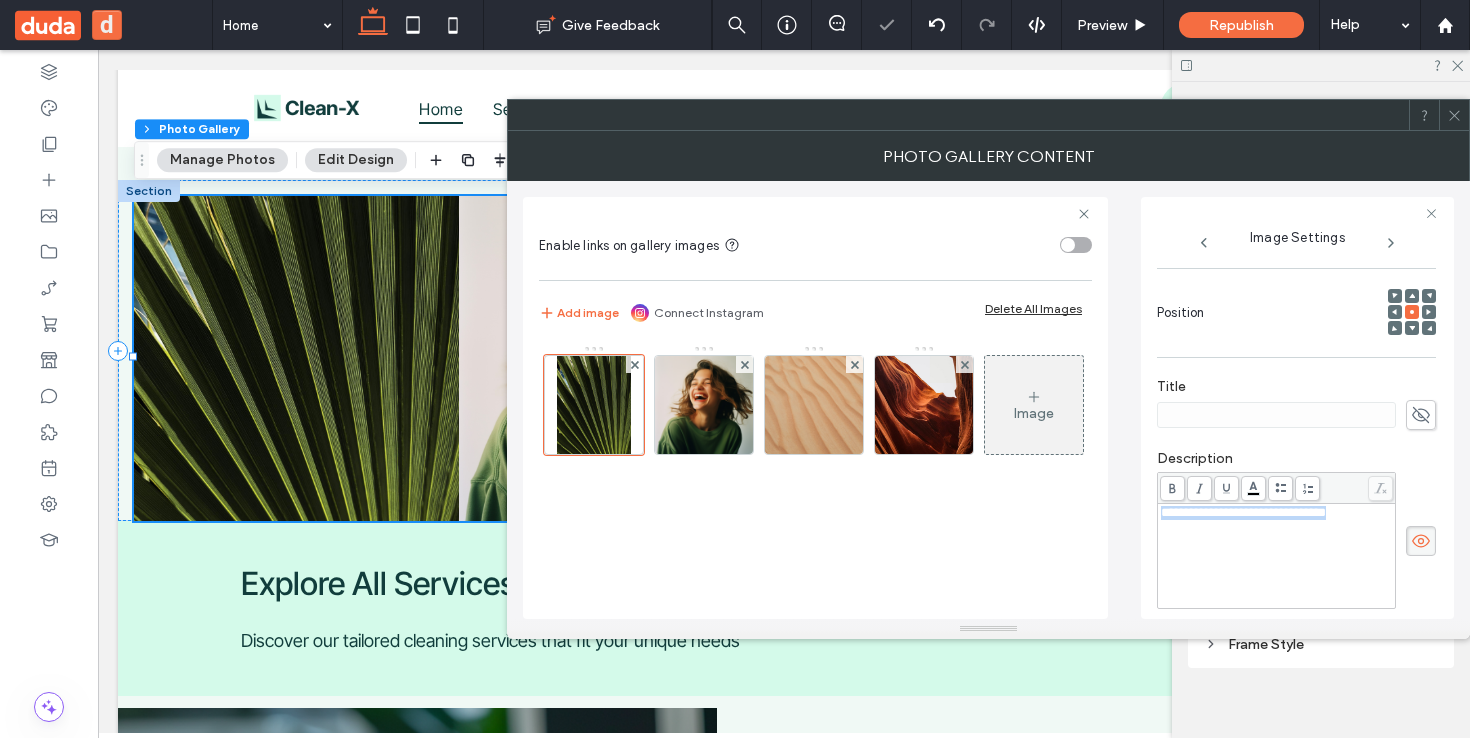 drag, startPoint x: 1344, startPoint y: 518, endPoint x: 1148, endPoint y: 504, distance: 196.49936 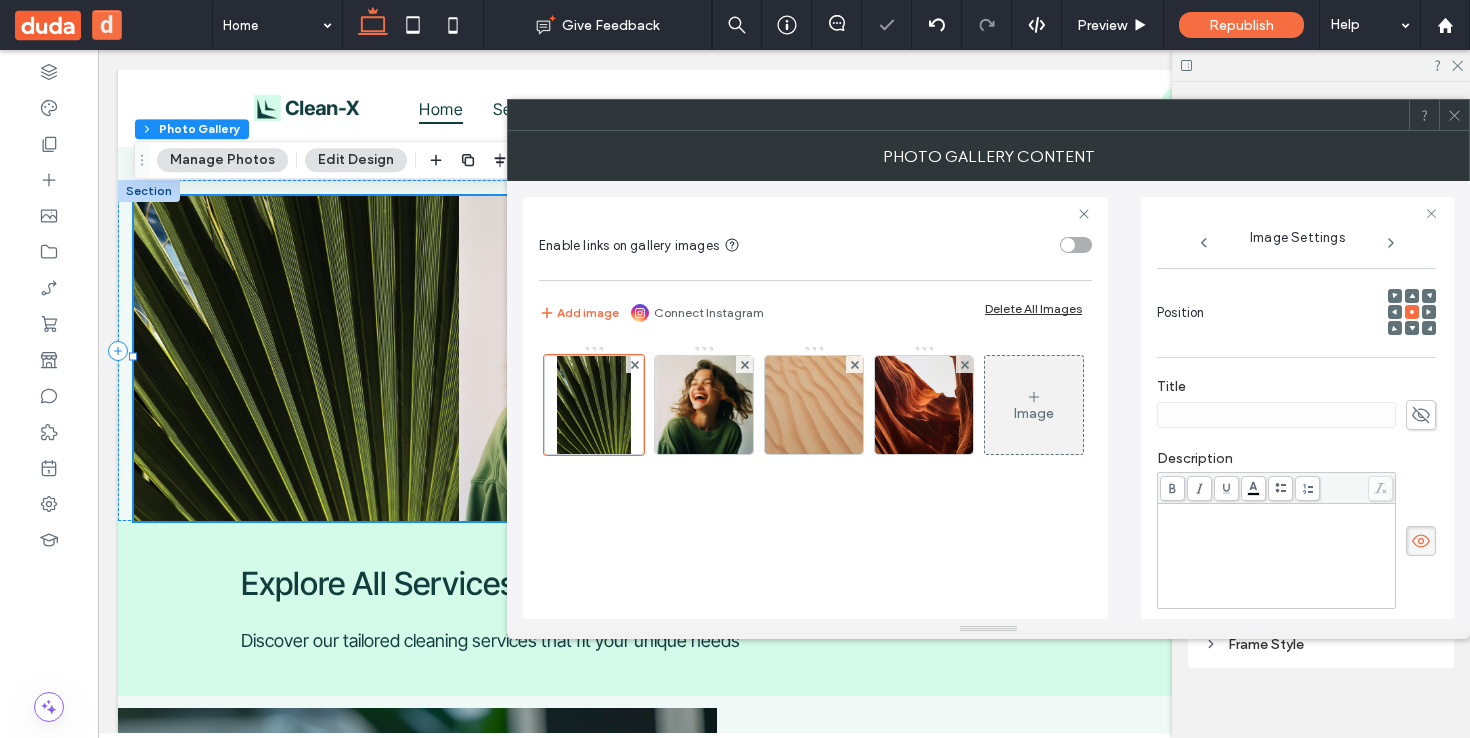click 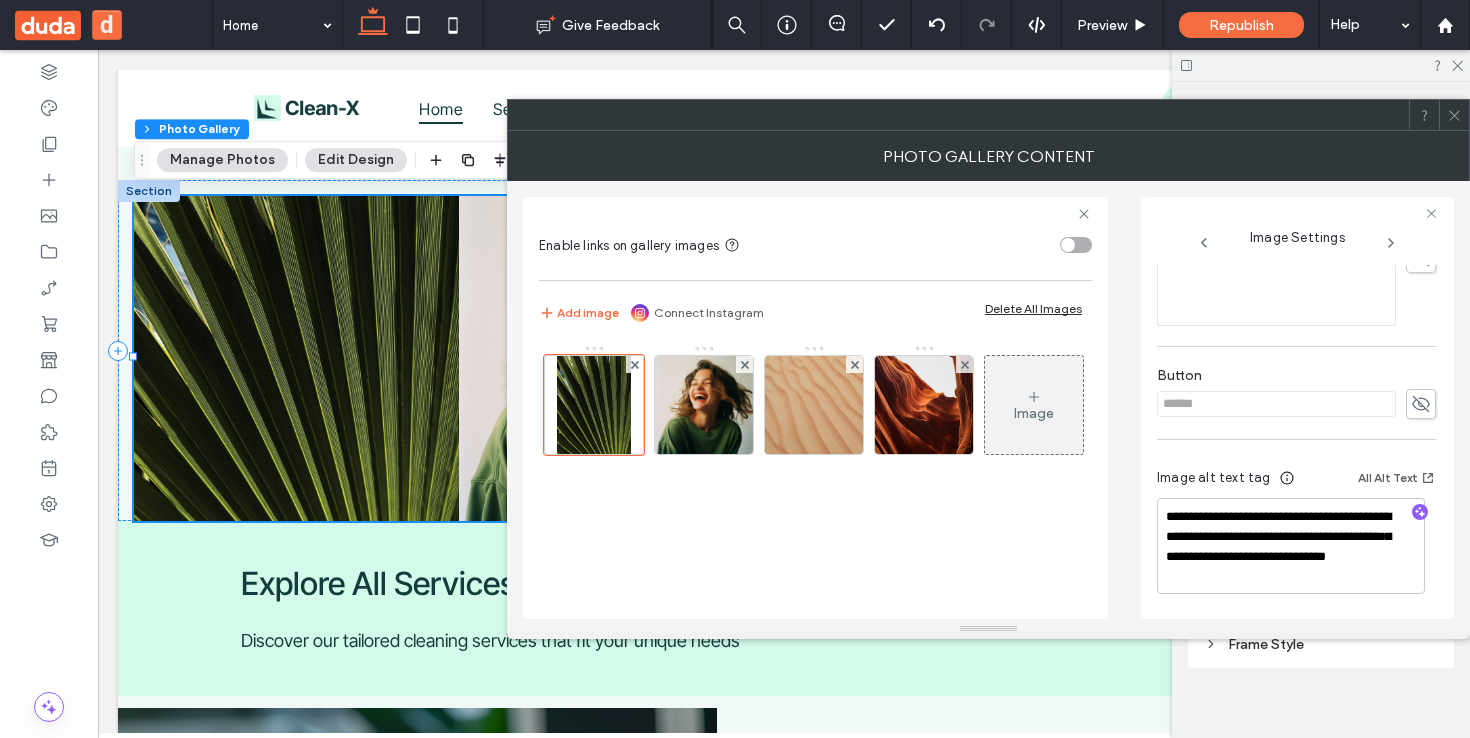 scroll, scrollTop: 545, scrollLeft: 0, axis: vertical 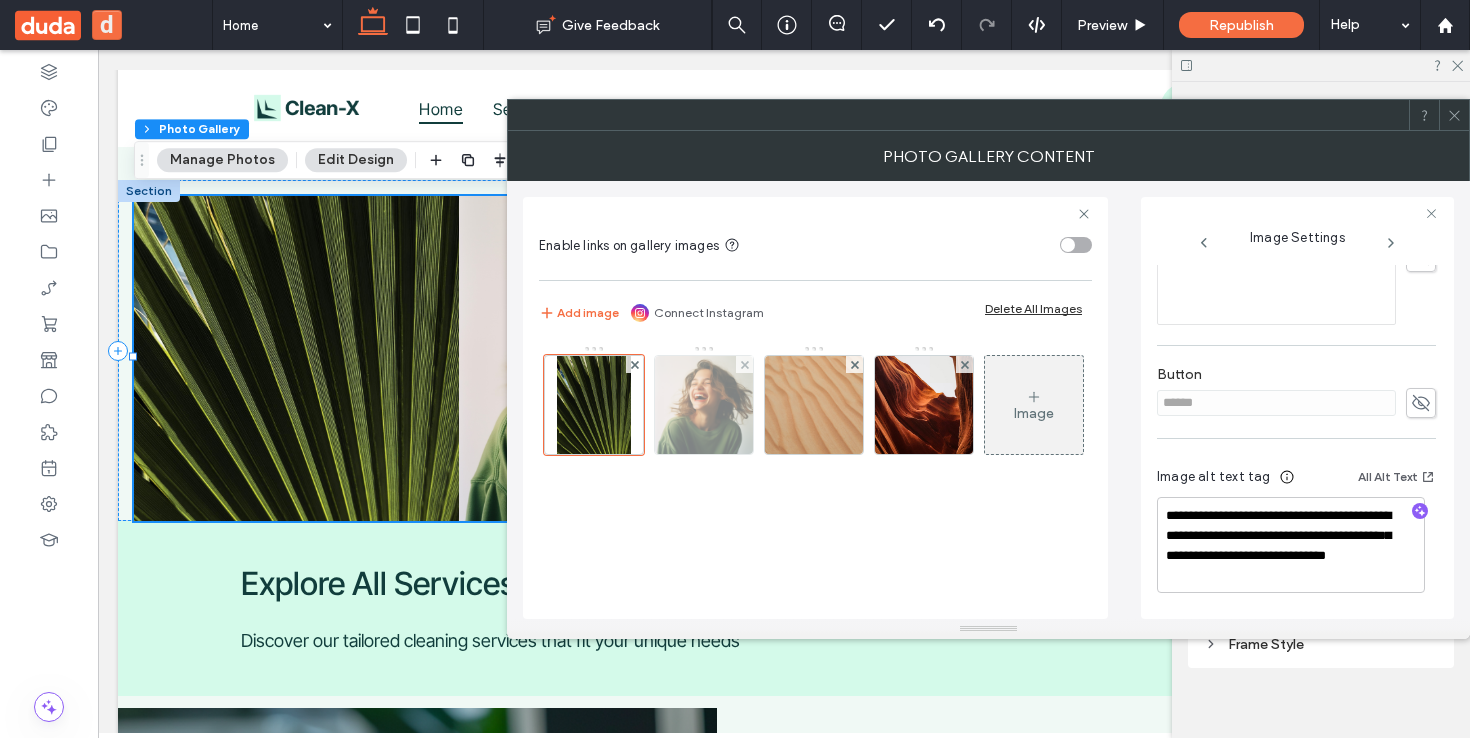 click at bounding box center [704, 405] 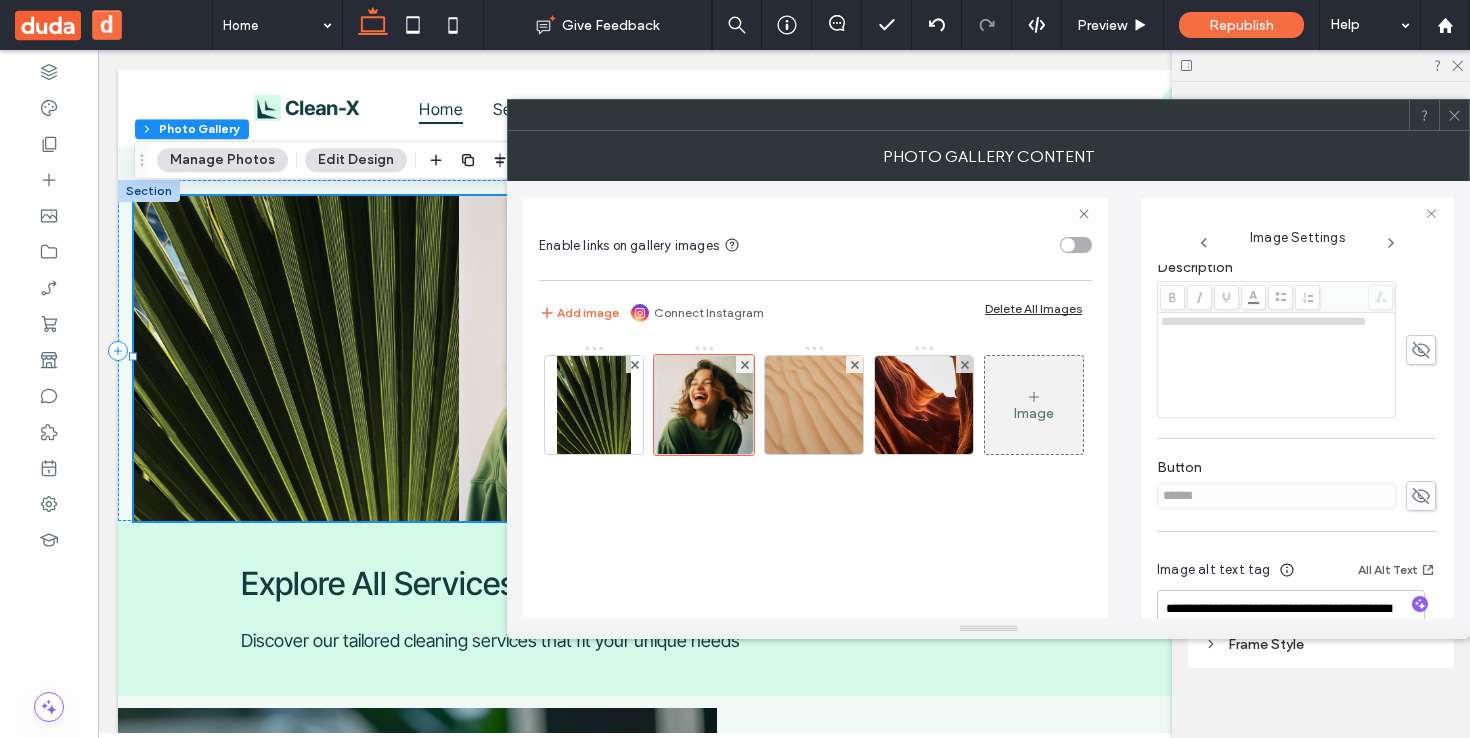 scroll, scrollTop: 380, scrollLeft: 0, axis: vertical 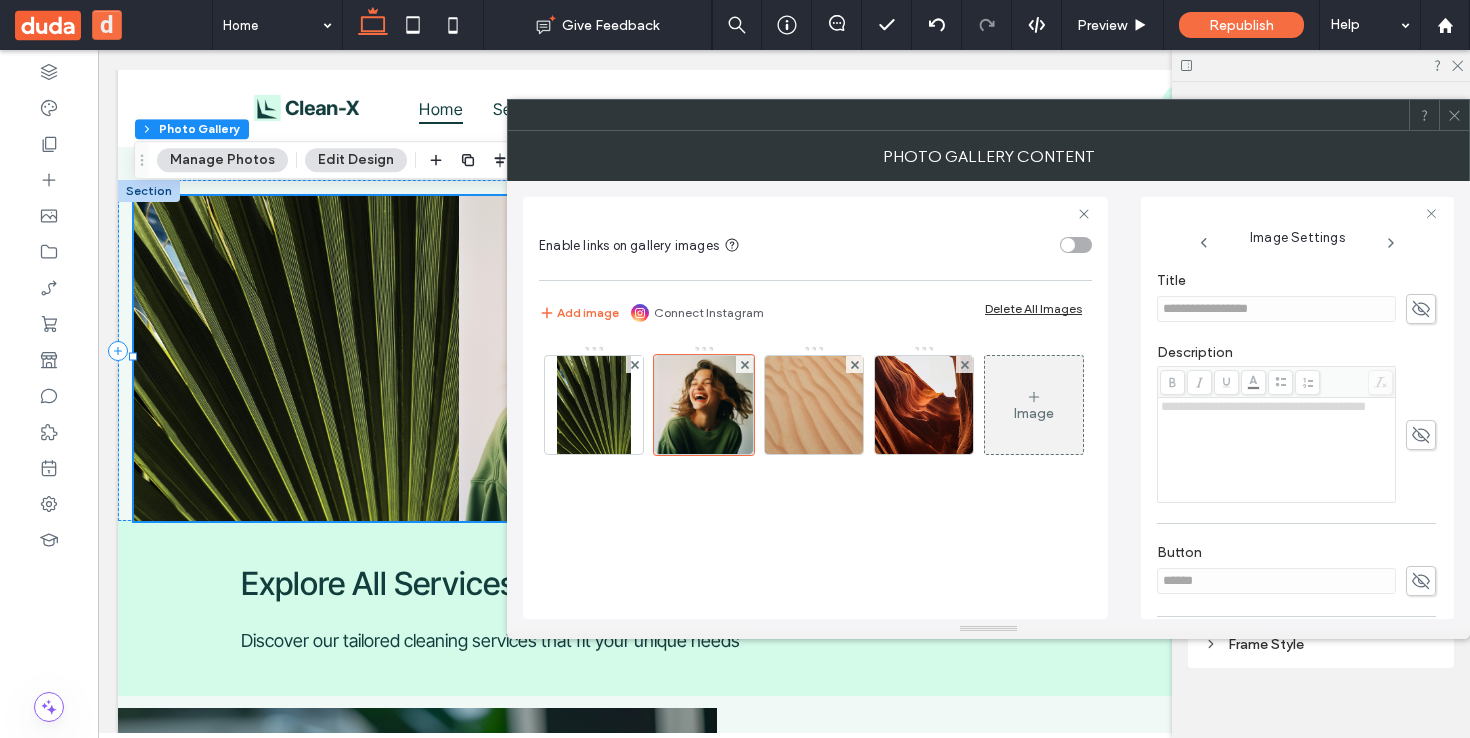 click 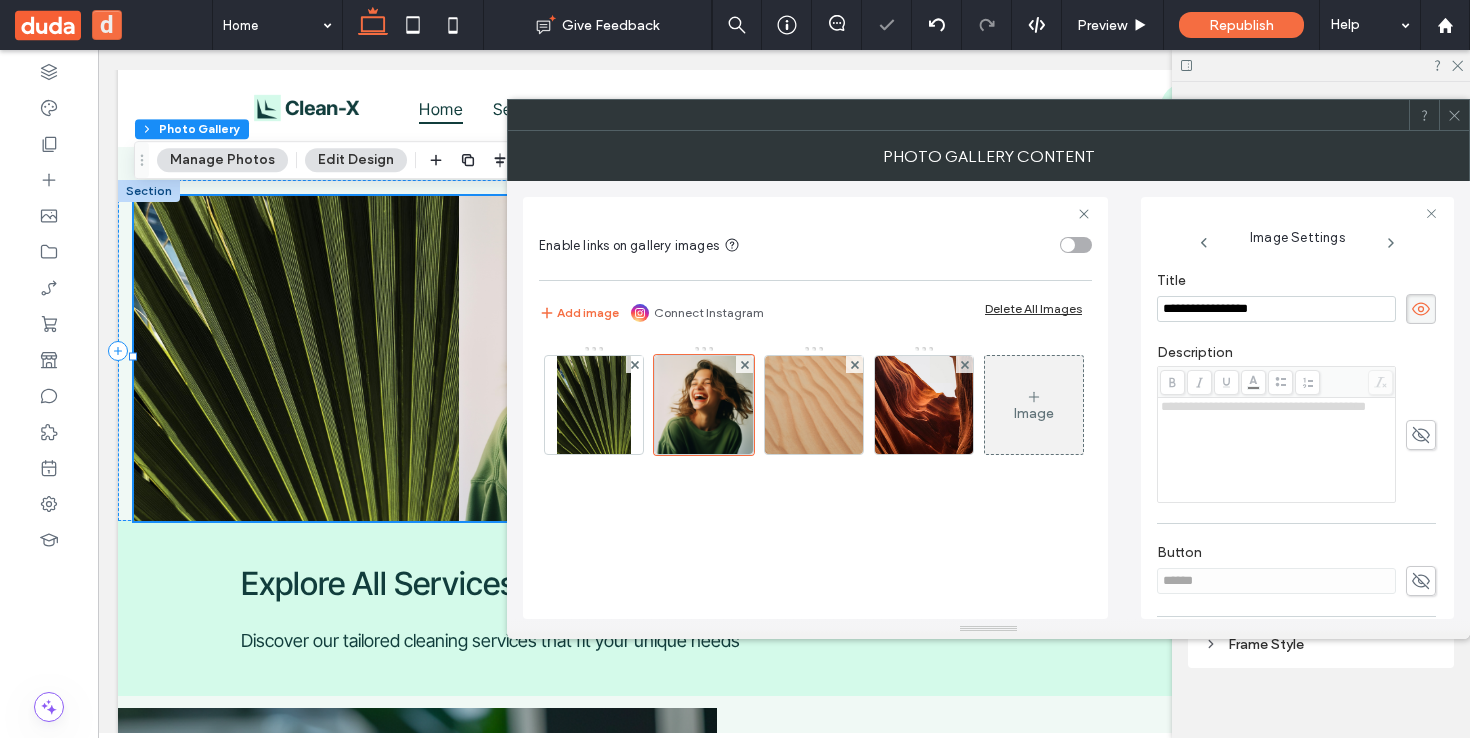 drag, startPoint x: 1306, startPoint y: 311, endPoint x: 1003, endPoint y: 299, distance: 303.23752 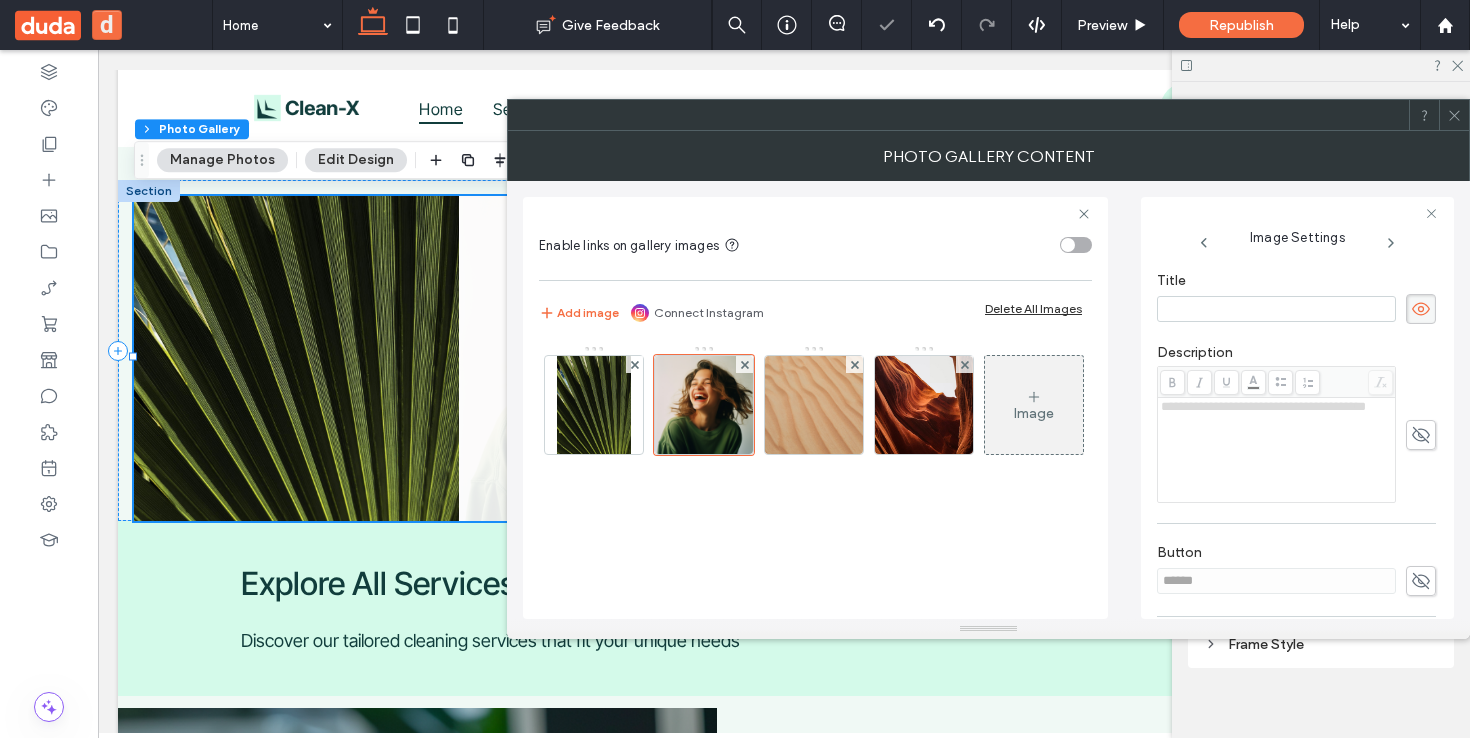 type 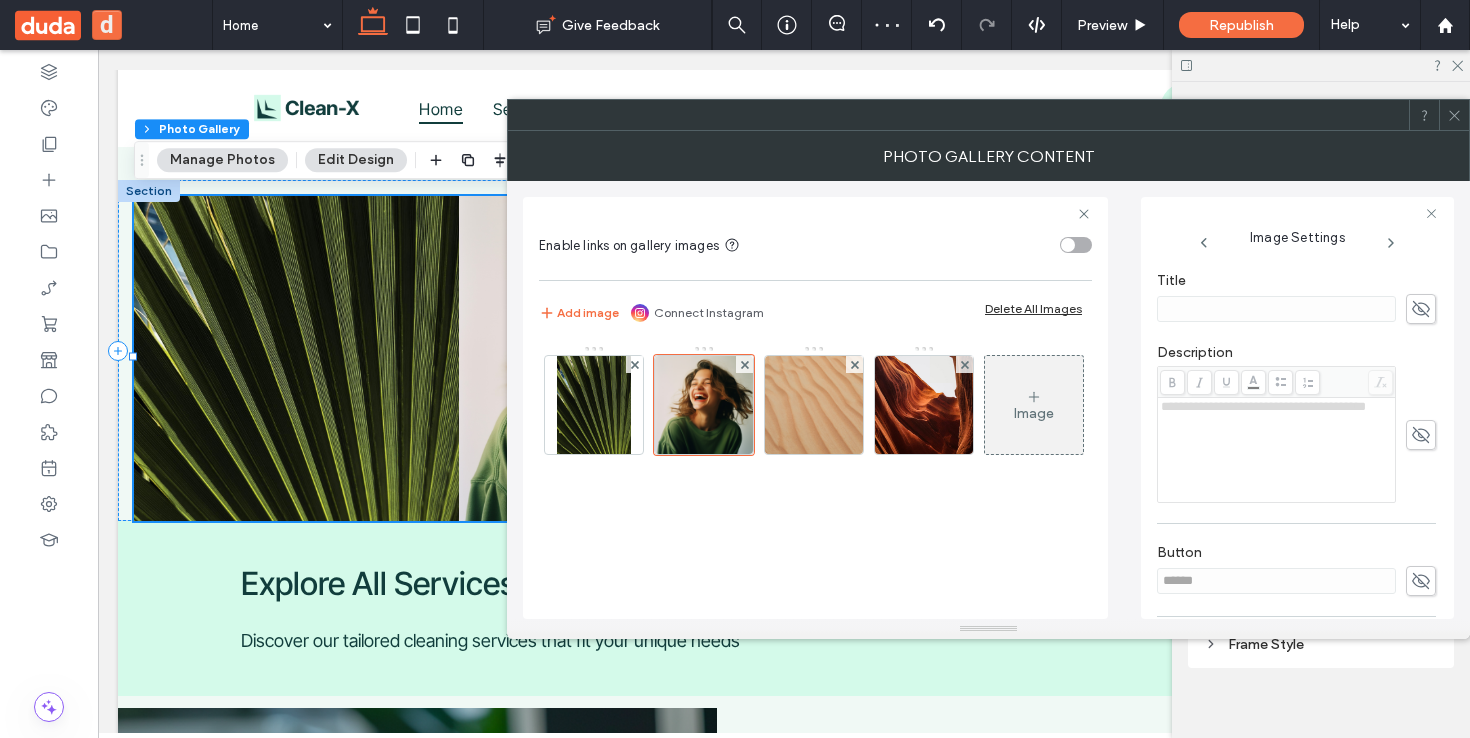 click 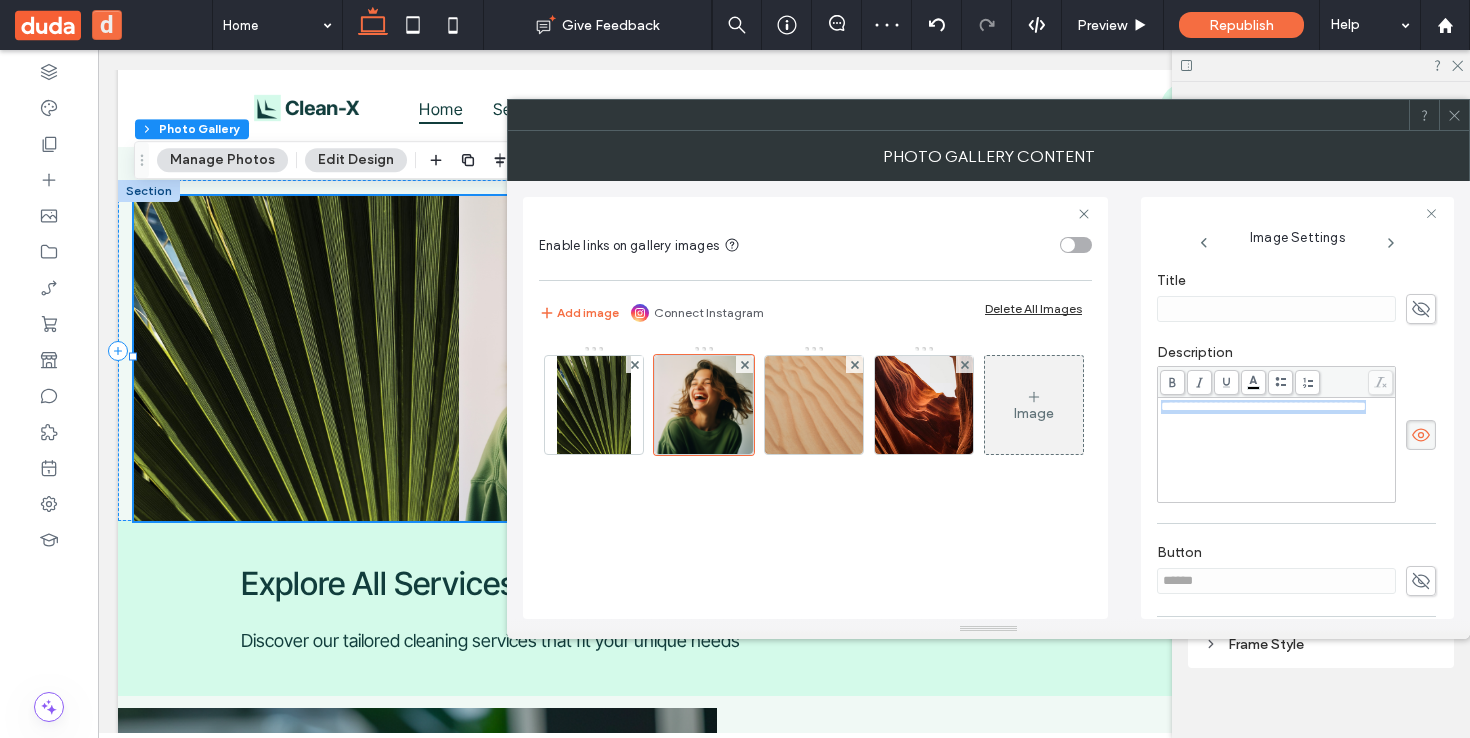 drag, startPoint x: 1240, startPoint y: 435, endPoint x: 1123, endPoint y: 415, distance: 118.69709 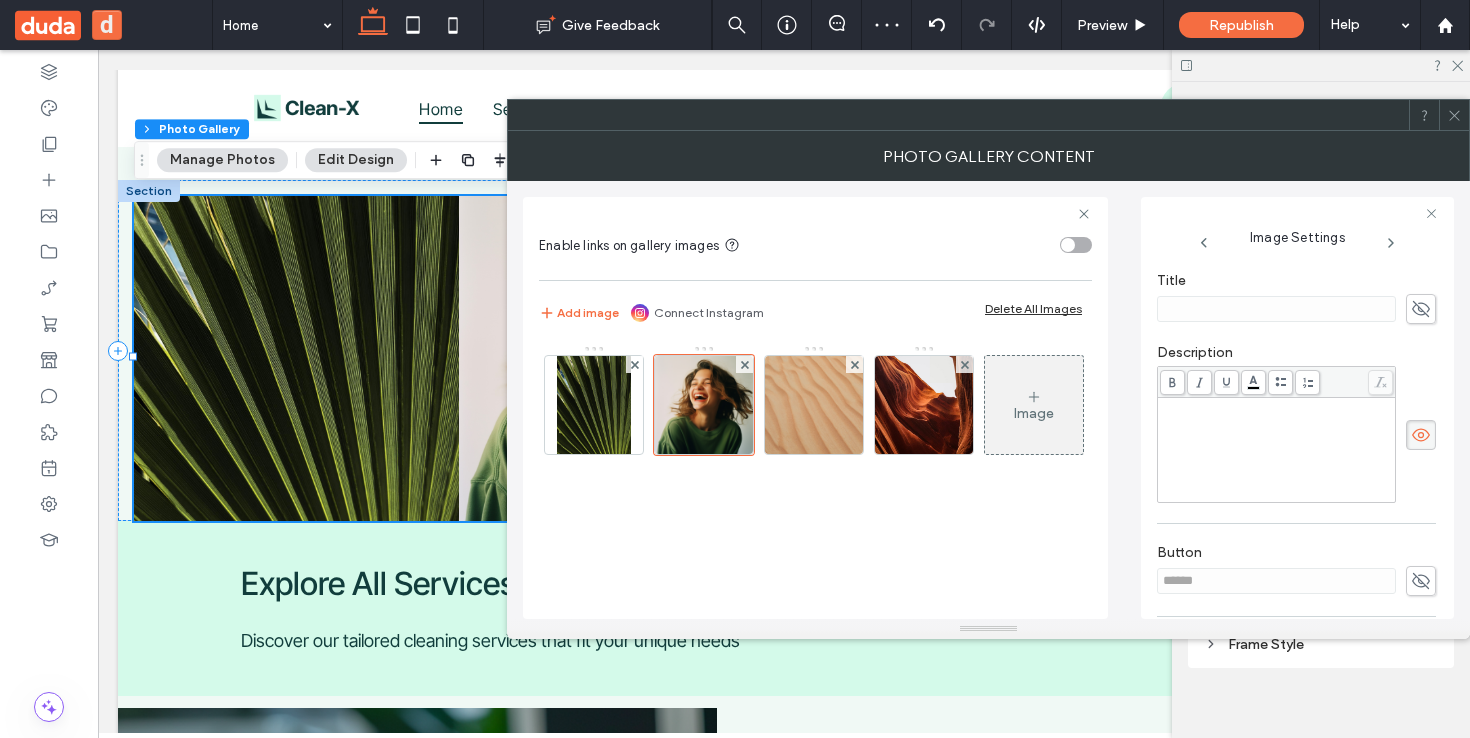 click 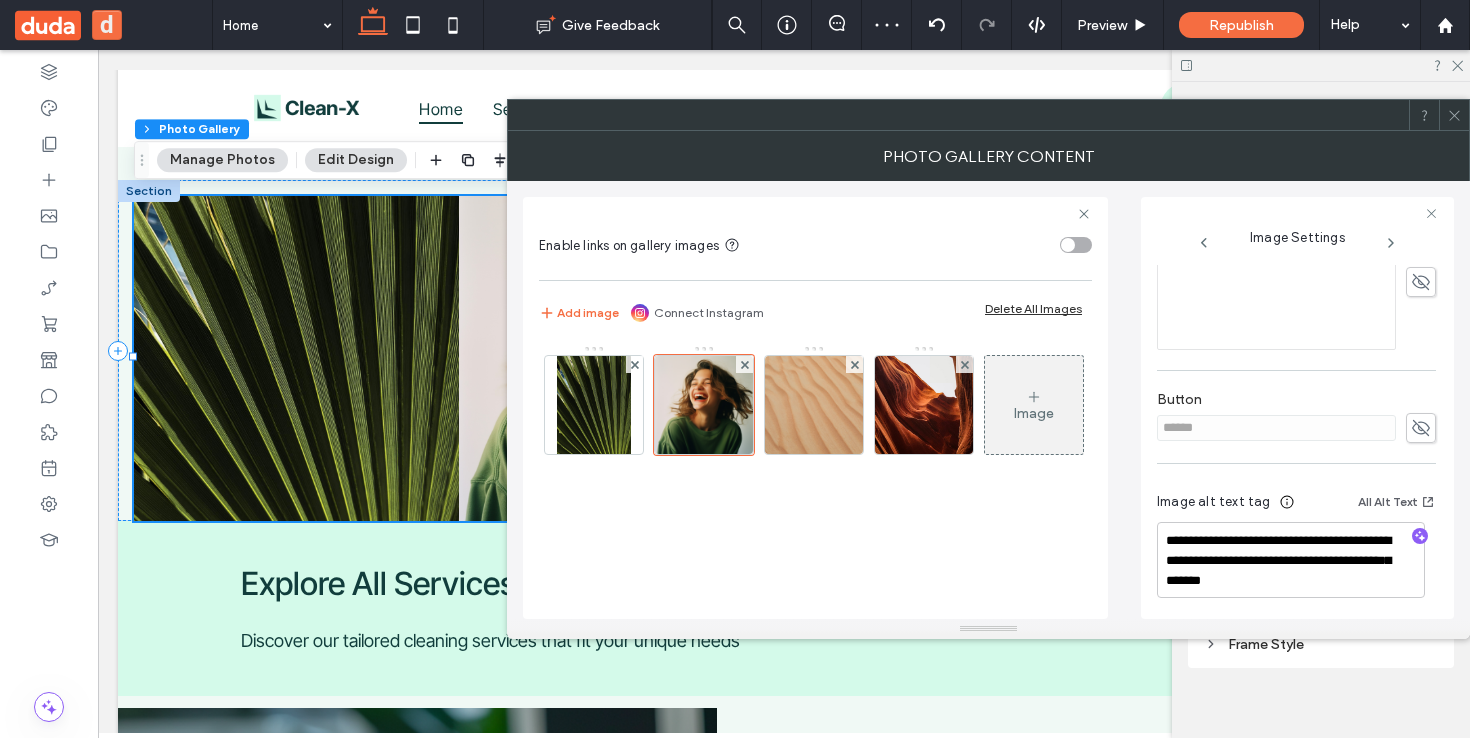 scroll, scrollTop: 541, scrollLeft: 0, axis: vertical 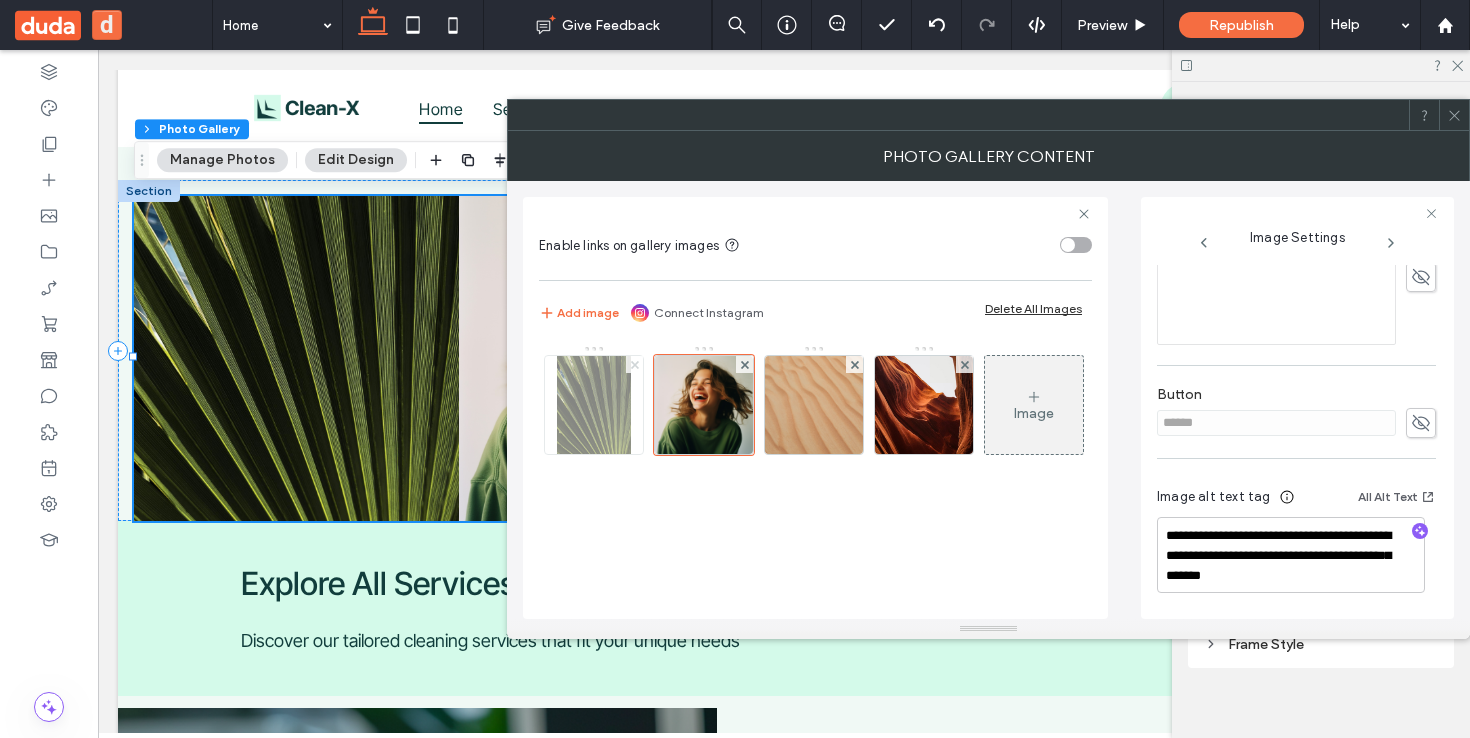 click 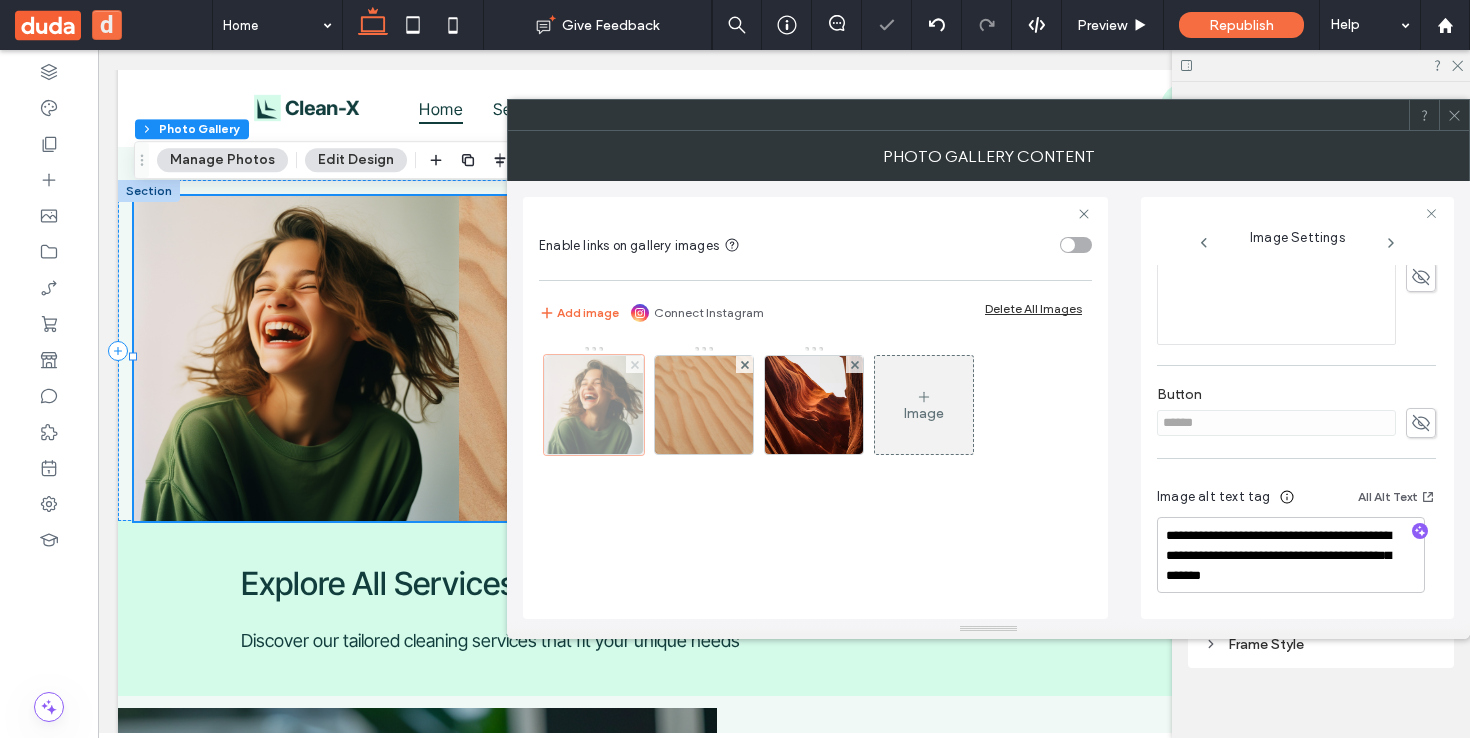 click 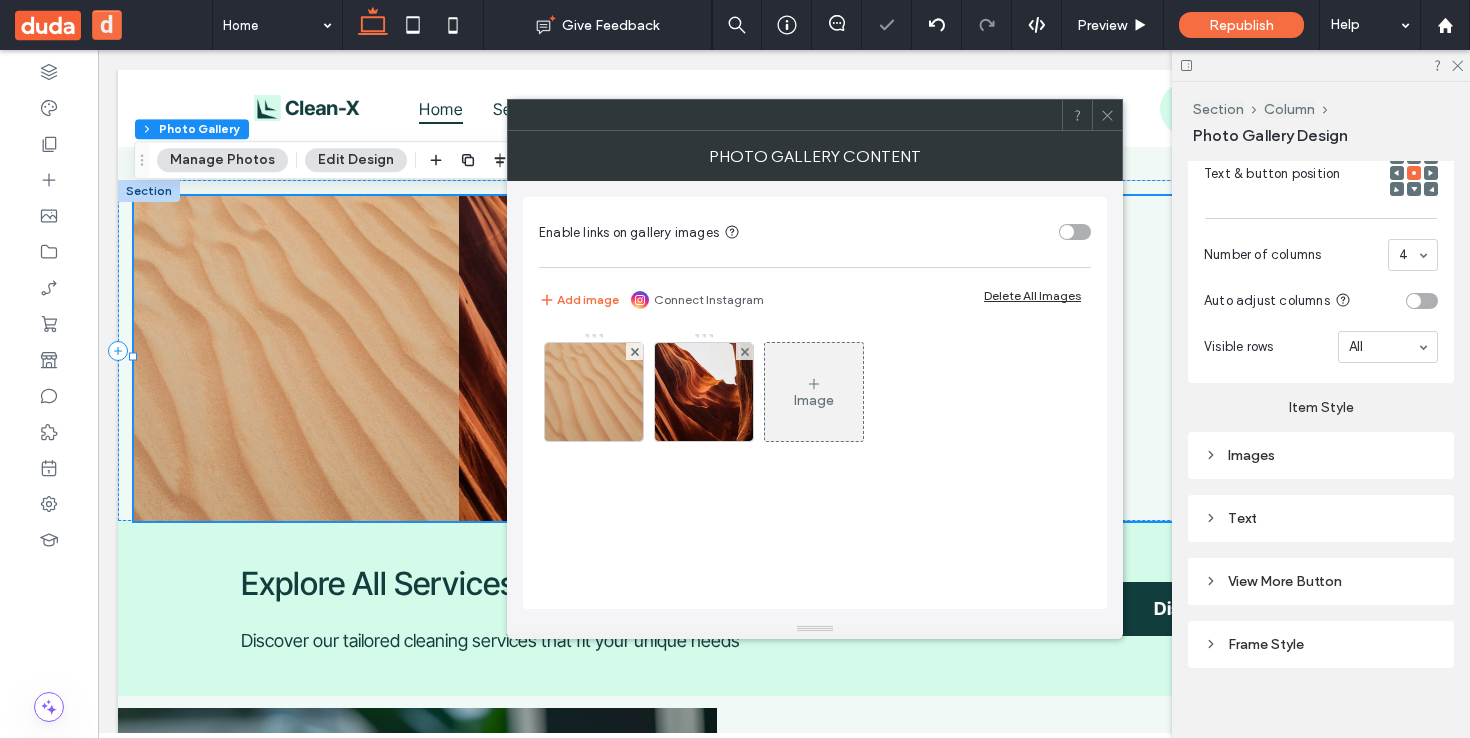 click at bounding box center [594, 392] 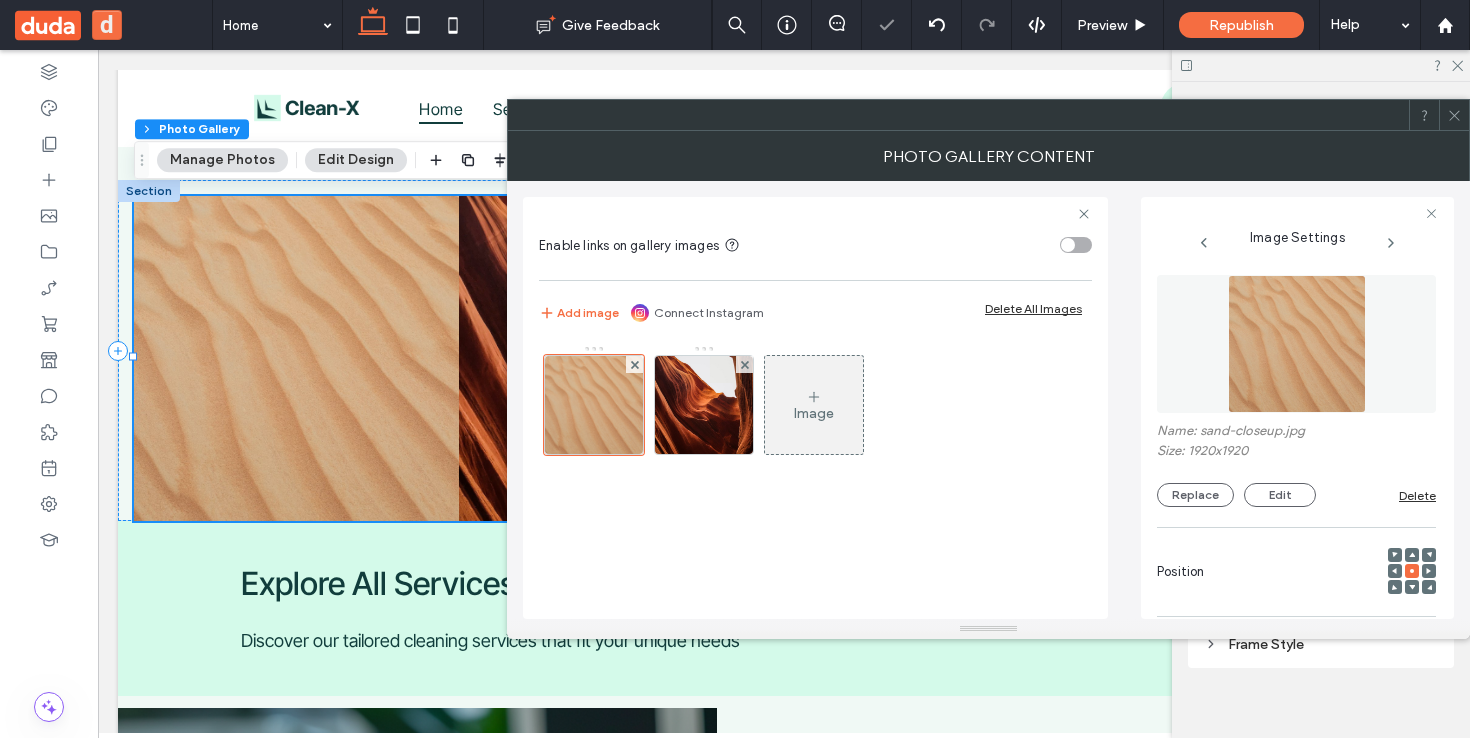 scroll, scrollTop: 0, scrollLeft: 17, axis: horizontal 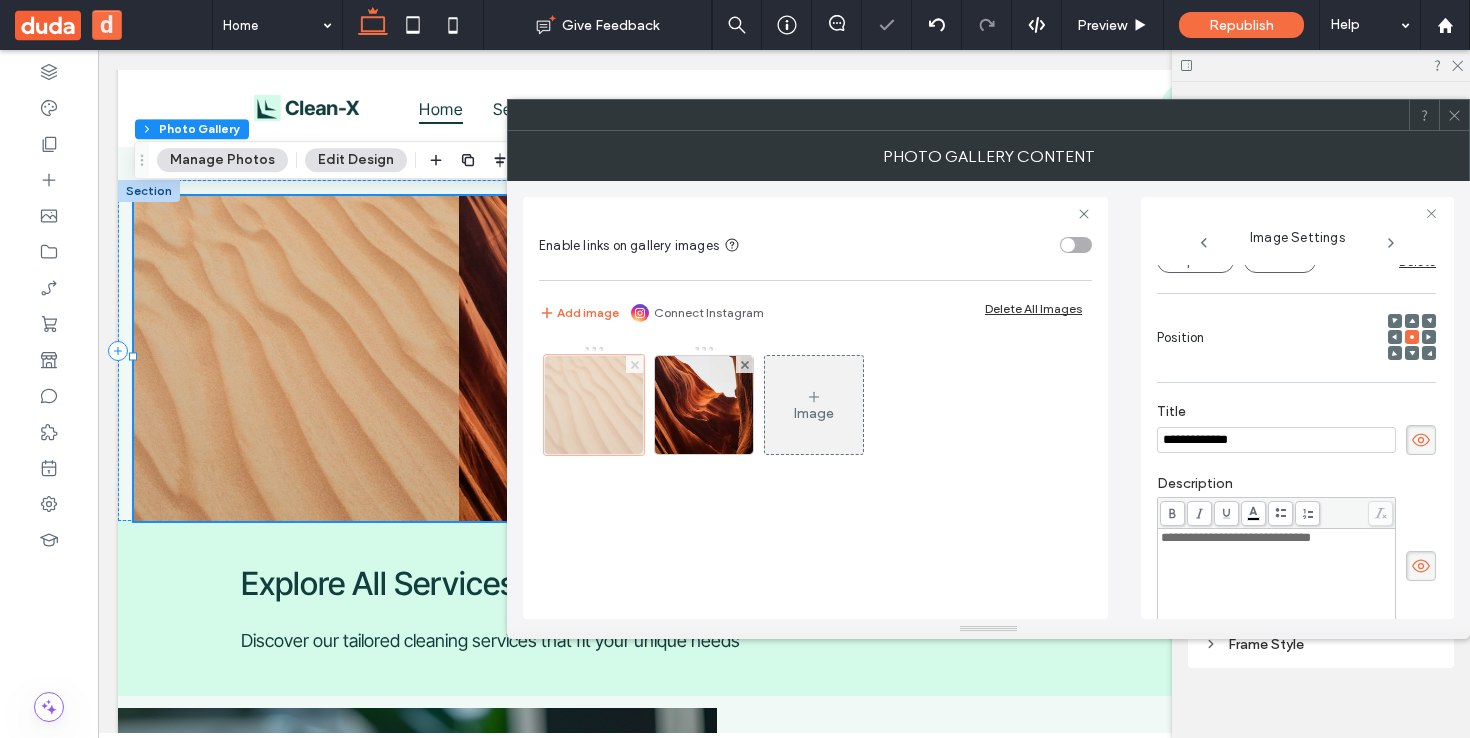 click 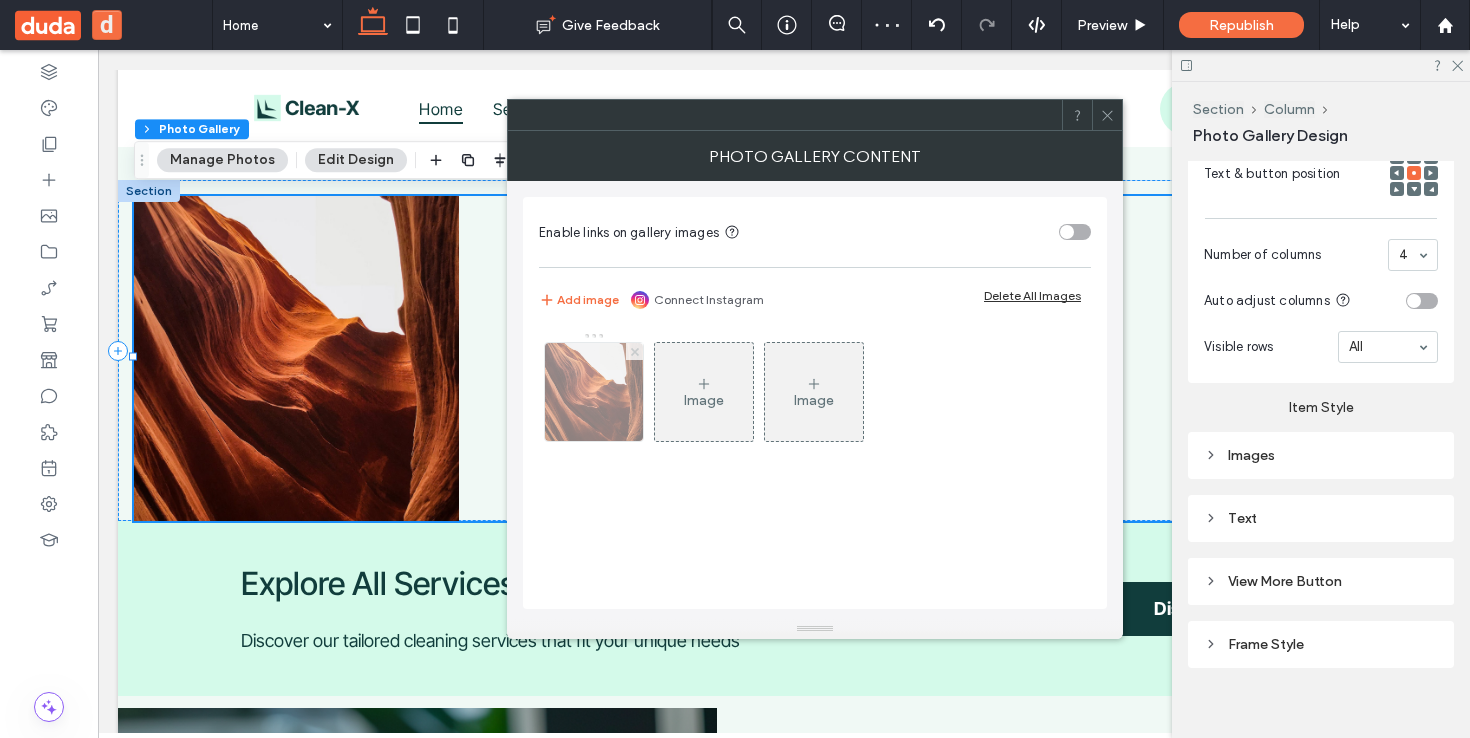 click at bounding box center (635, 351) 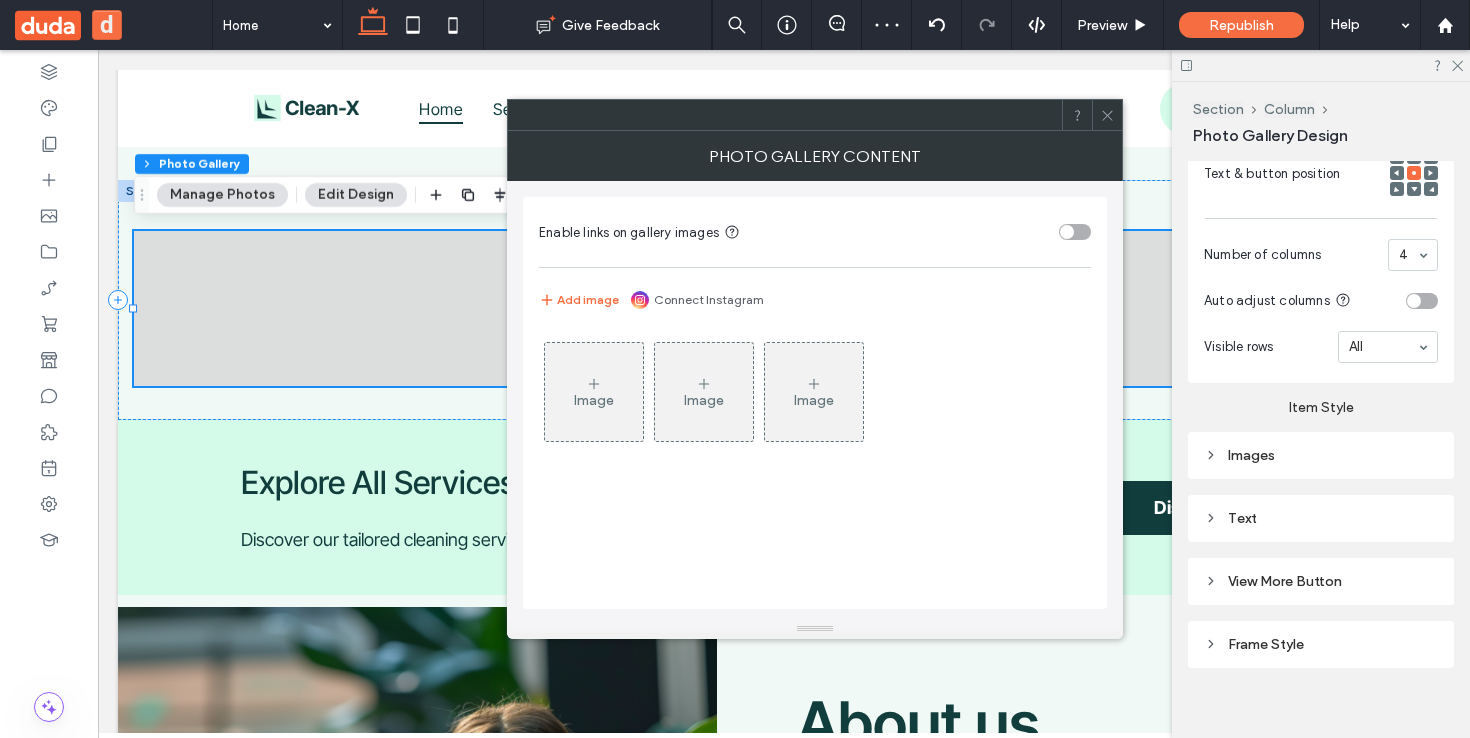 click on "Image" at bounding box center [594, 392] 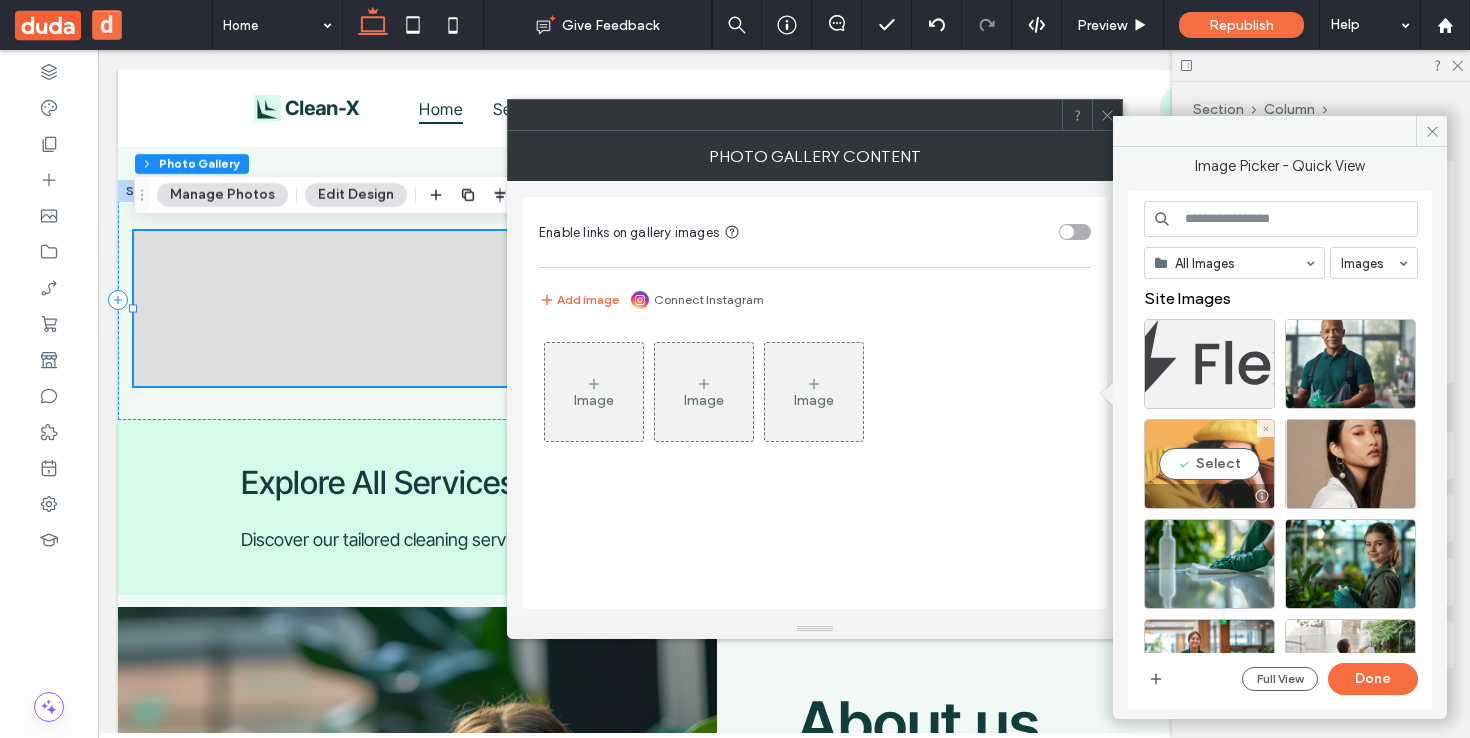 click on "Select" at bounding box center [1209, 464] 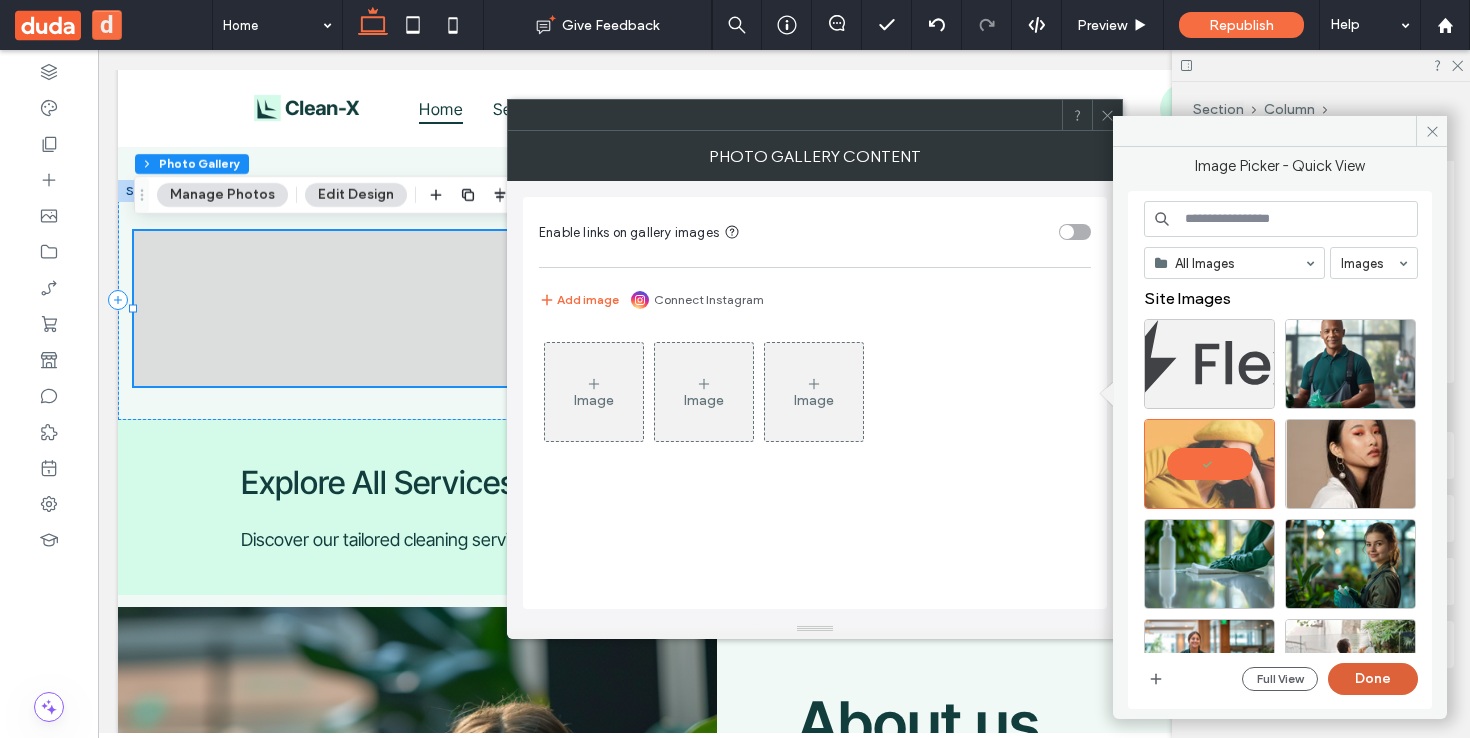 click on "Done" at bounding box center (1373, 679) 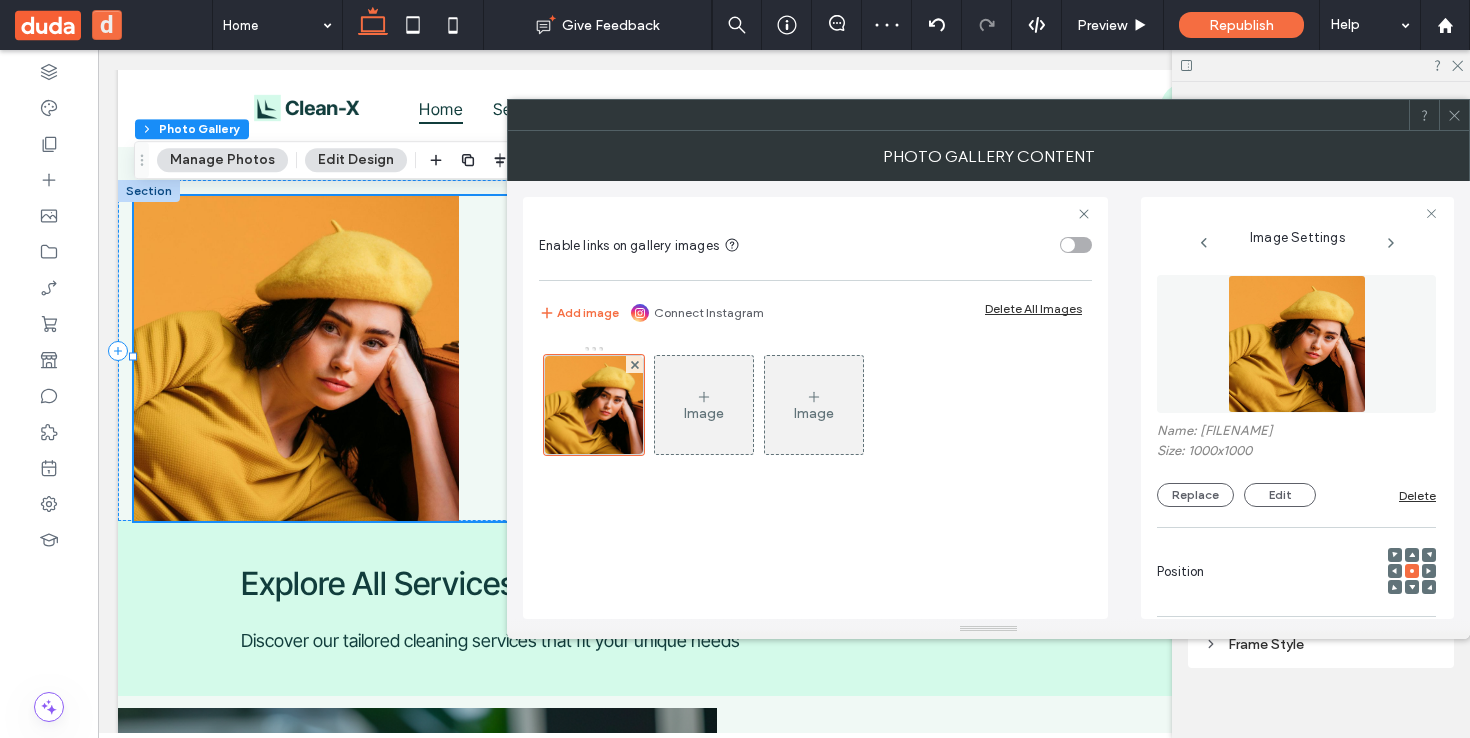 click 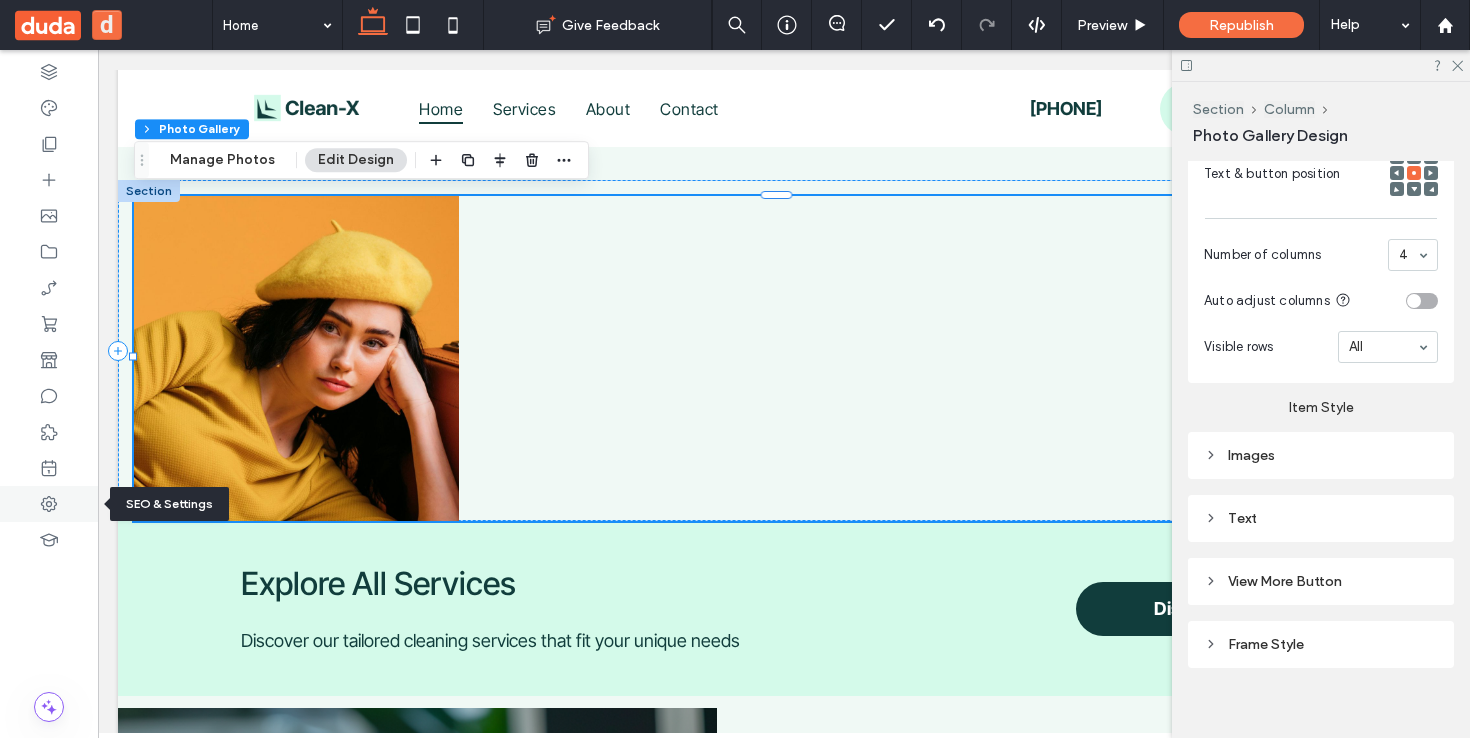 click 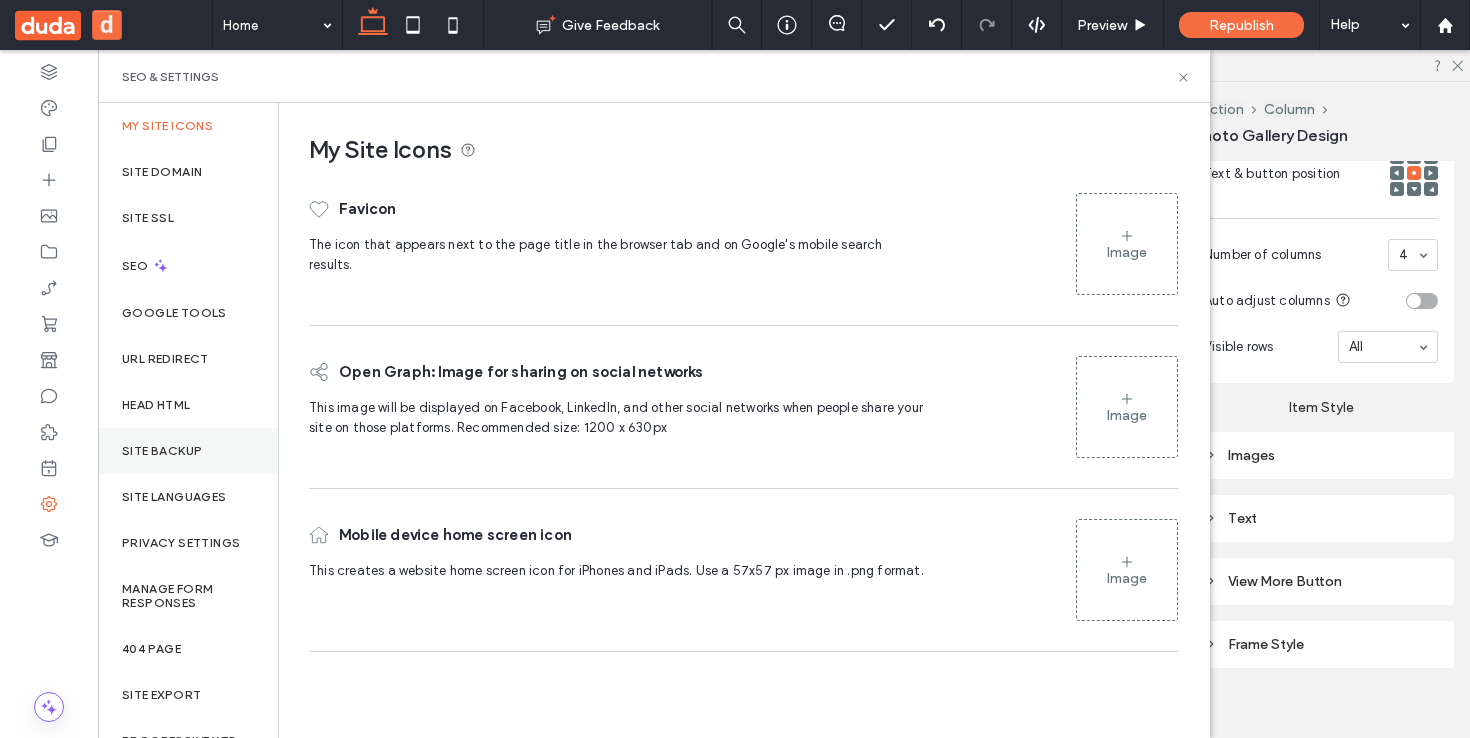 click on "Site Backup" at bounding box center (188, 451) 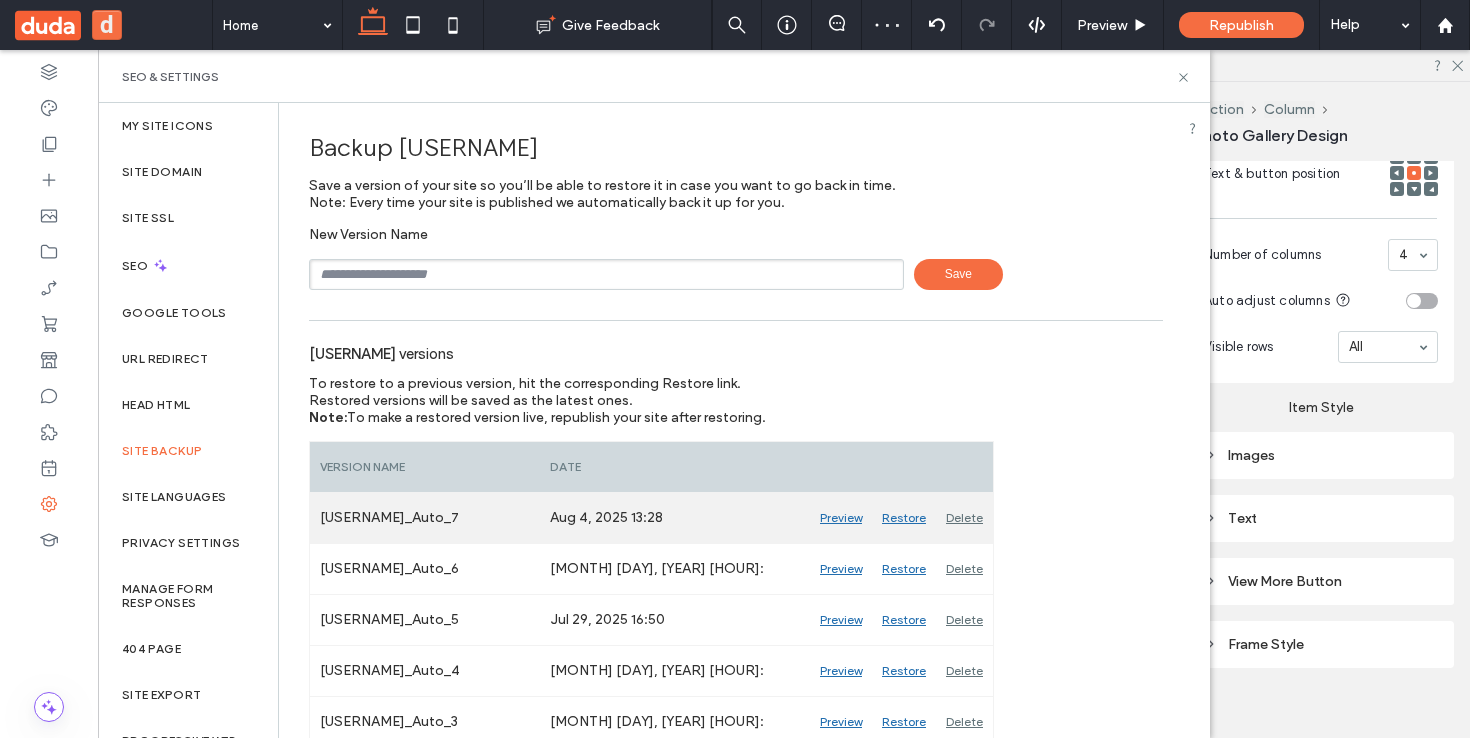 click on "Restore" at bounding box center (904, 518) 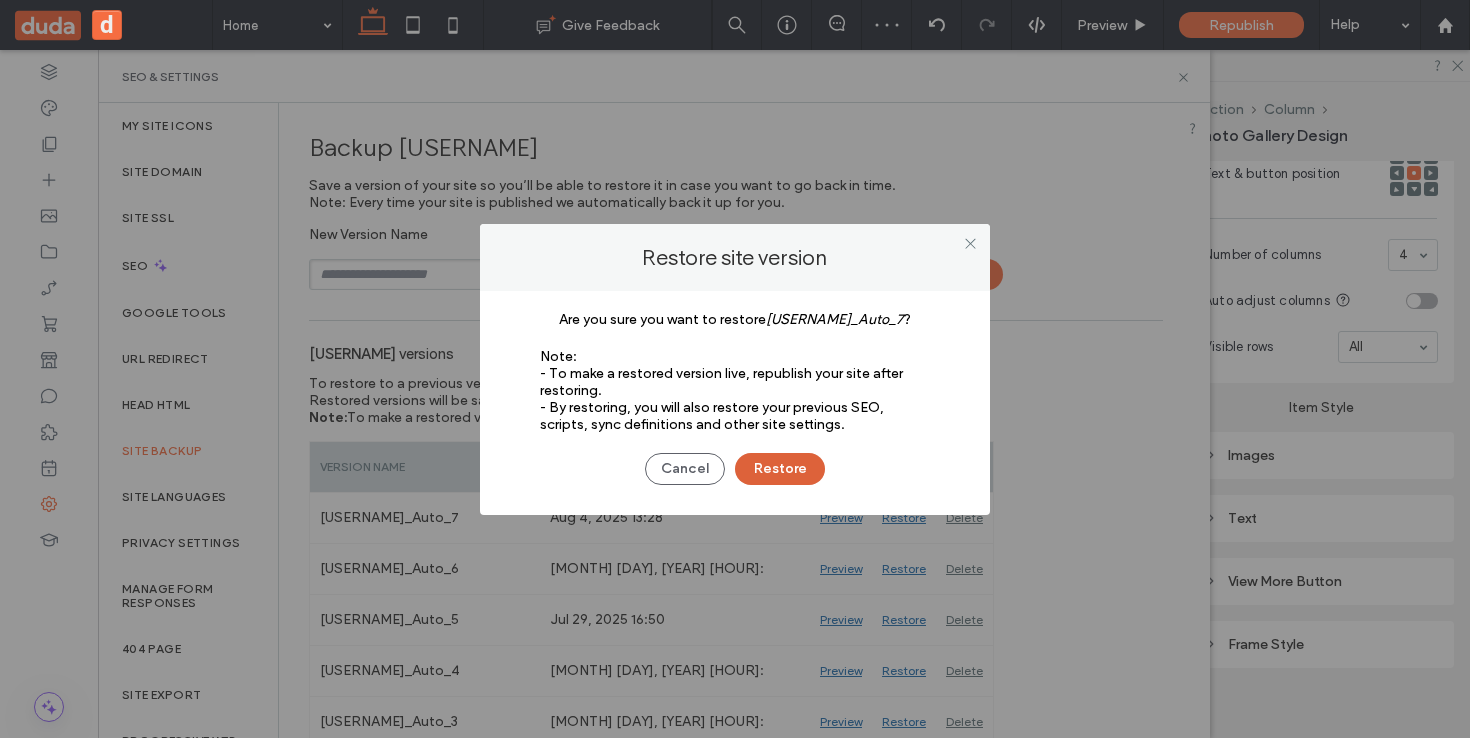 click on "Restore" at bounding box center [780, 469] 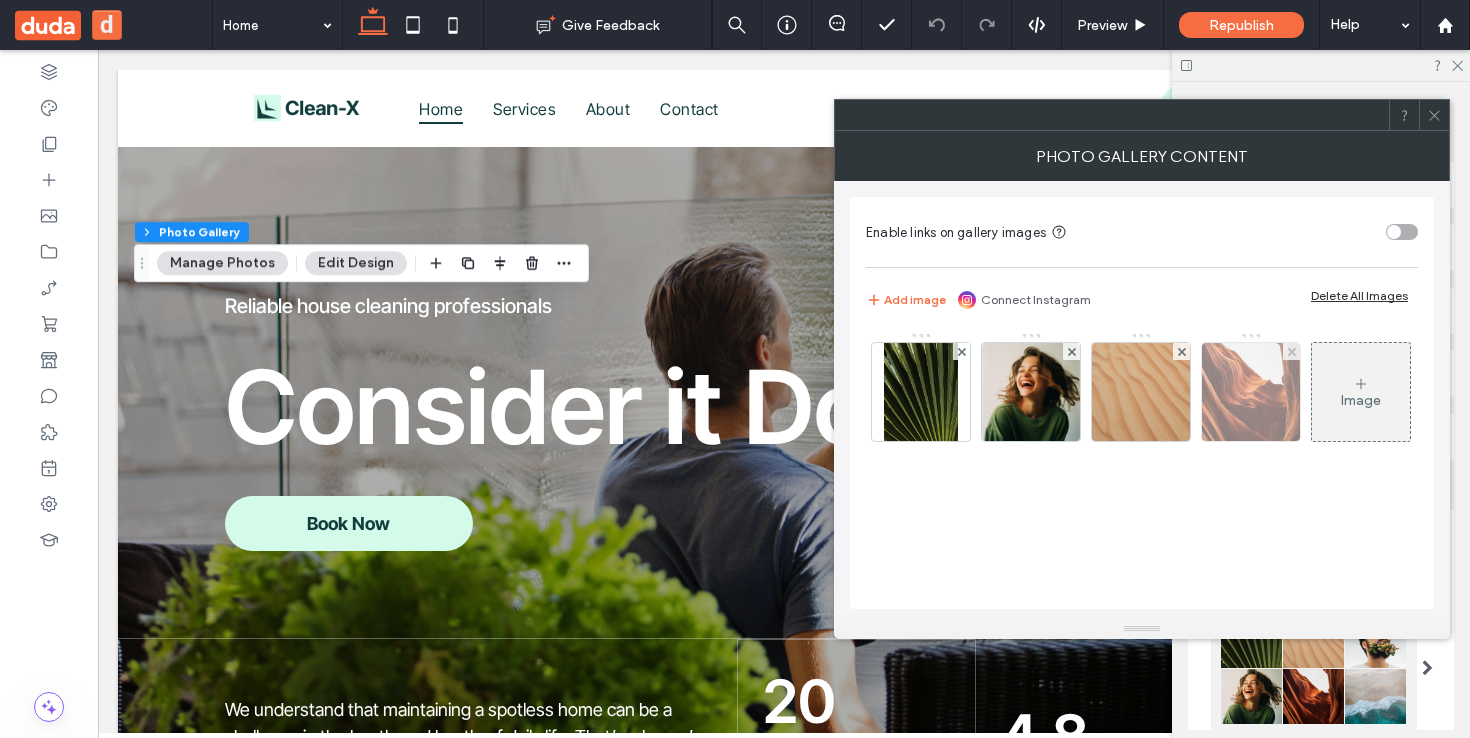 scroll, scrollTop: 947, scrollLeft: 0, axis: vertical 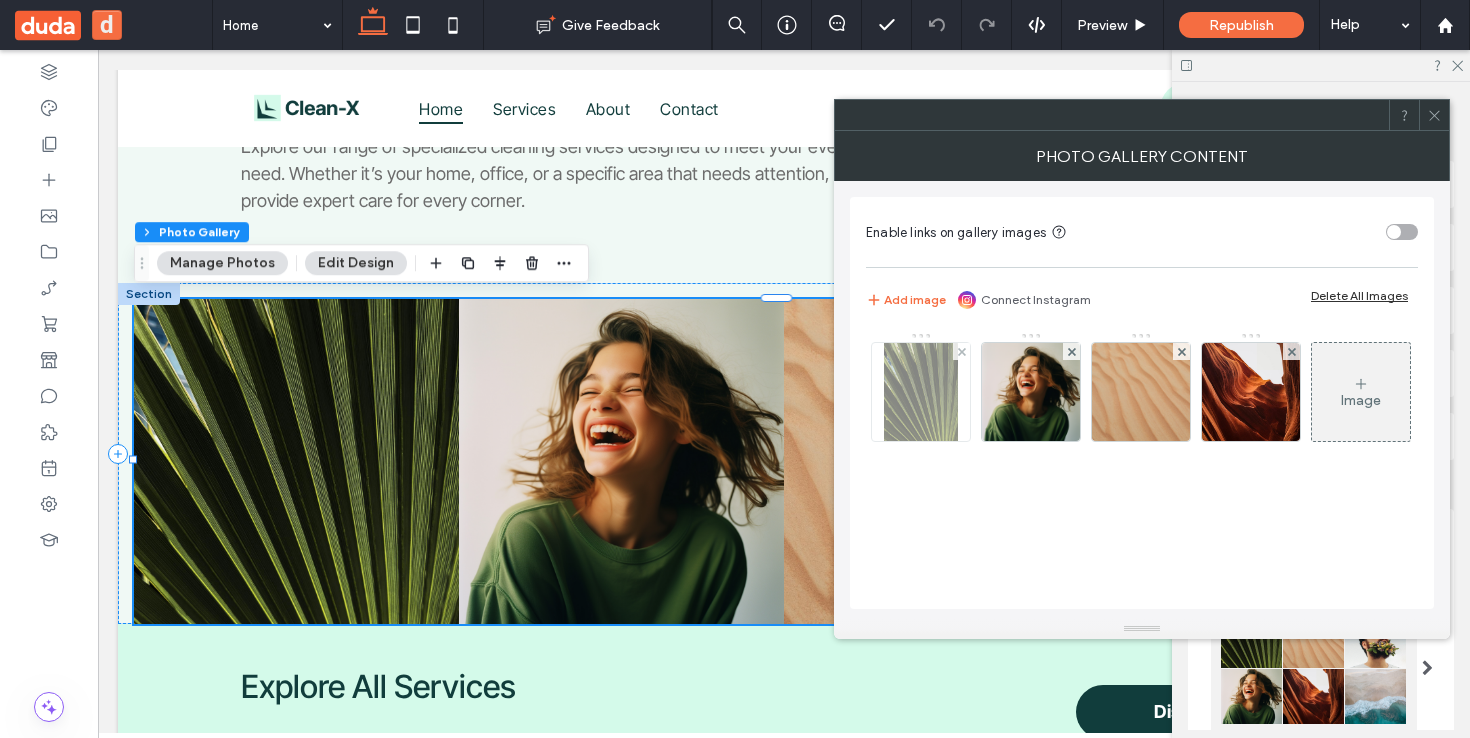 click at bounding box center (921, 392) 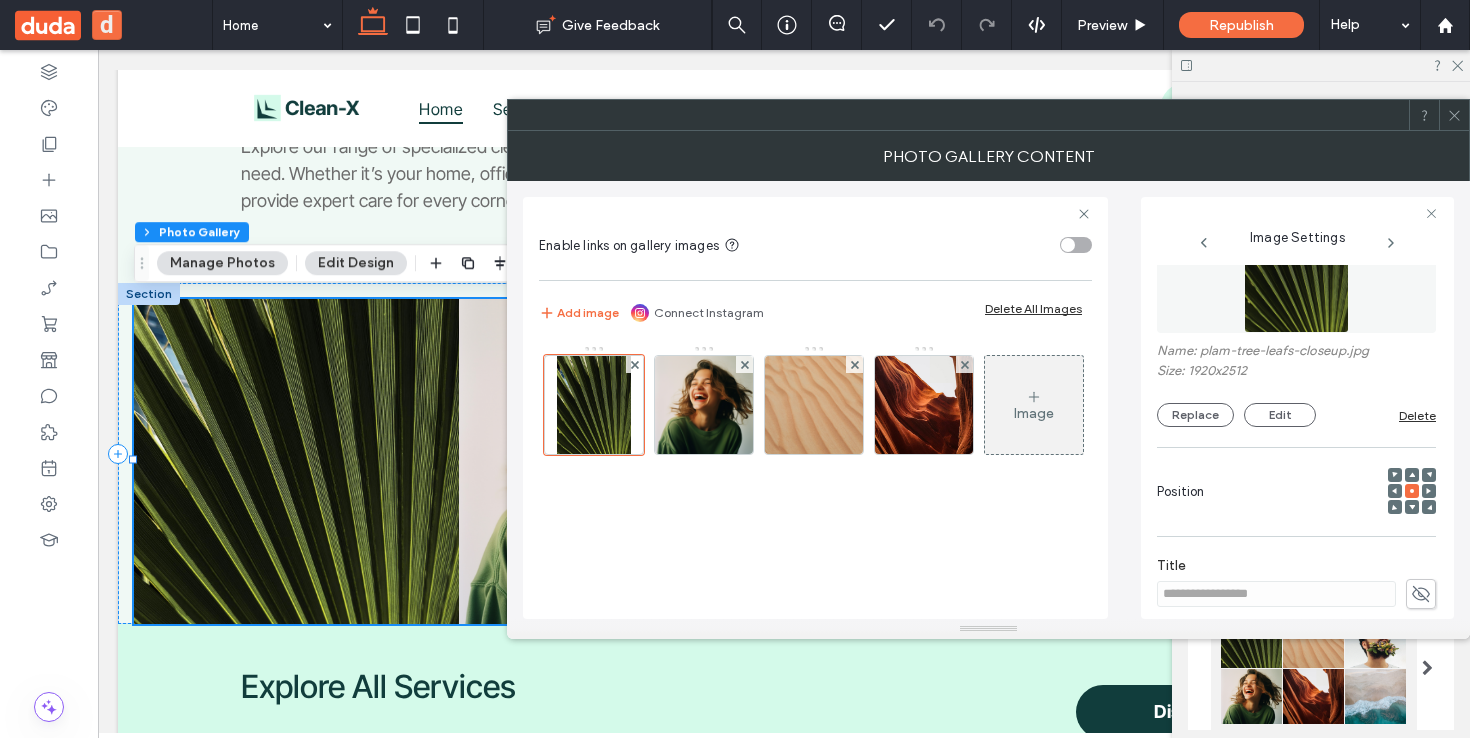 scroll, scrollTop: 360, scrollLeft: 0, axis: vertical 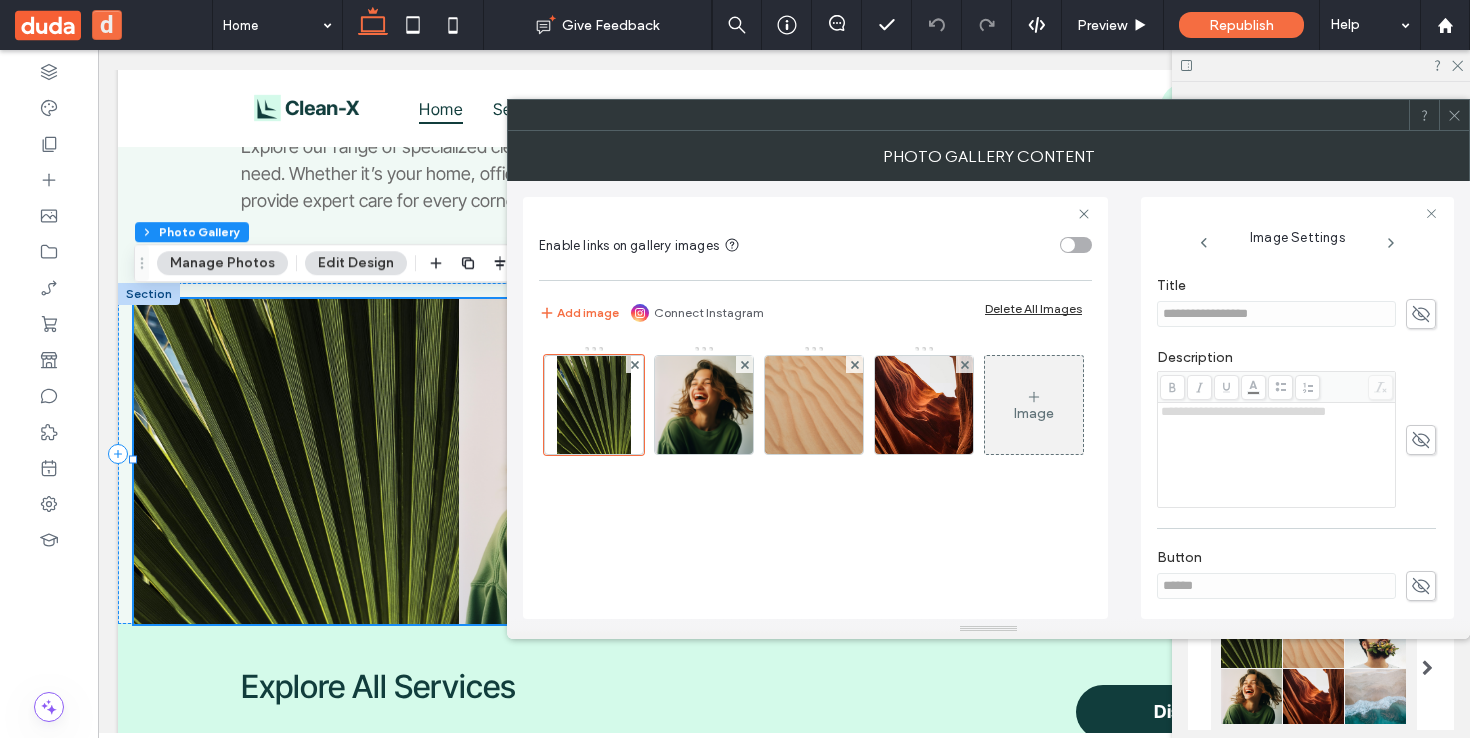 click at bounding box center (1454, 115) 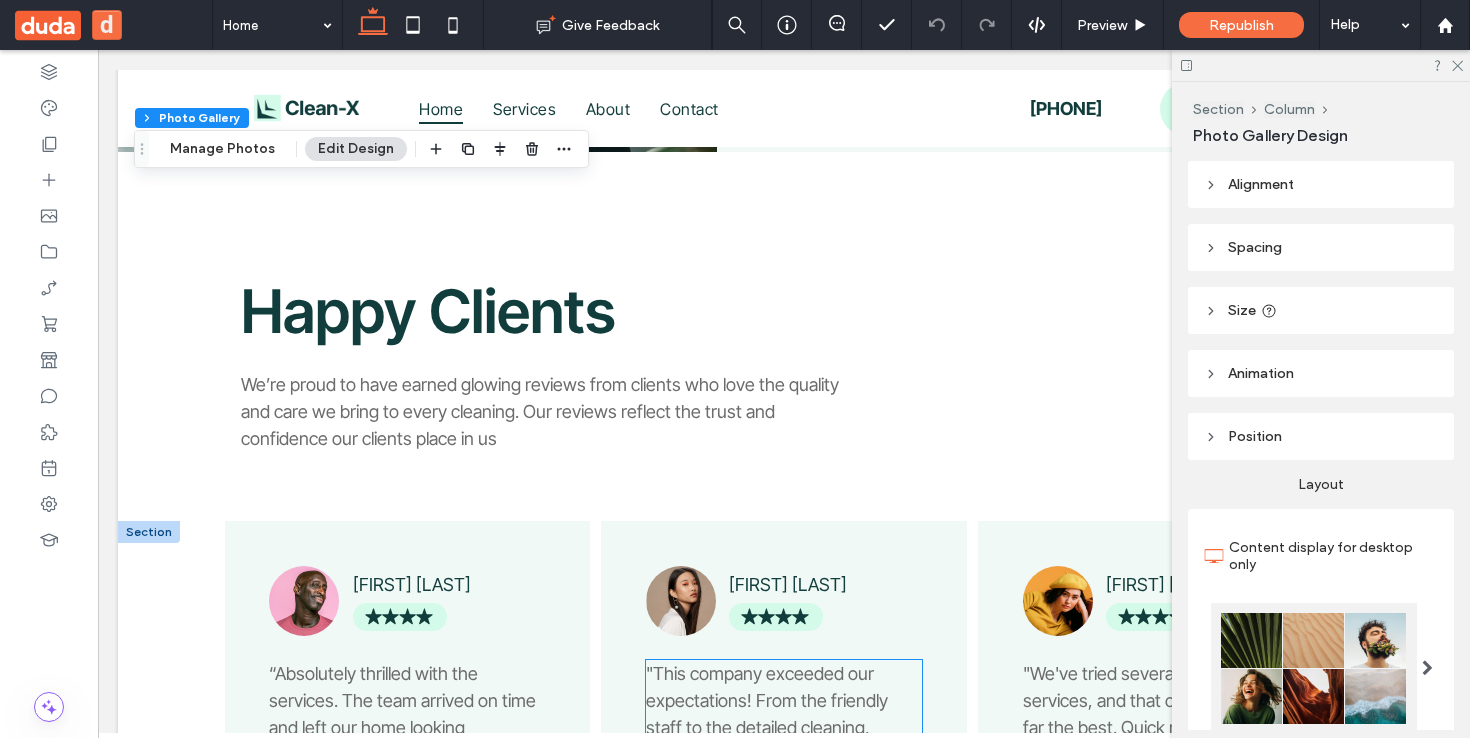 scroll, scrollTop: 2186, scrollLeft: 0, axis: vertical 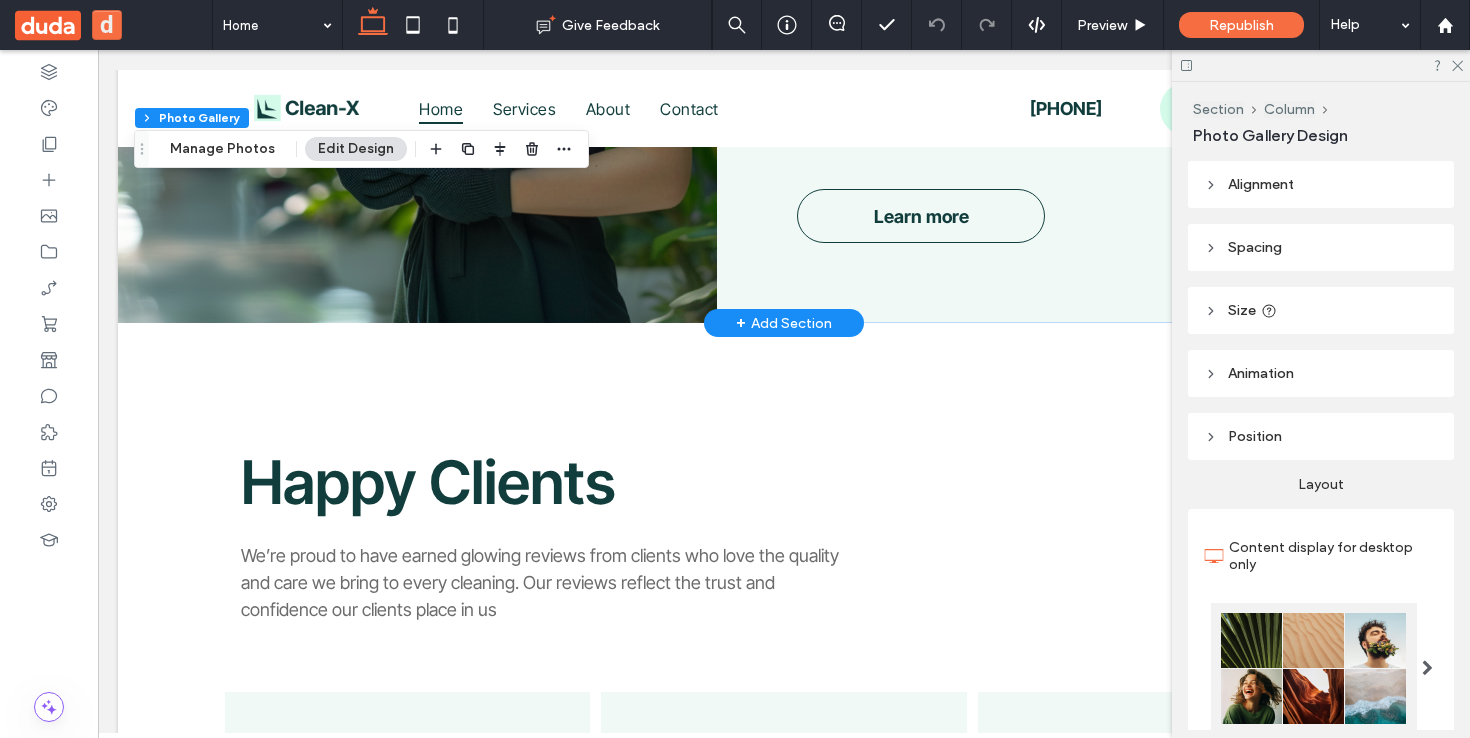 click on "+" at bounding box center (741, 323) 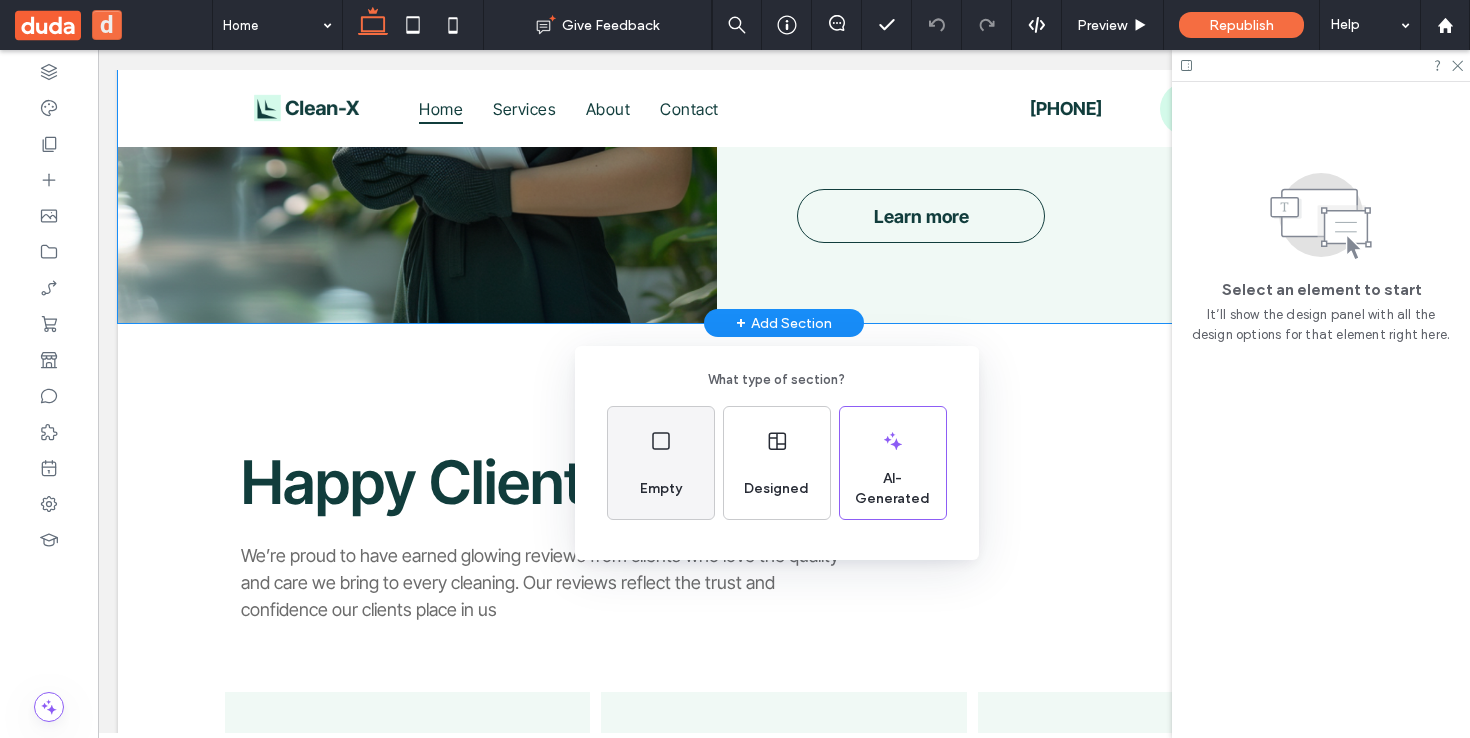 click on "Empty" at bounding box center (661, 463) 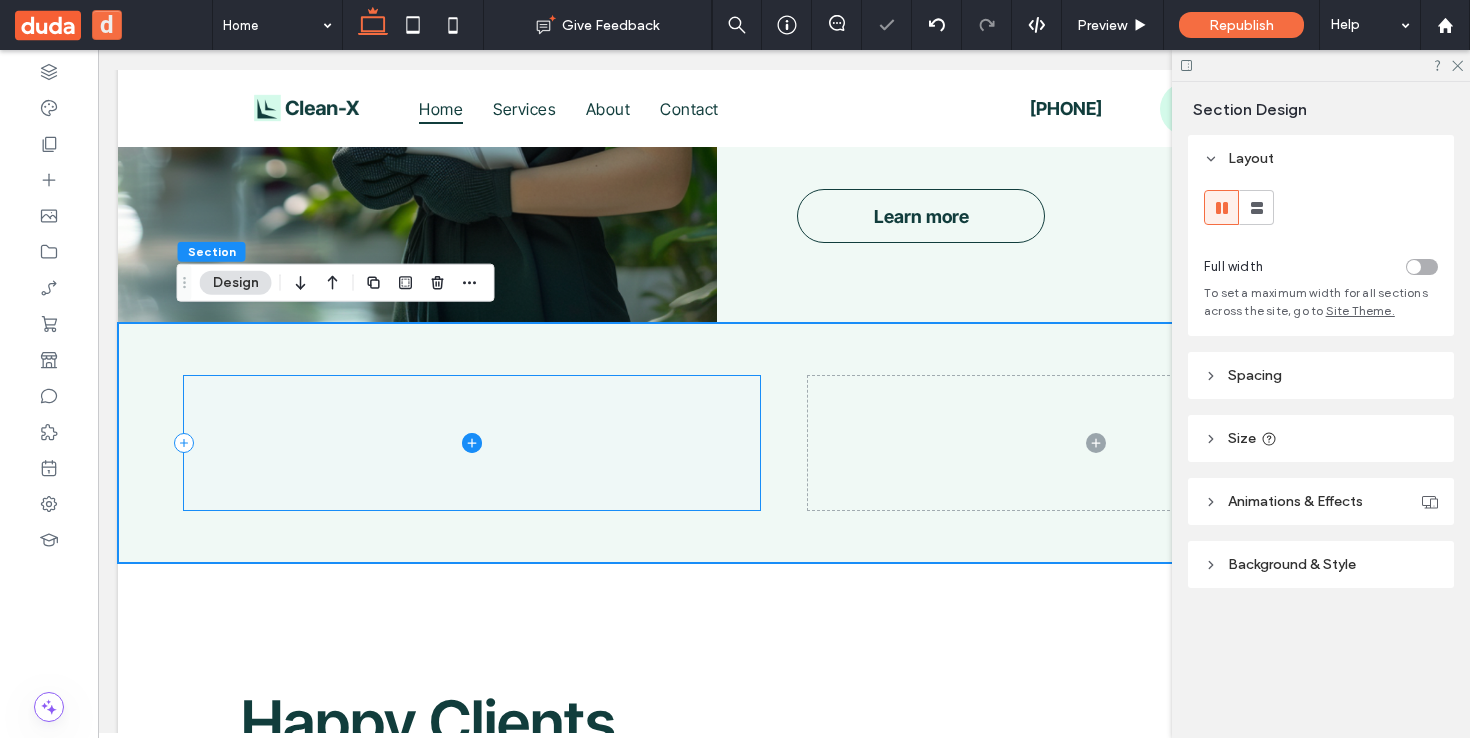 click 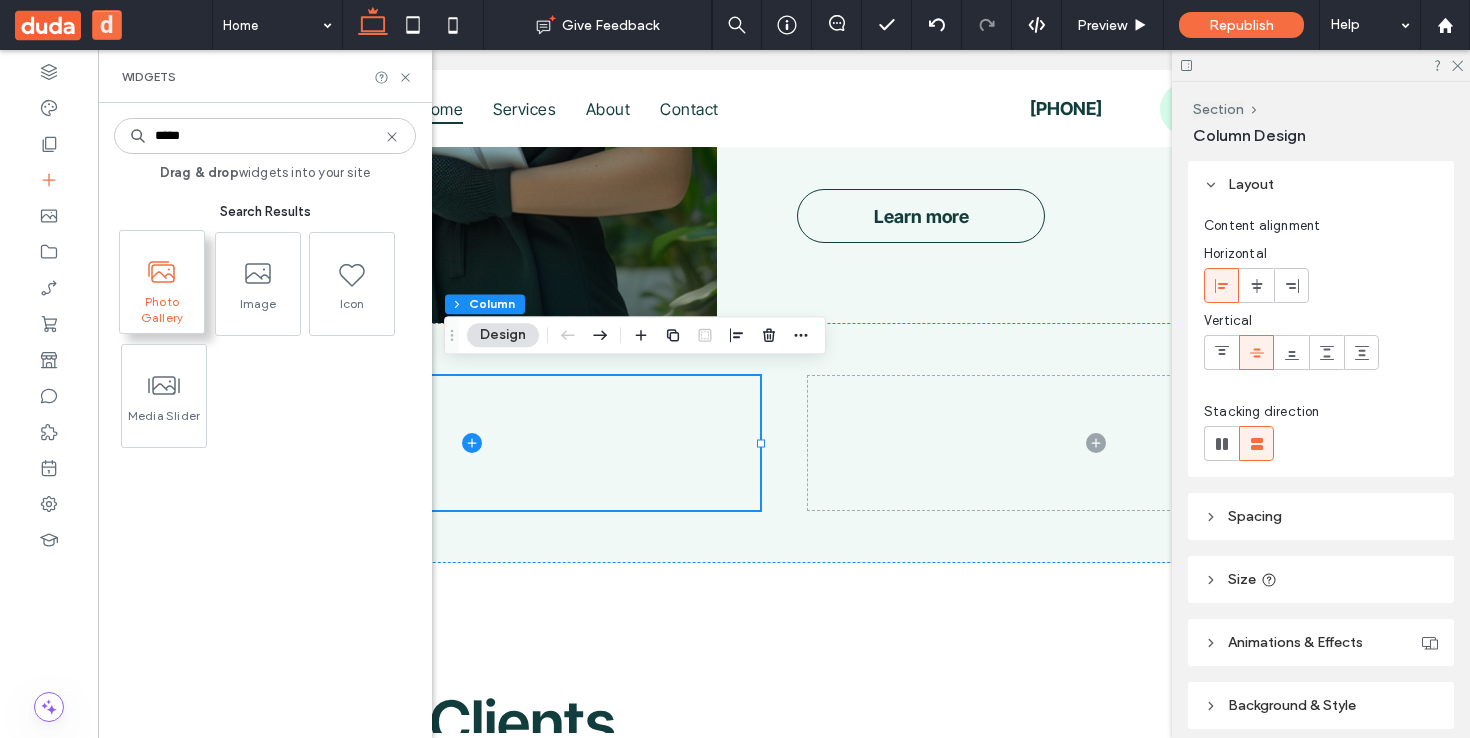 type on "*****" 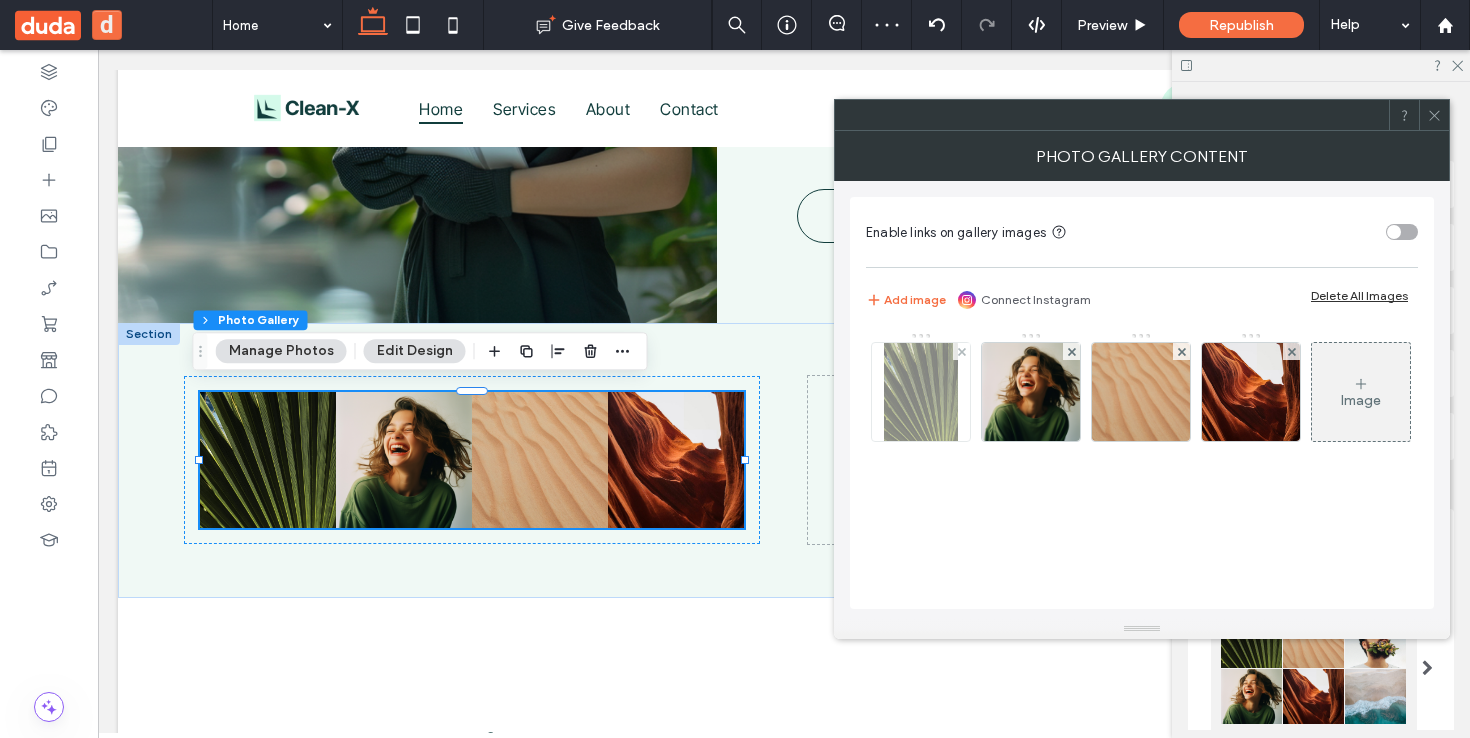click at bounding box center (921, 392) 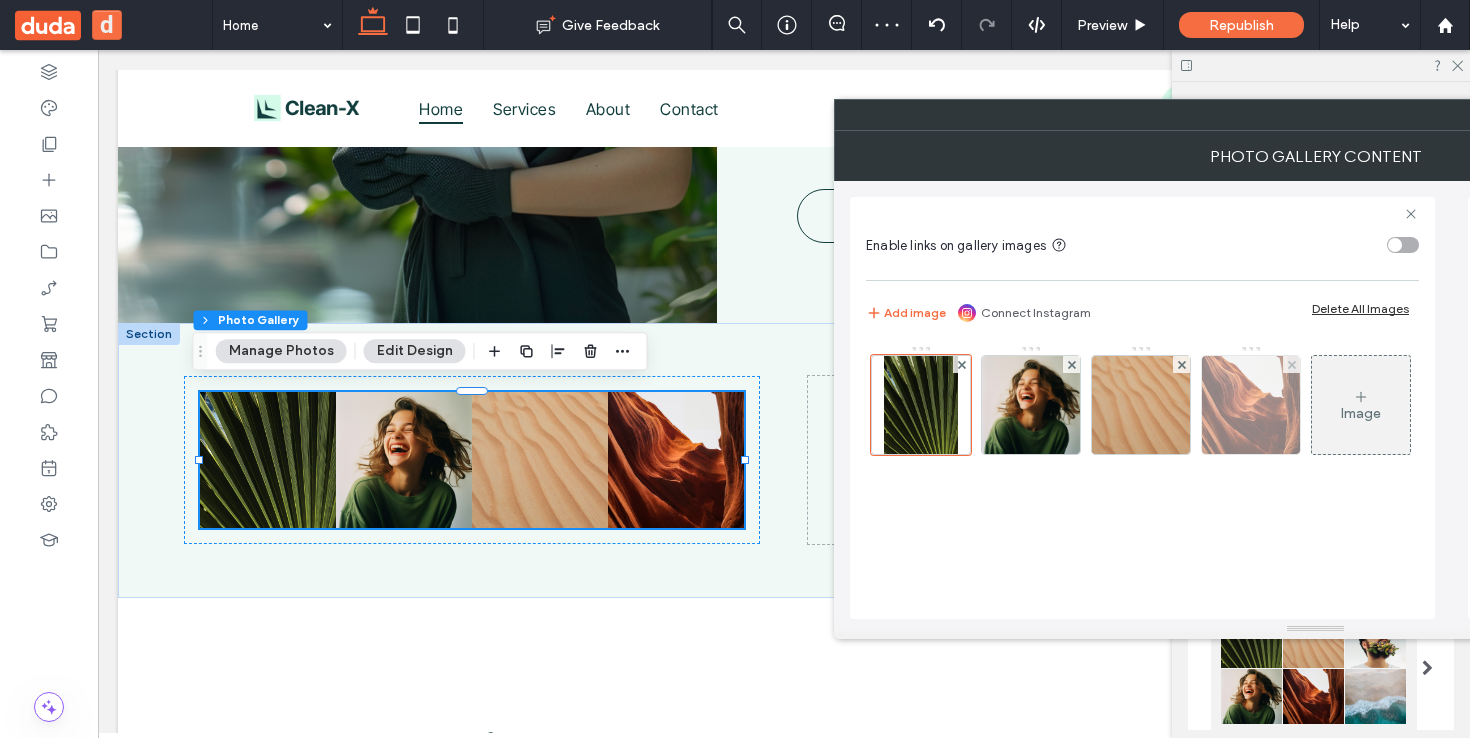 scroll, scrollTop: 0, scrollLeft: 115, axis: horizontal 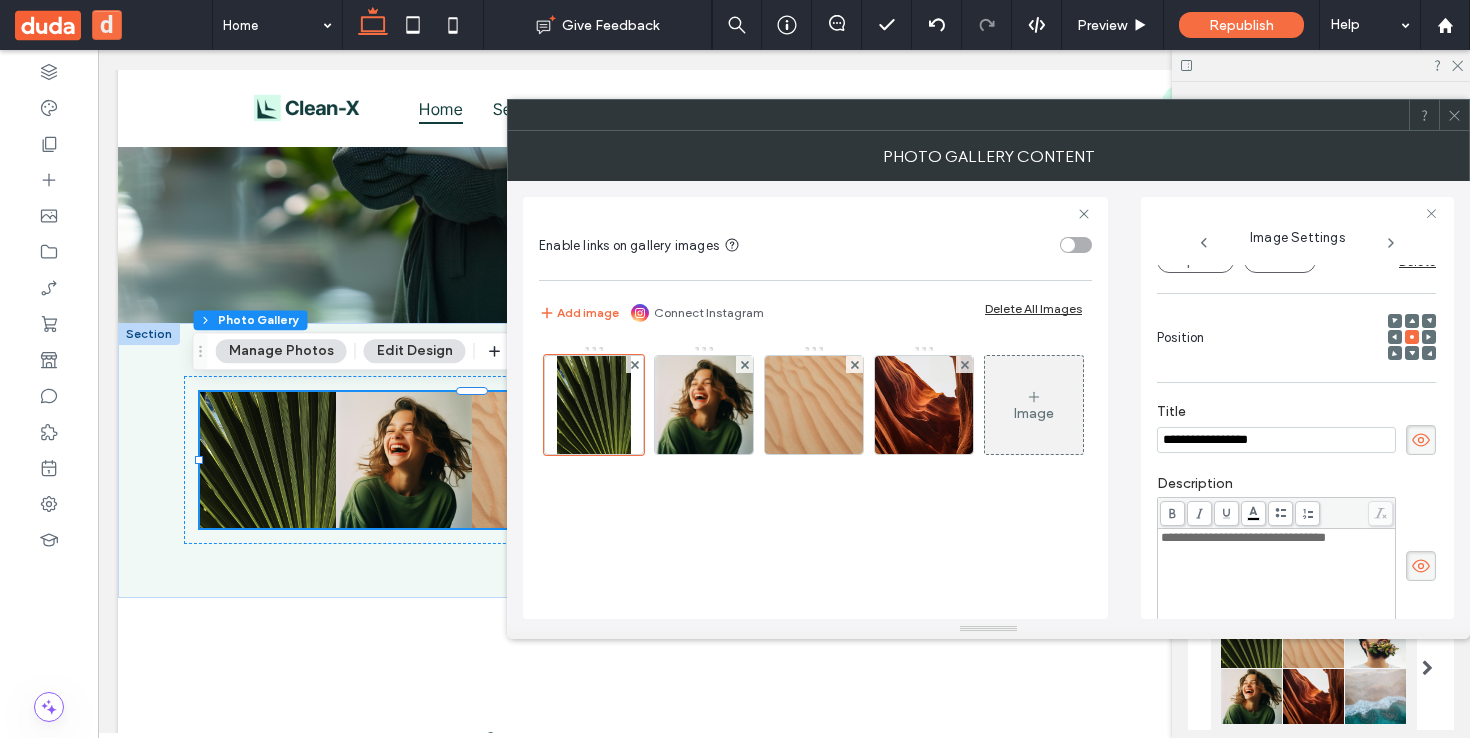 click 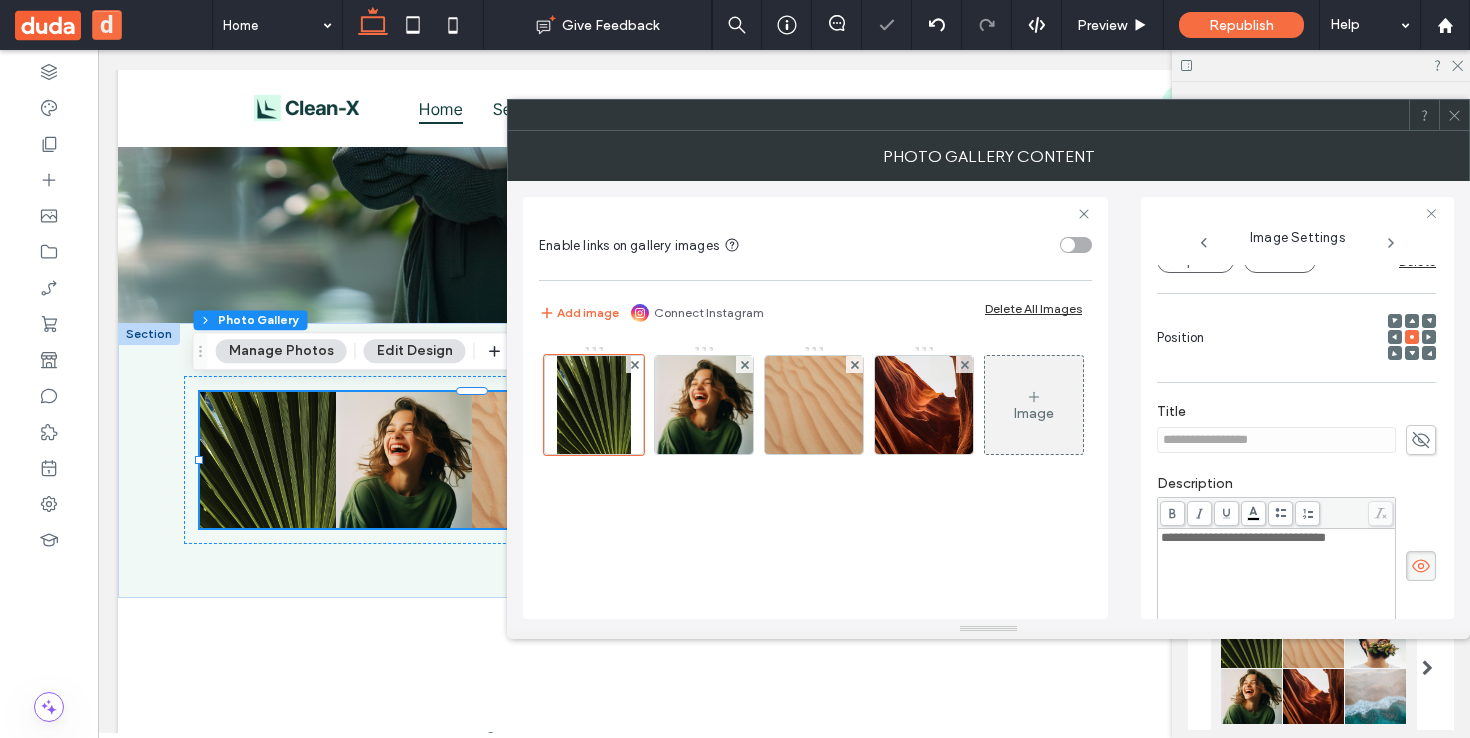 click 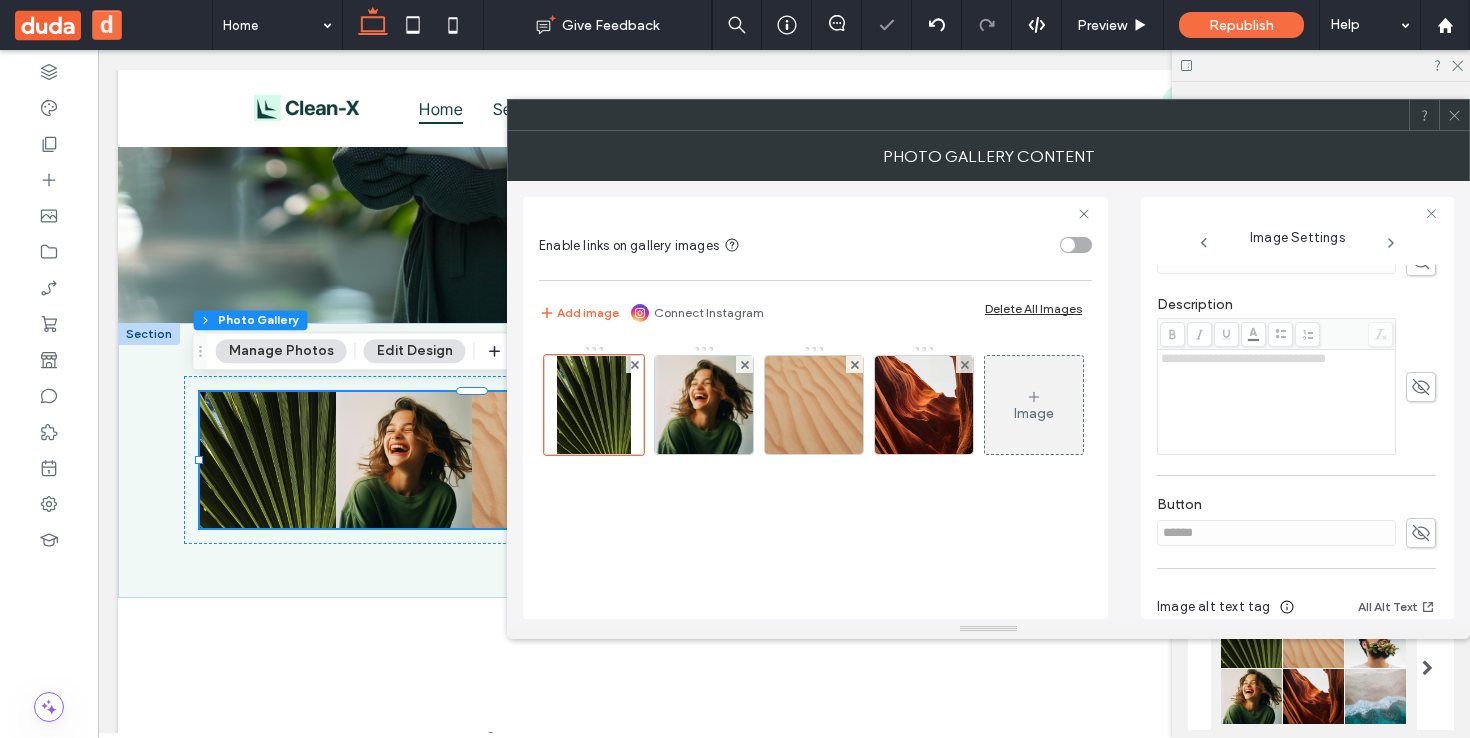 scroll, scrollTop: 505, scrollLeft: 0, axis: vertical 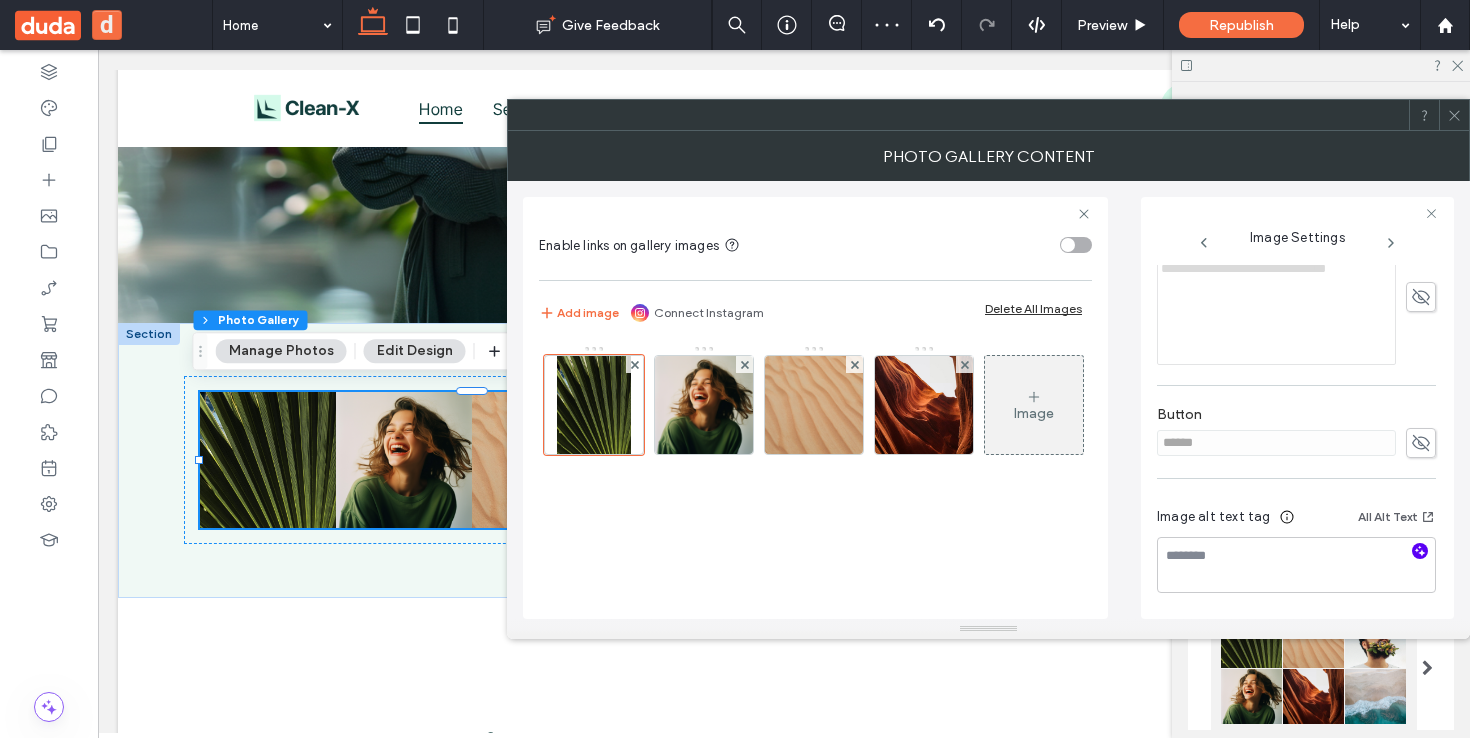 click 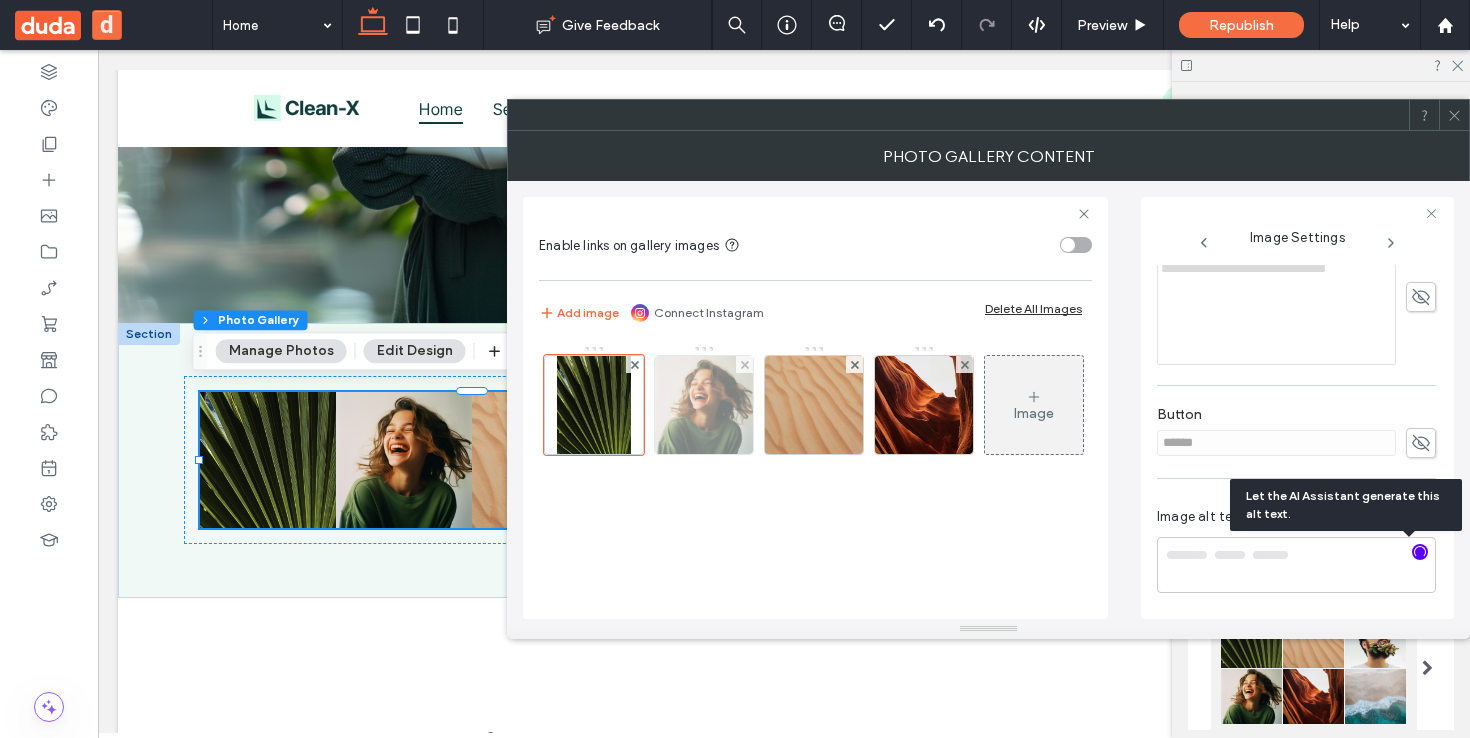 type on "**********" 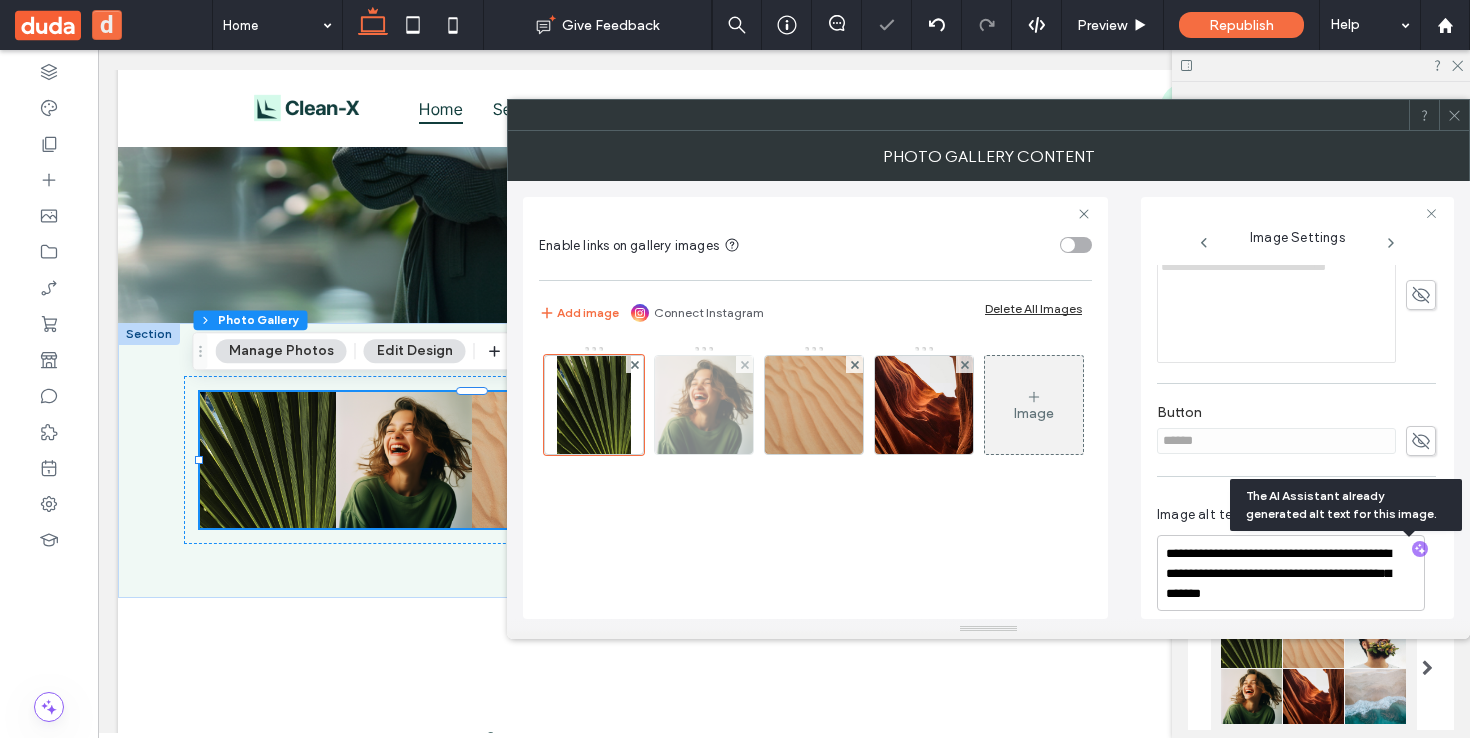click at bounding box center (704, 405) 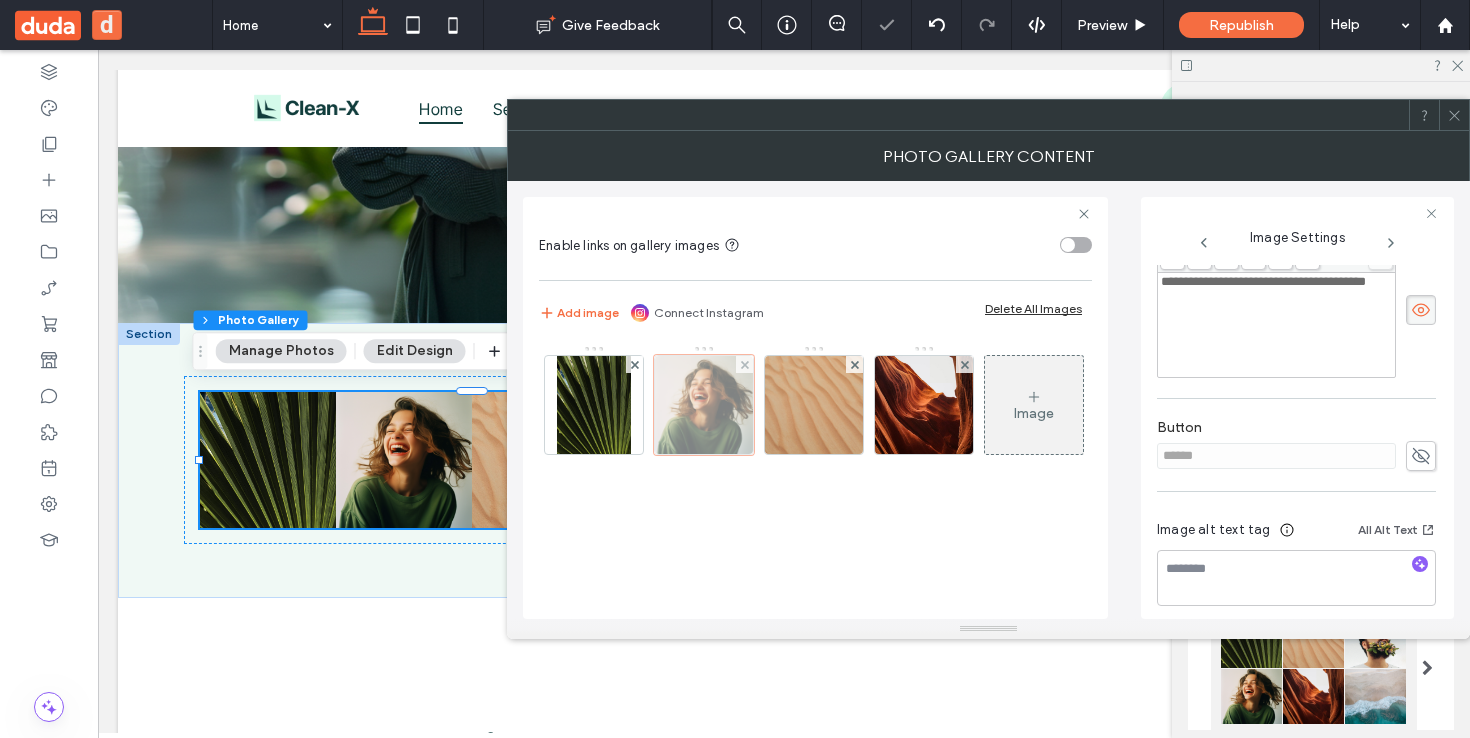 scroll, scrollTop: 250, scrollLeft: 0, axis: vertical 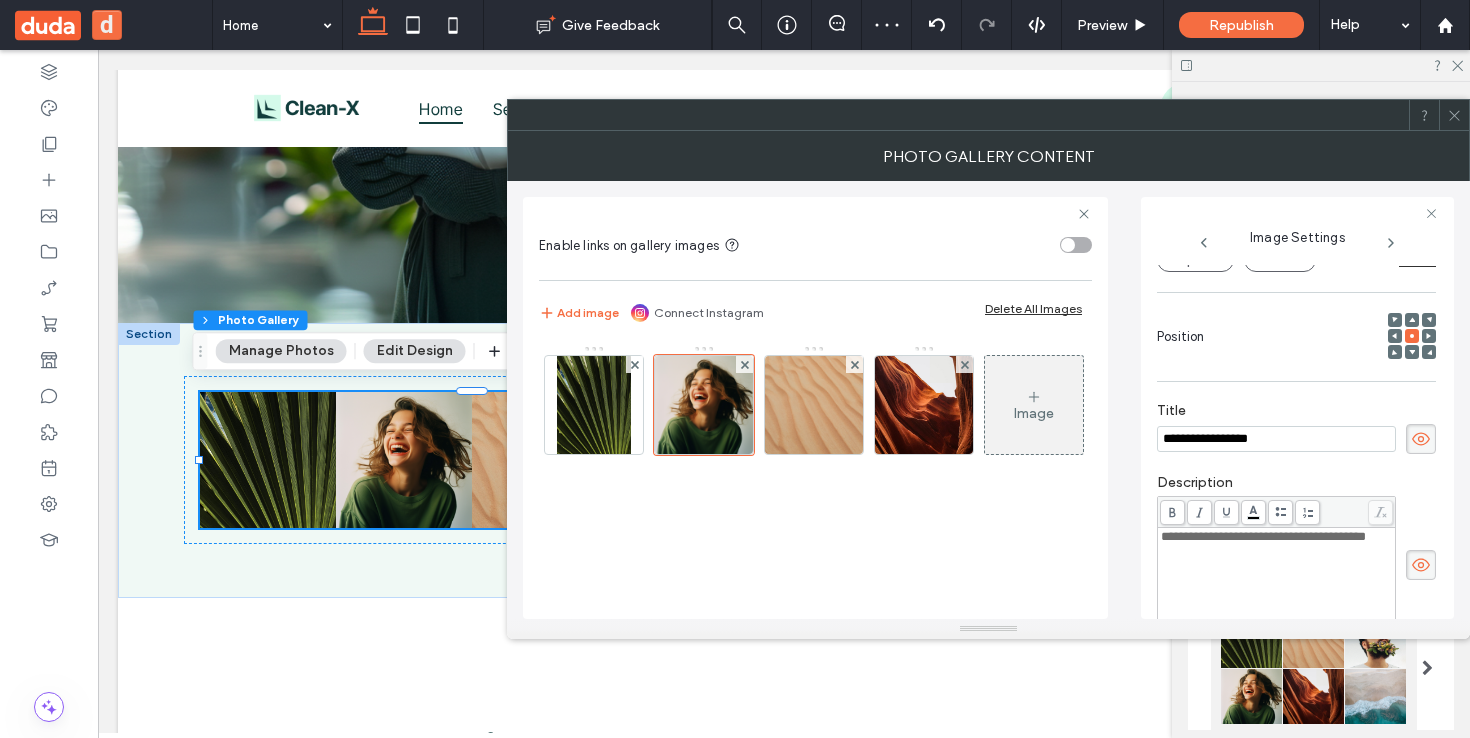 click 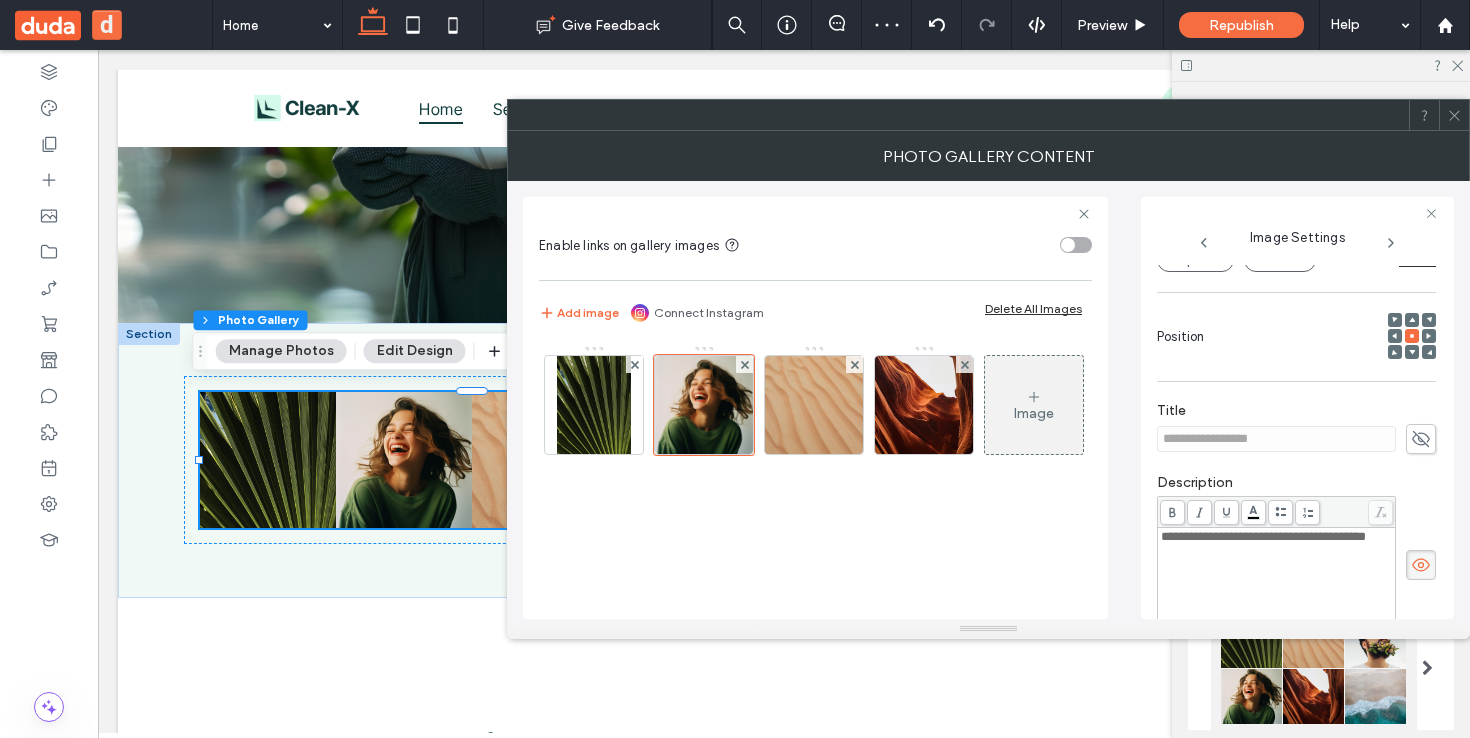 click 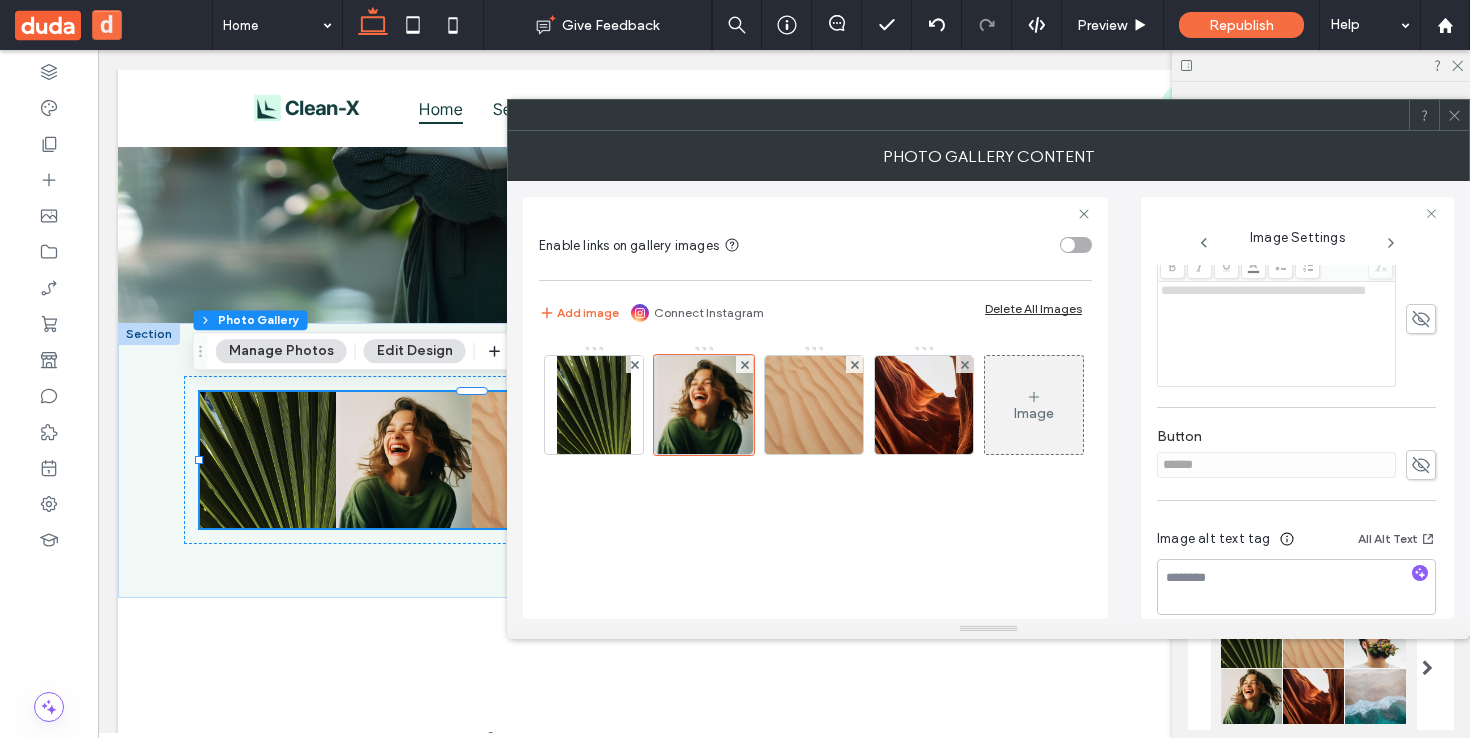 scroll, scrollTop: 521, scrollLeft: 0, axis: vertical 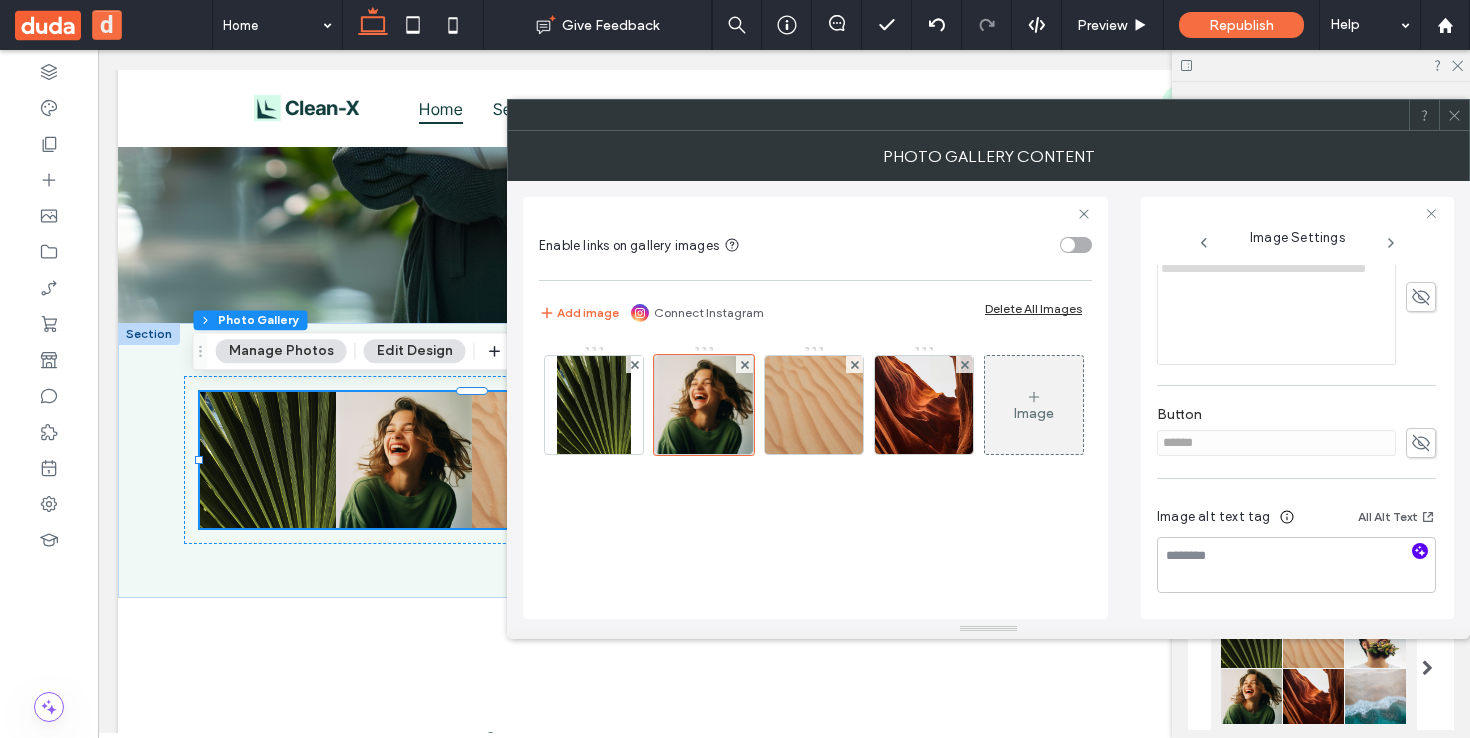 click 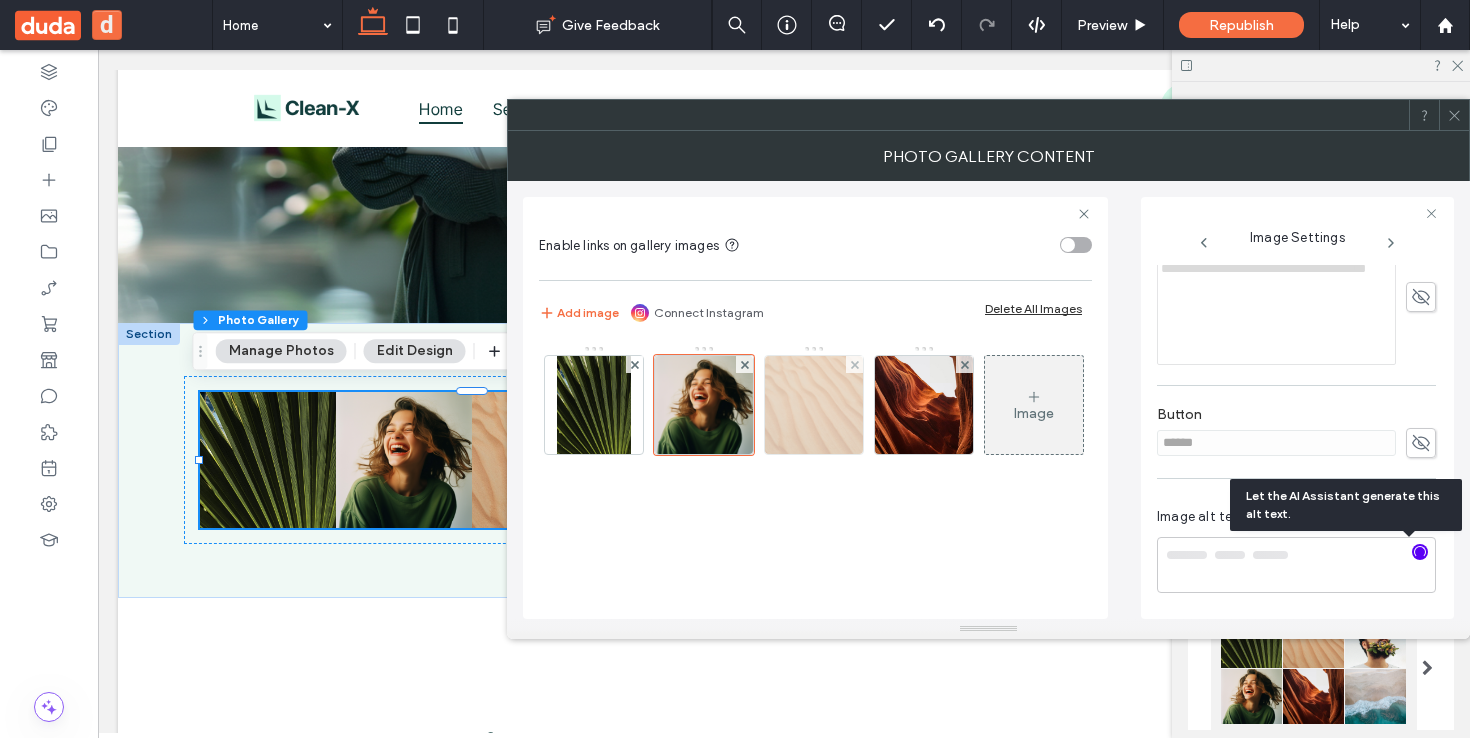 type on "**********" 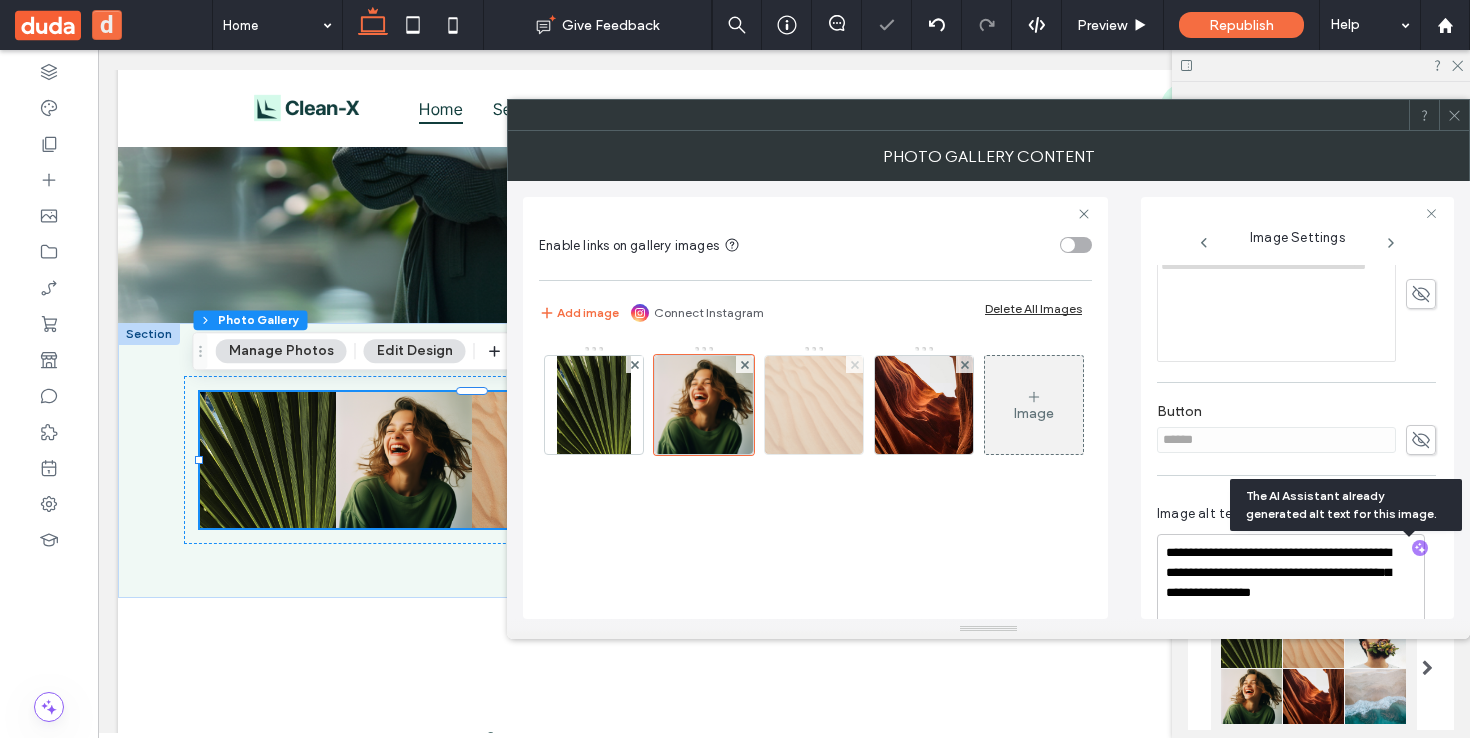 click 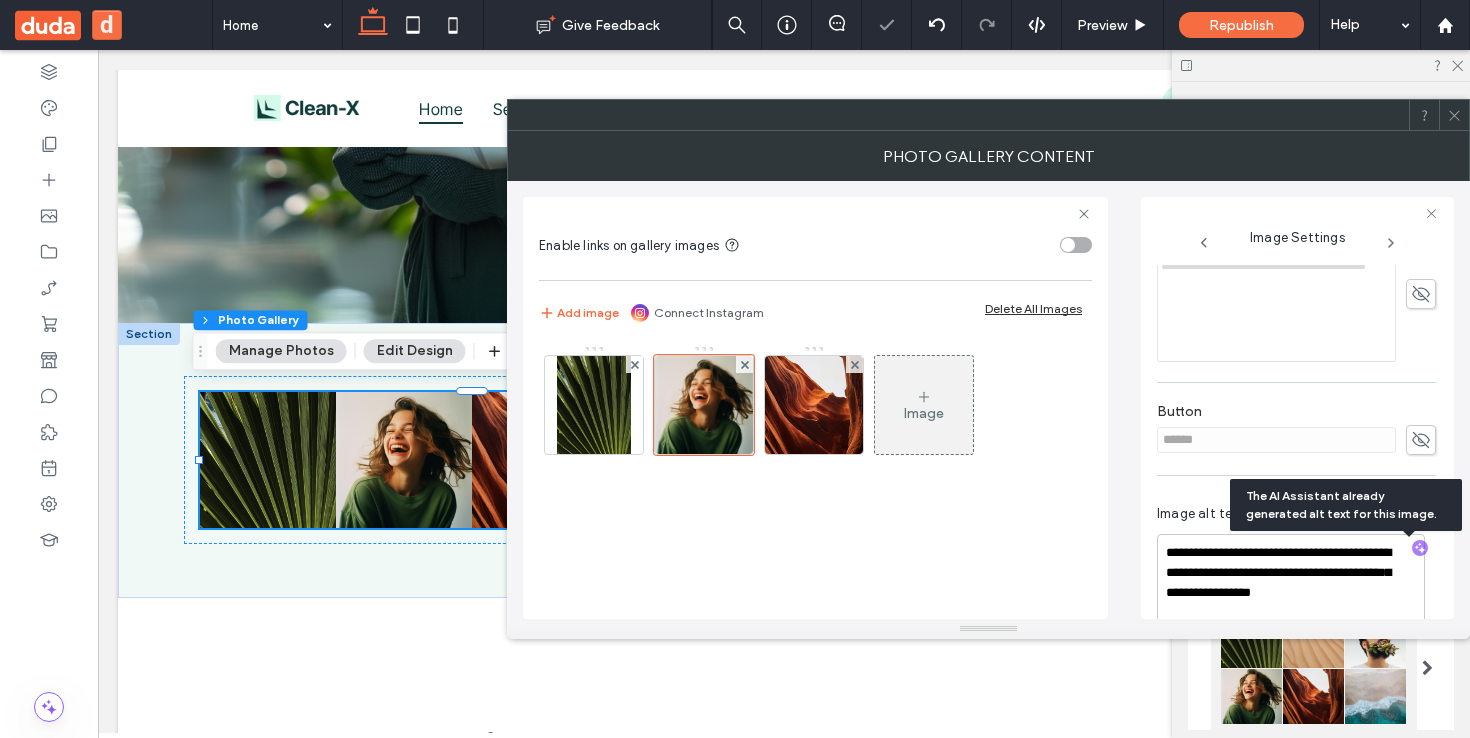 click 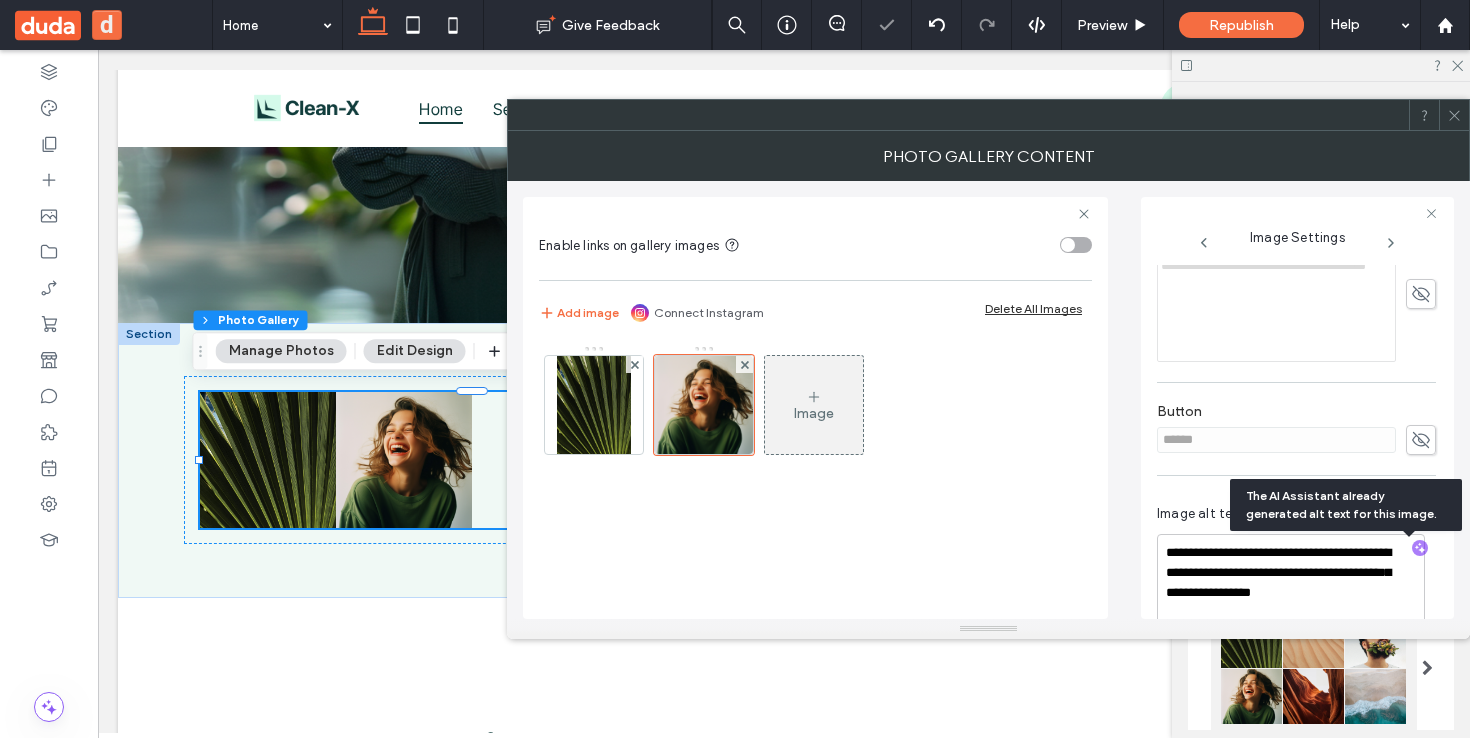 click 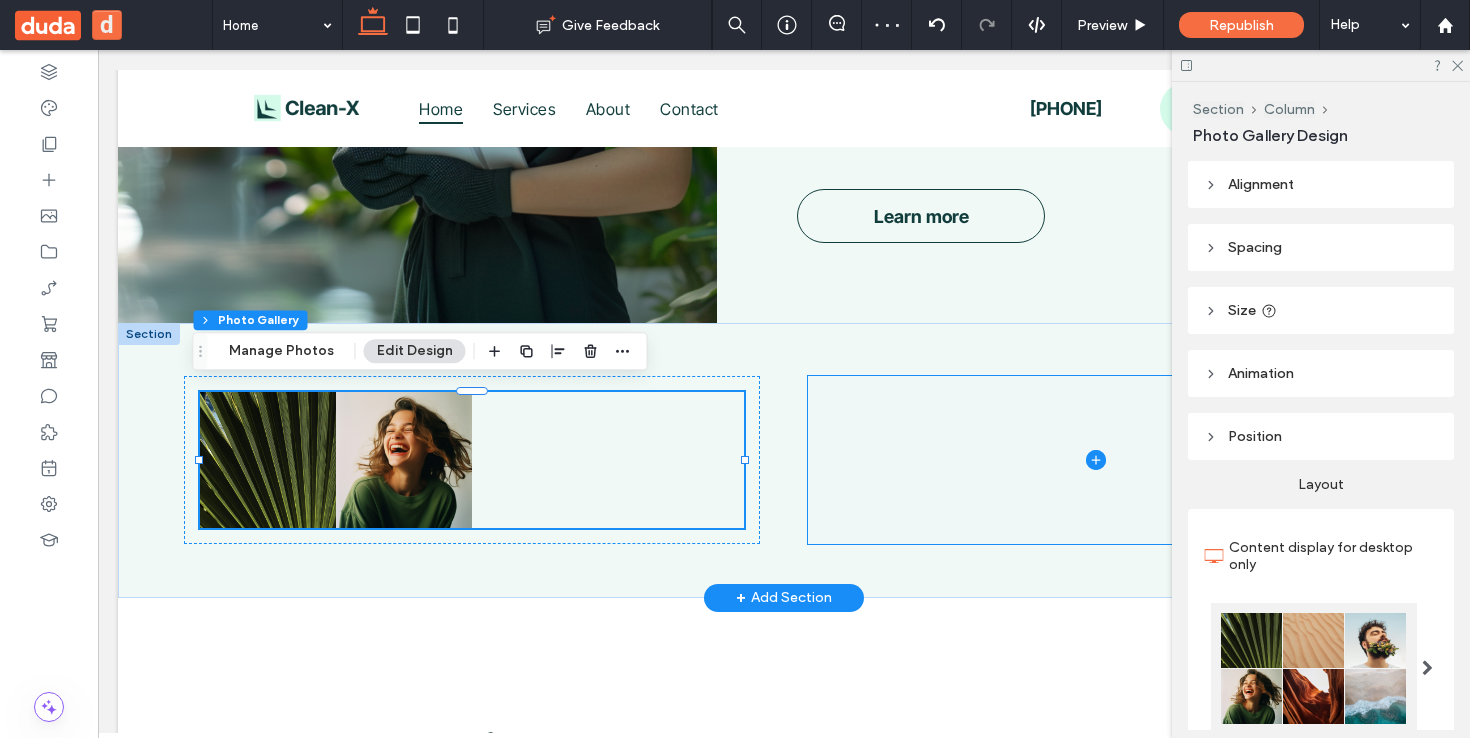 click 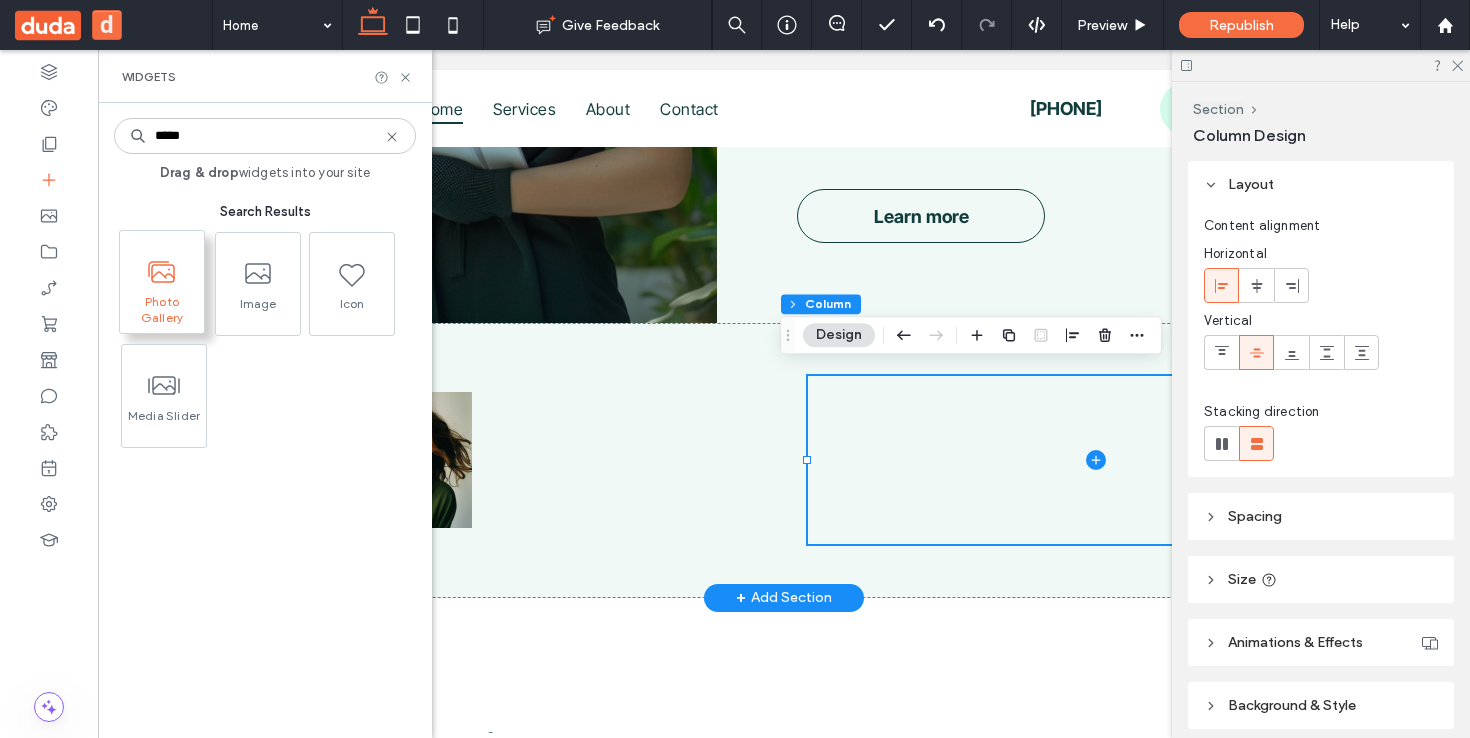 type on "*****" 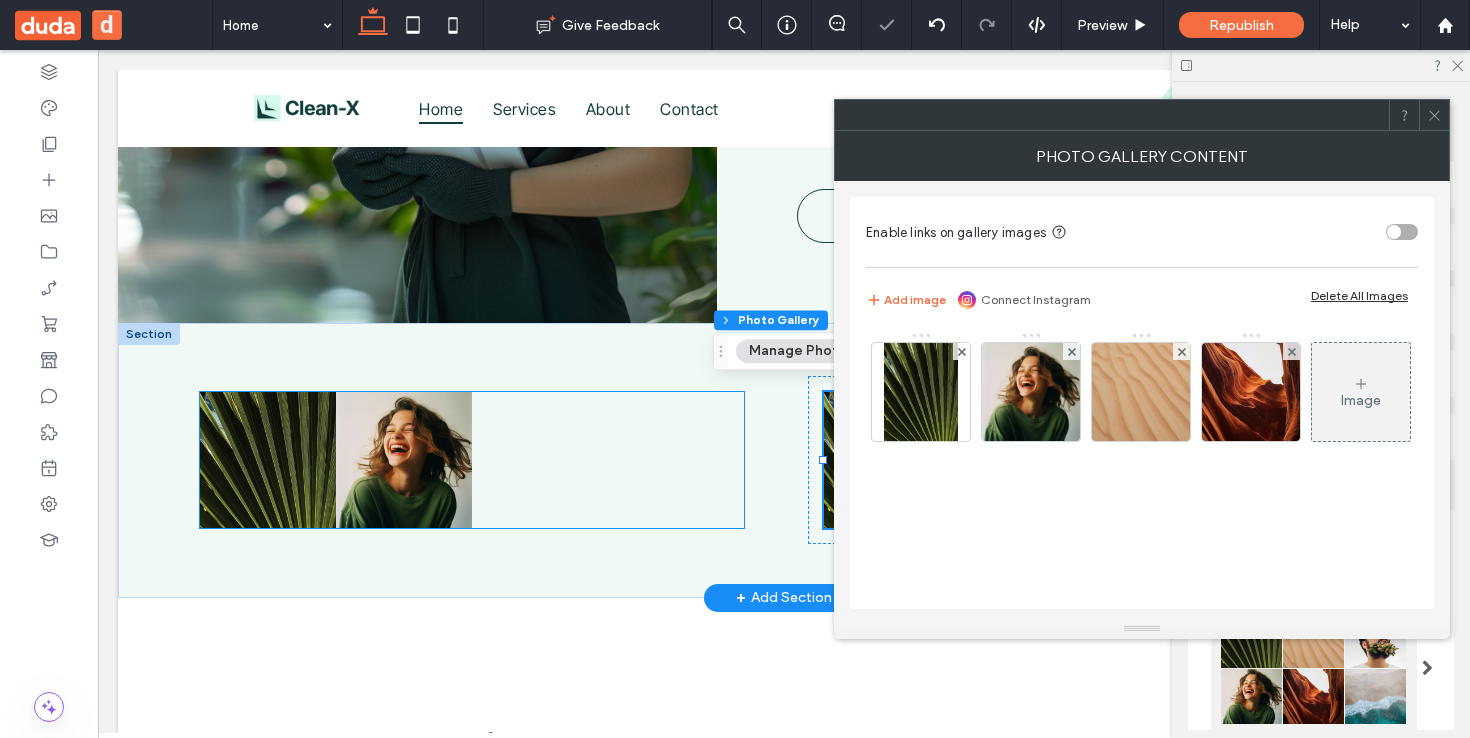 click at bounding box center [268, 460] 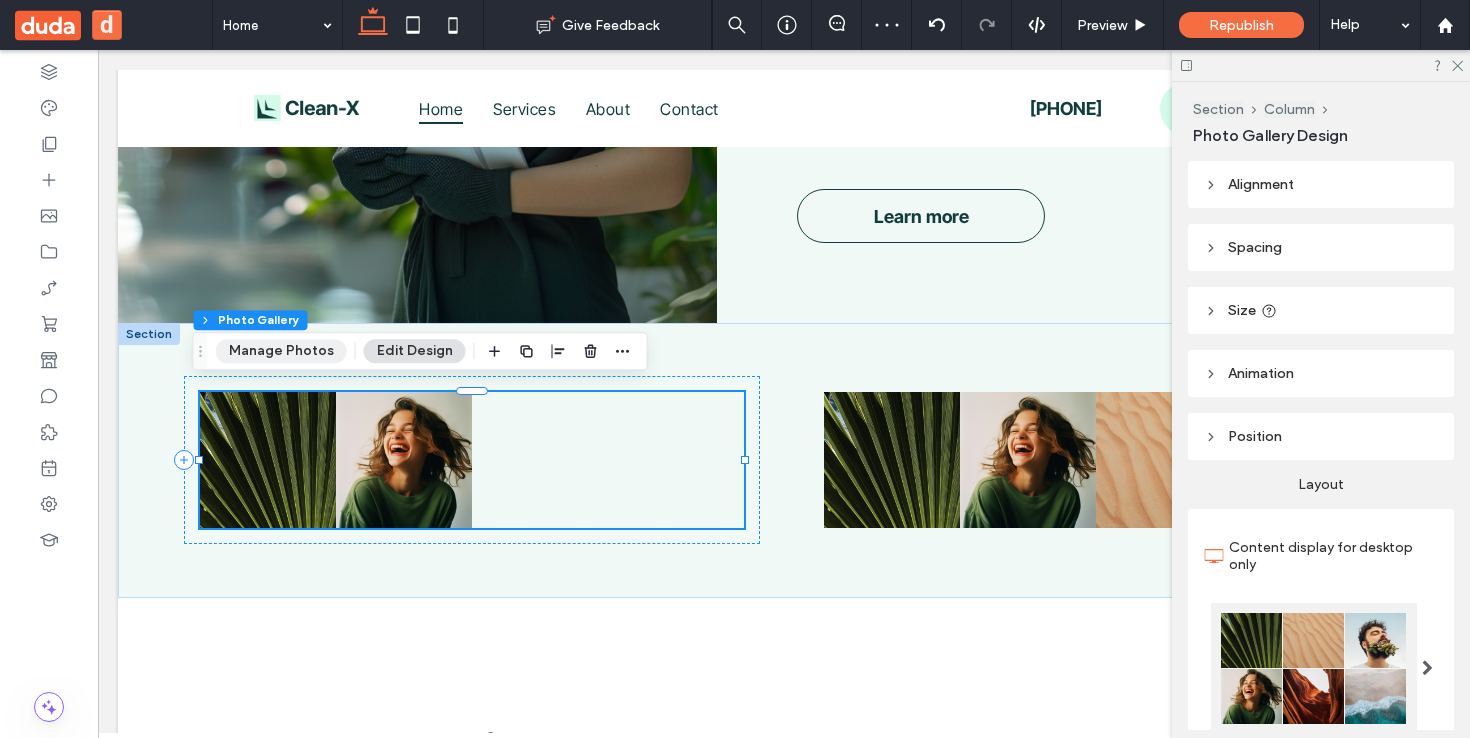 click on "Manage Photos" at bounding box center (281, 351) 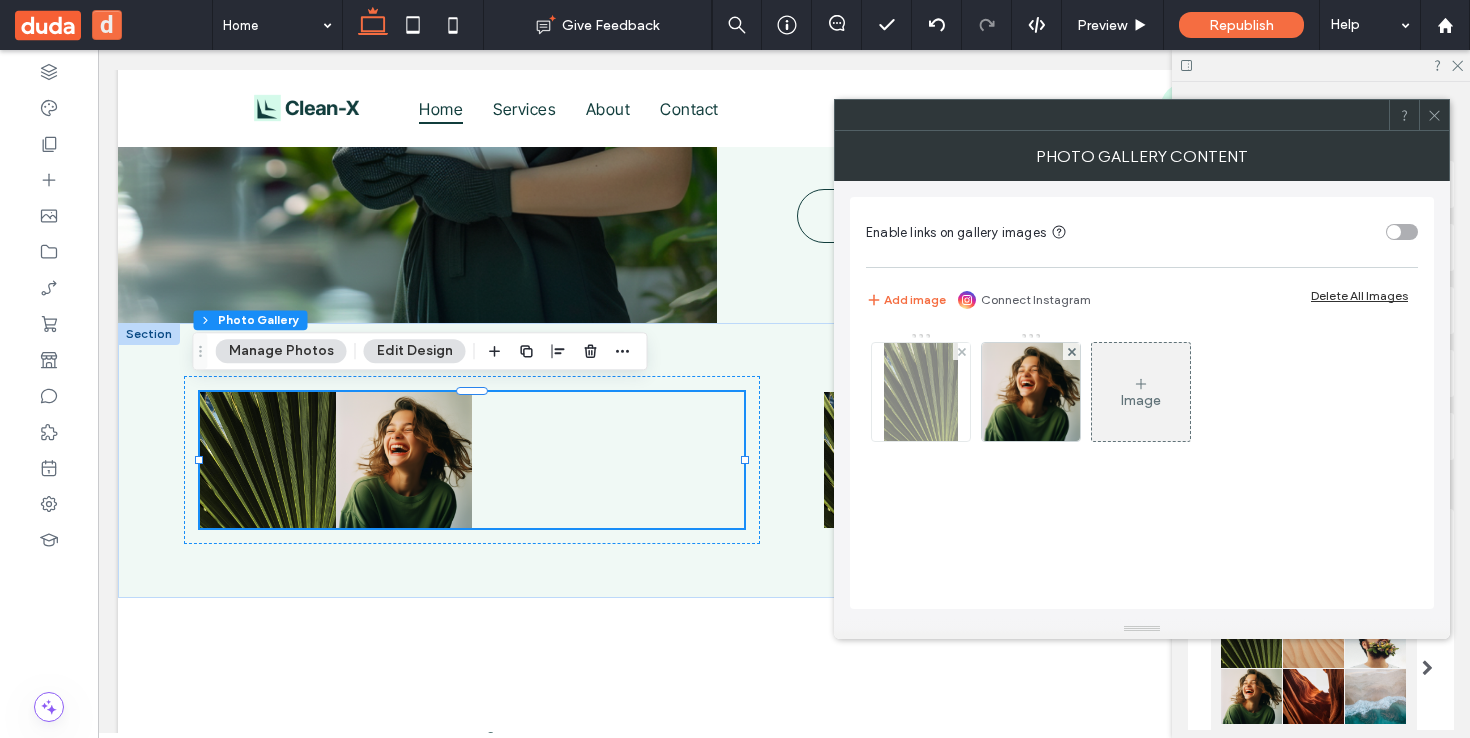 click at bounding box center (921, 392) 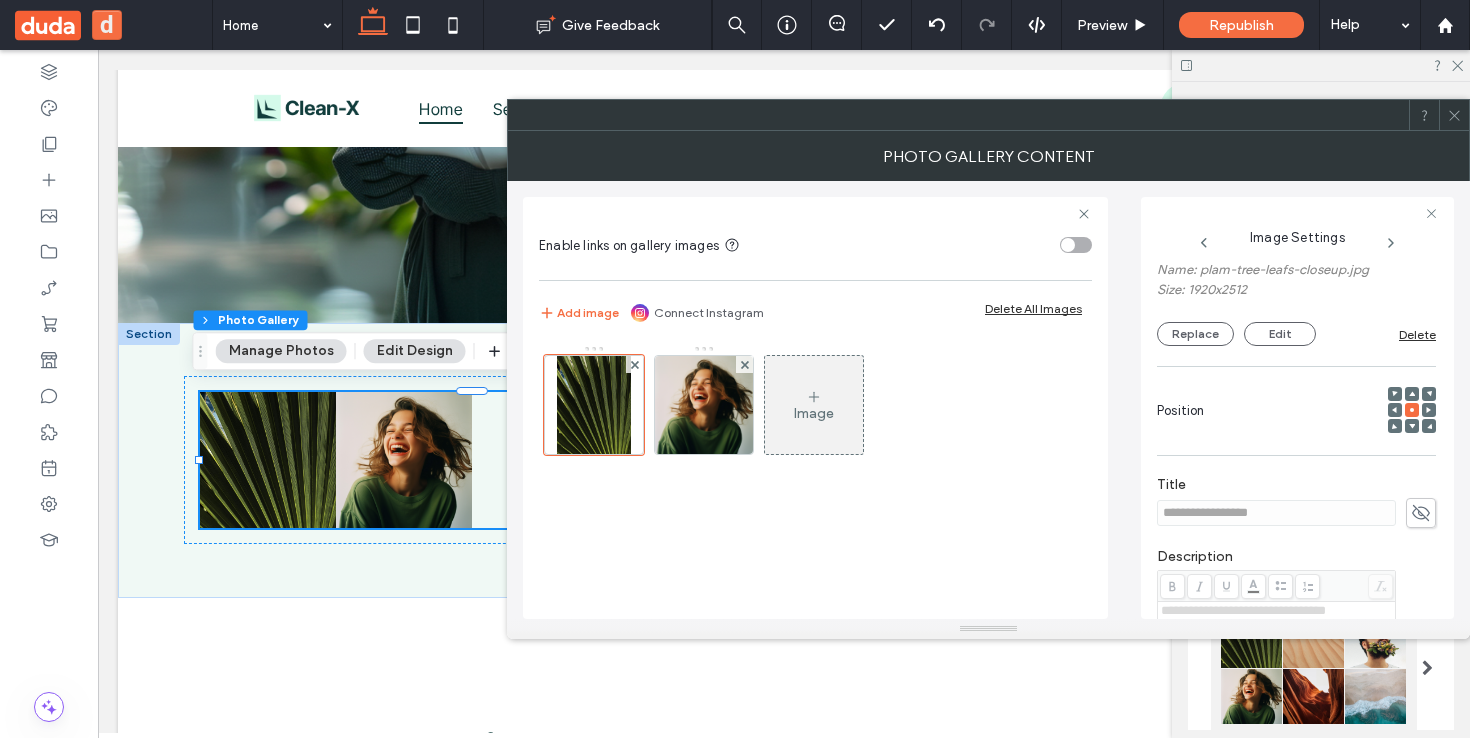 scroll, scrollTop: 165, scrollLeft: 0, axis: vertical 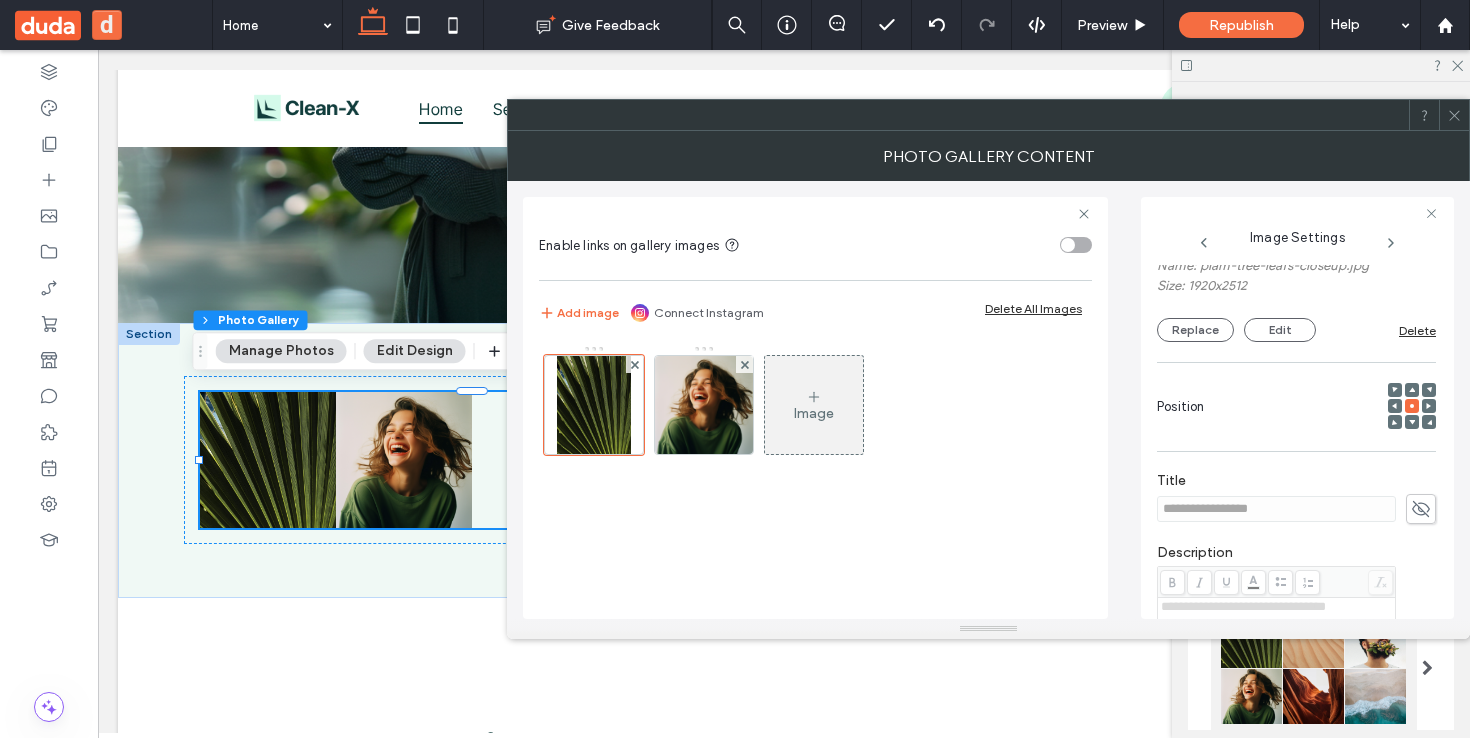 click 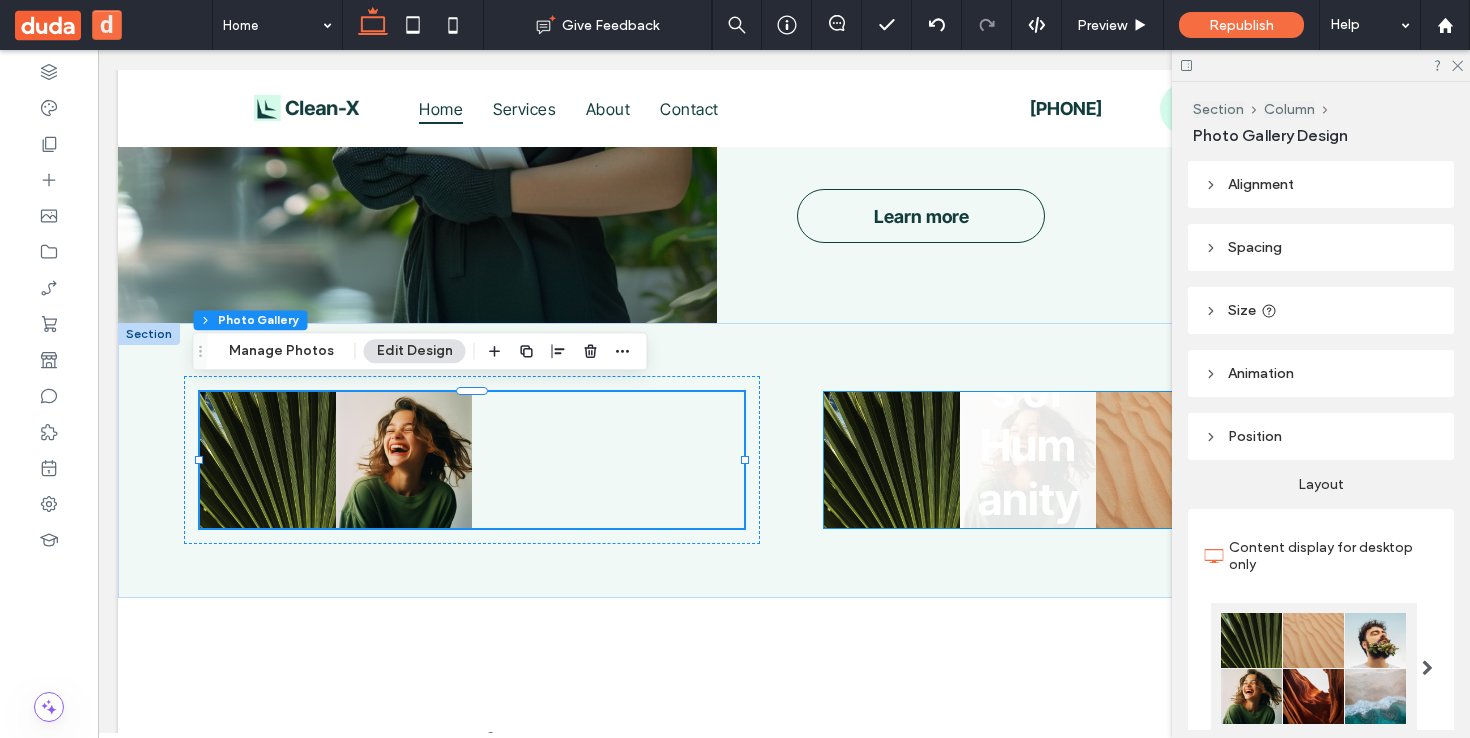 click at bounding box center (1028, 460) 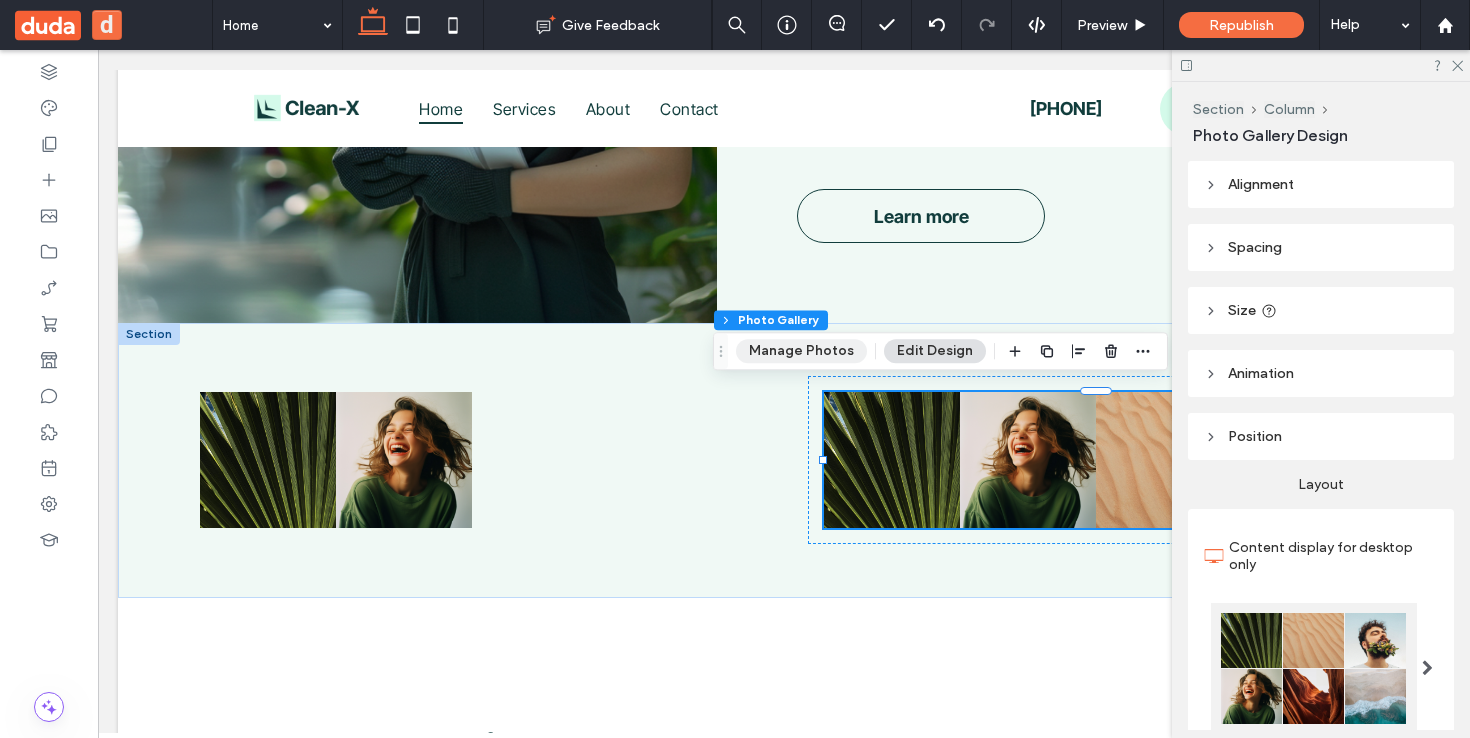 click on "Manage Photos" at bounding box center (801, 351) 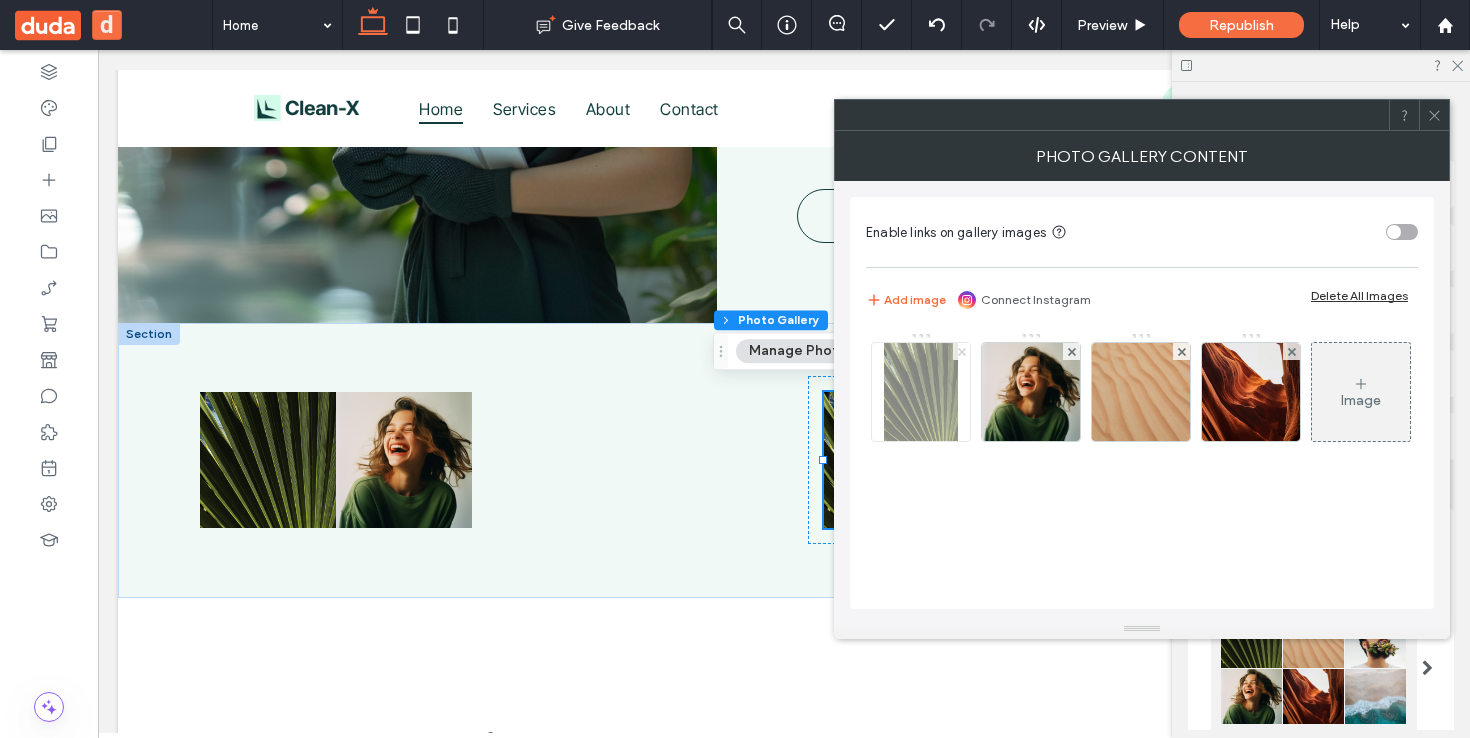 click 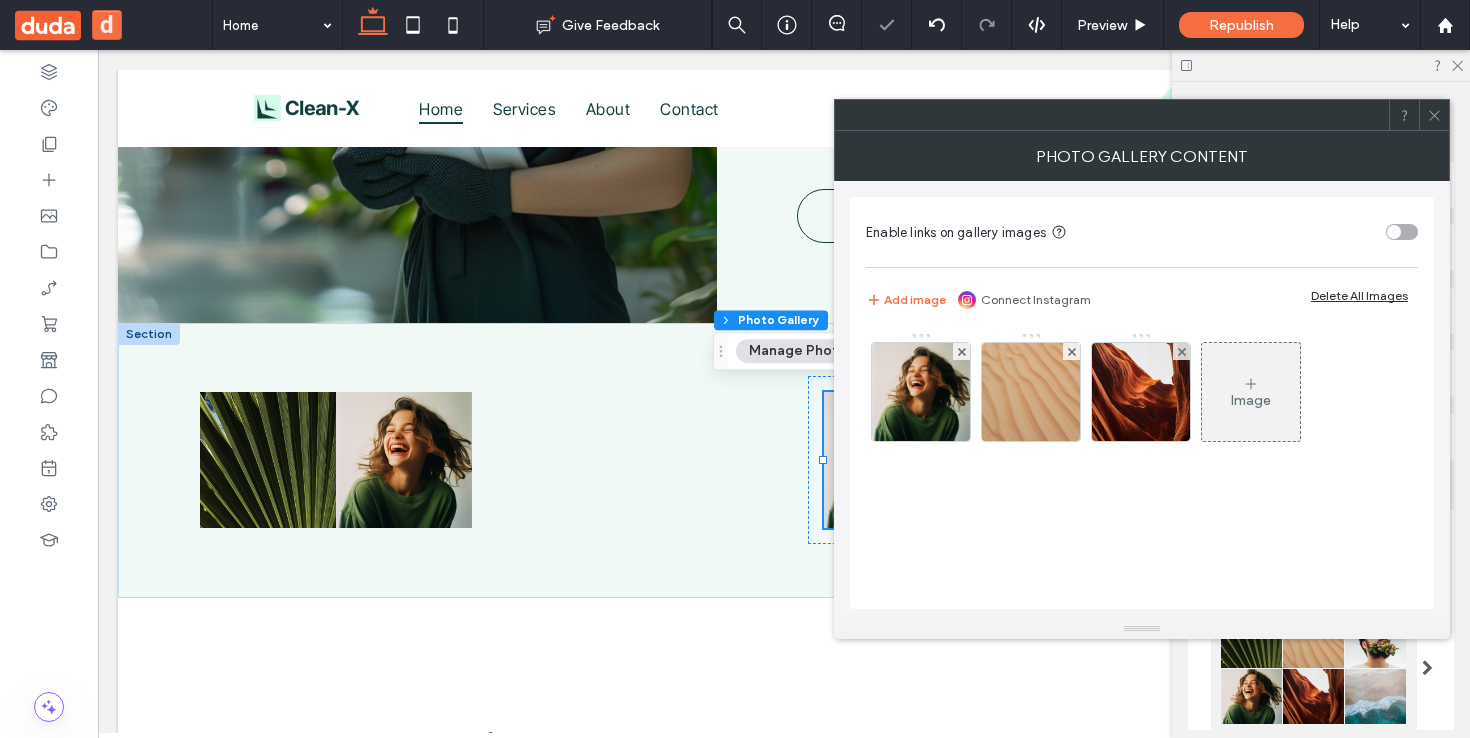 click 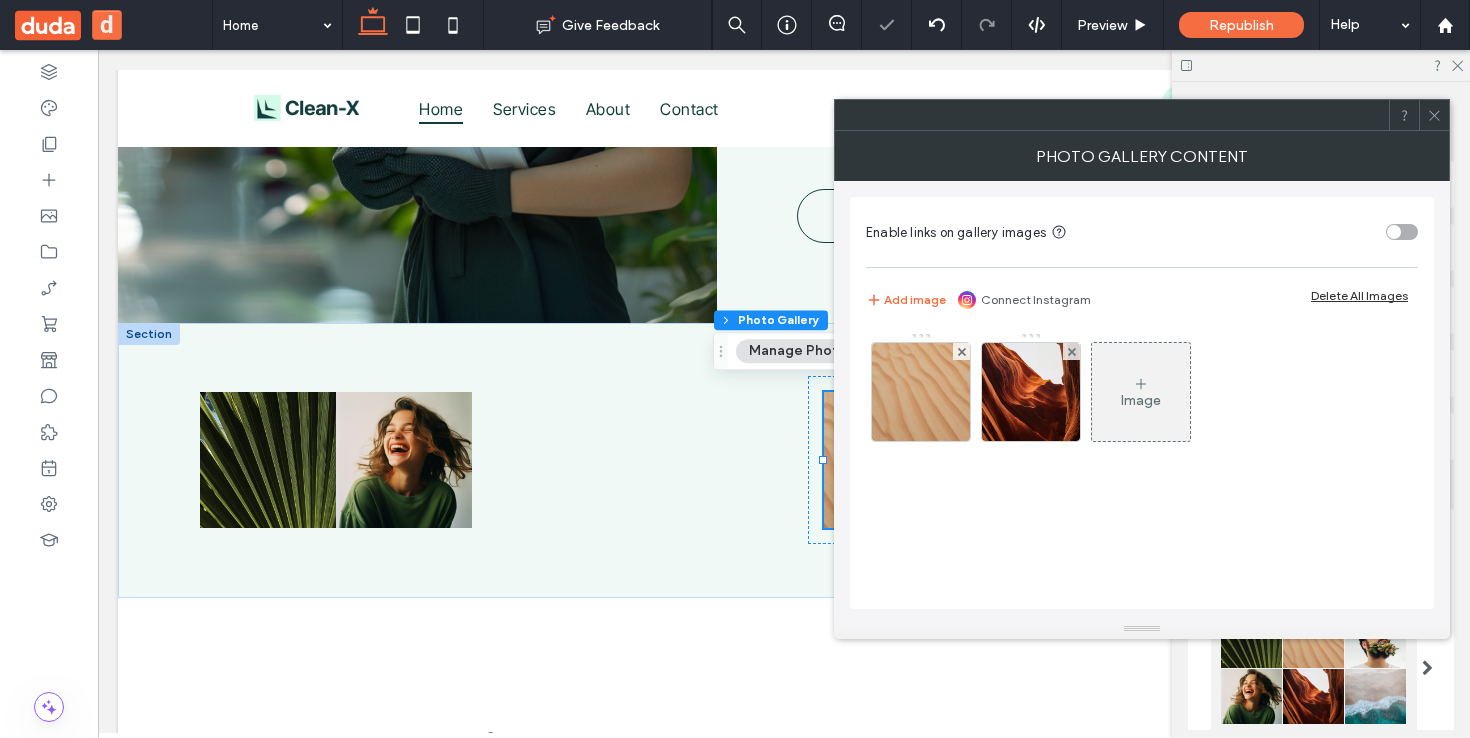 click 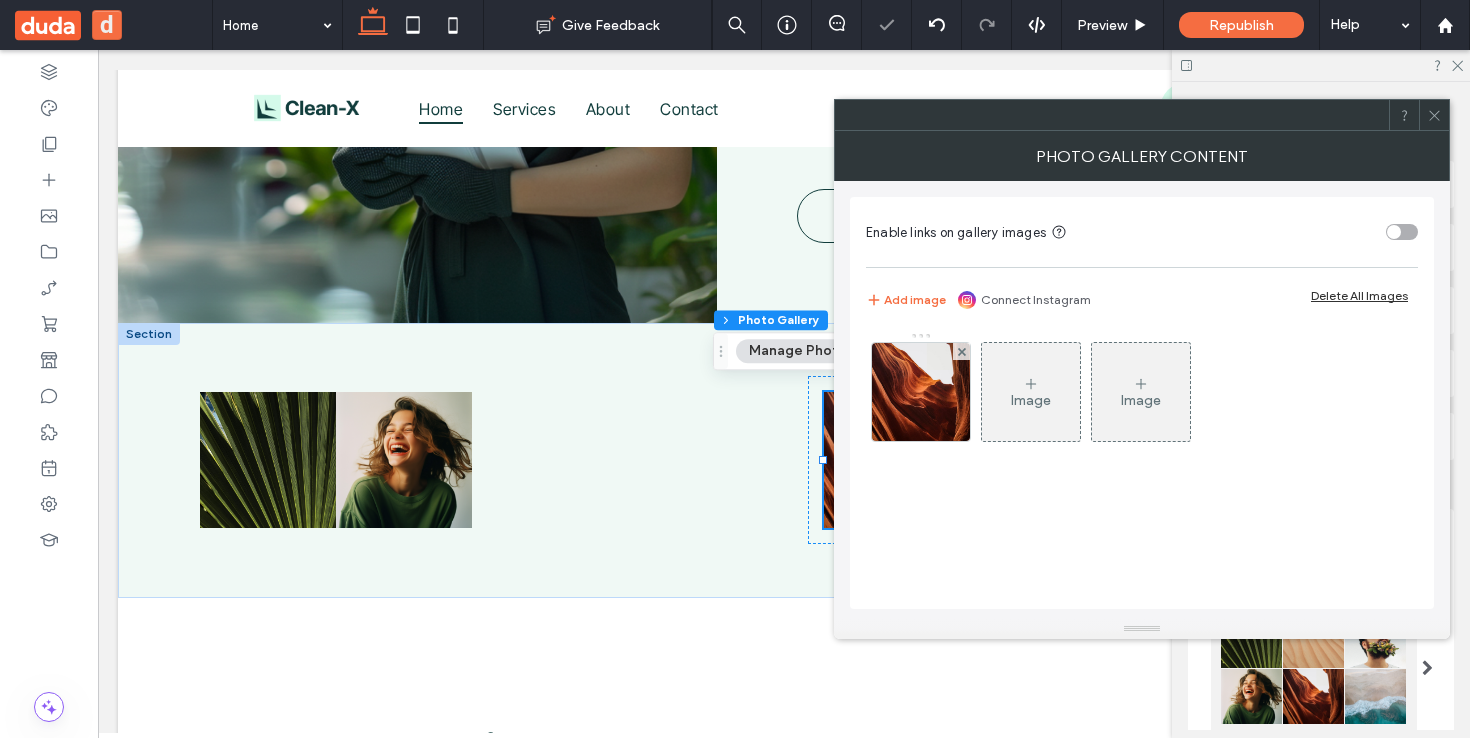 click 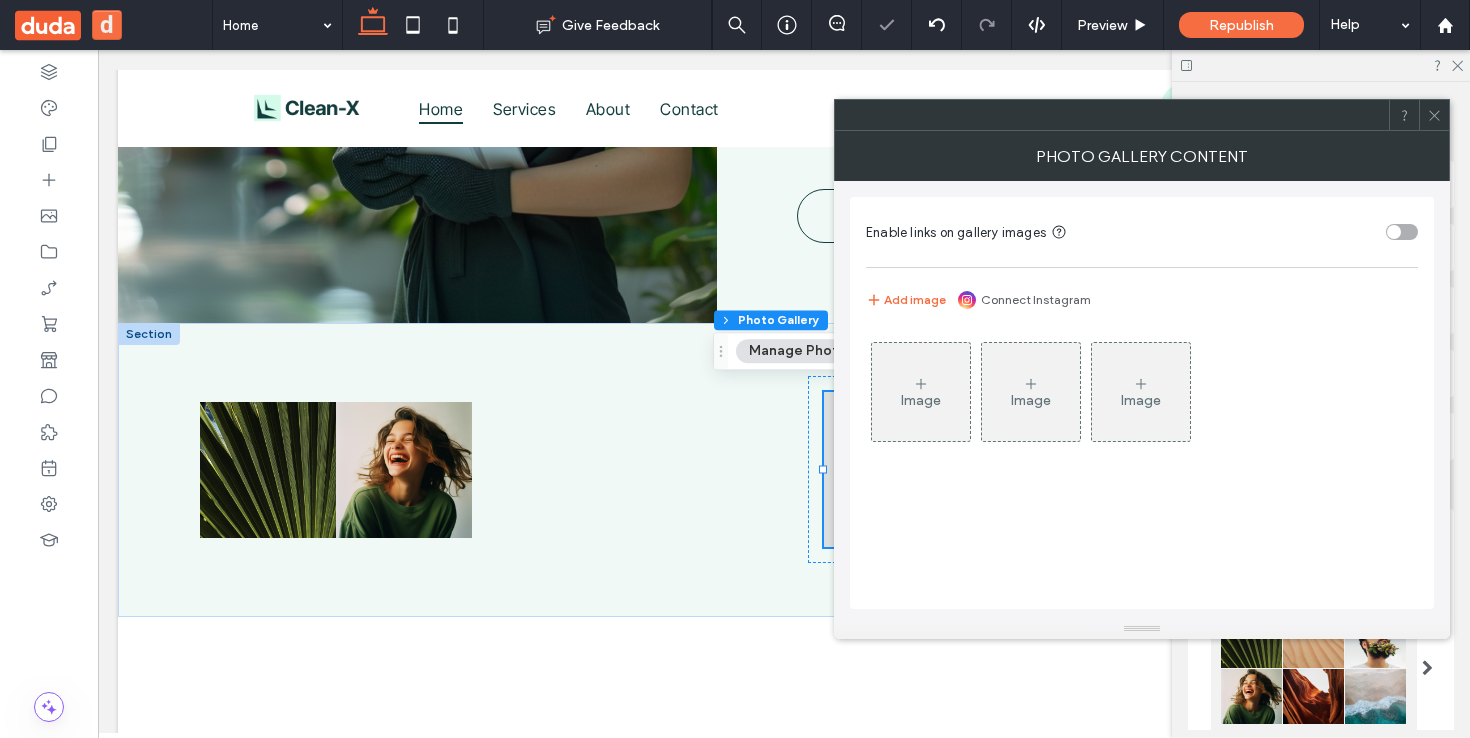 click on "Image" at bounding box center [921, 392] 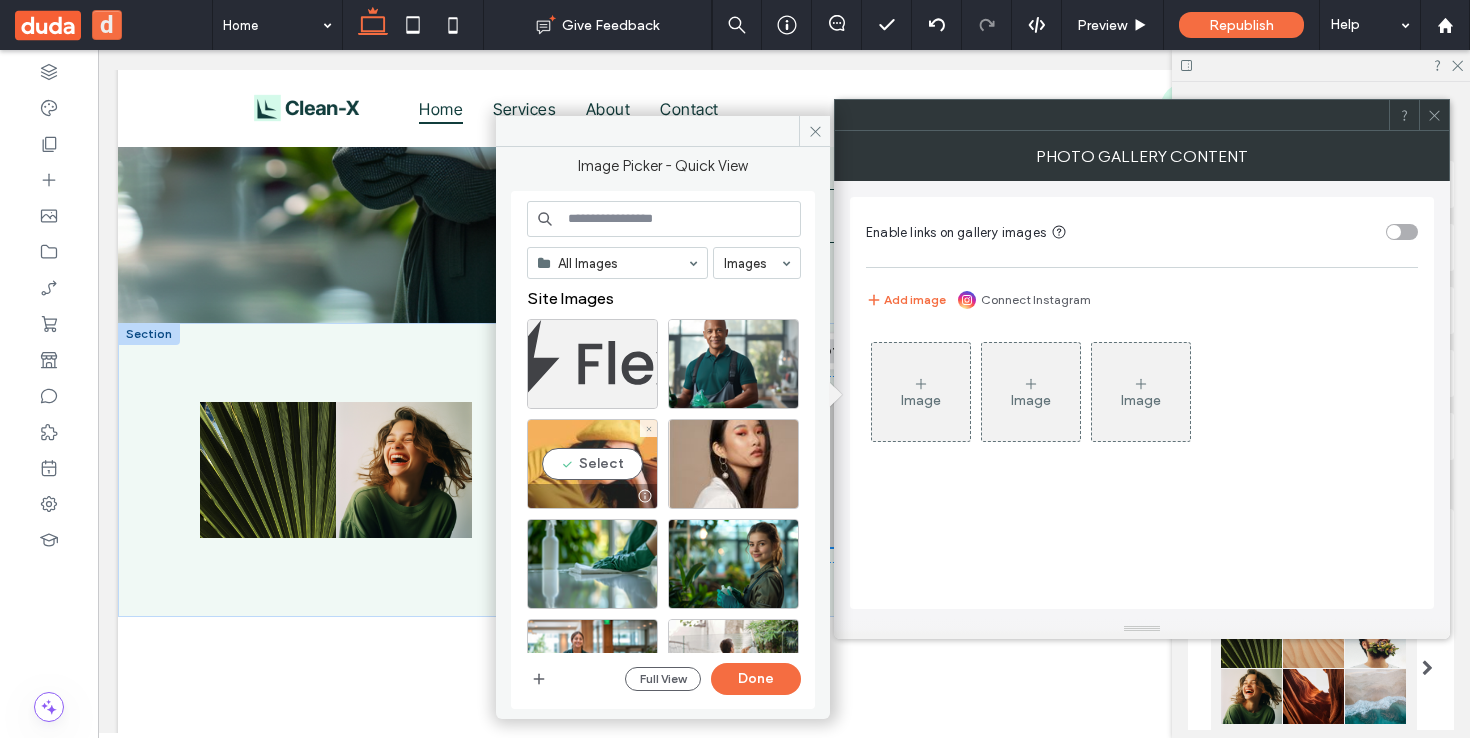 click on "Select" at bounding box center [592, 464] 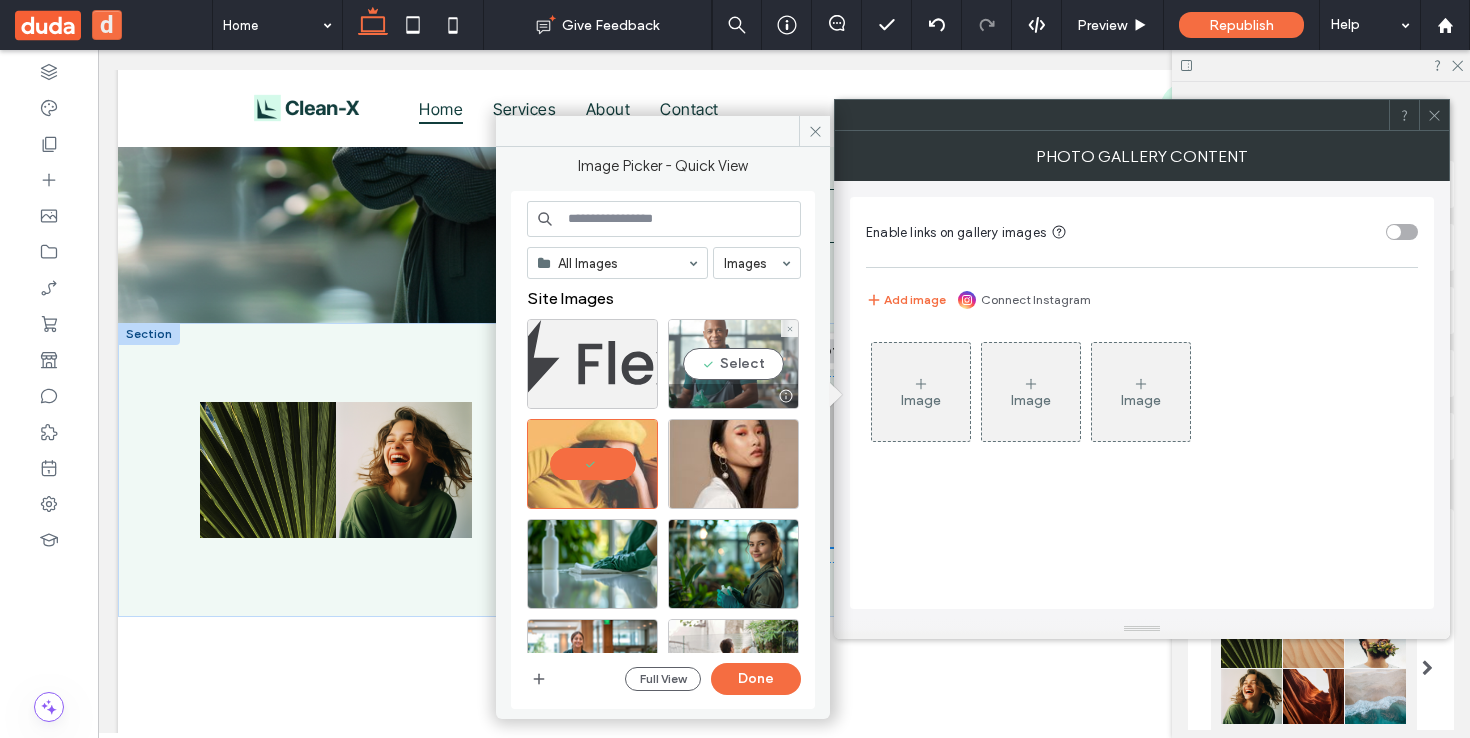 click on "Select" at bounding box center (733, 364) 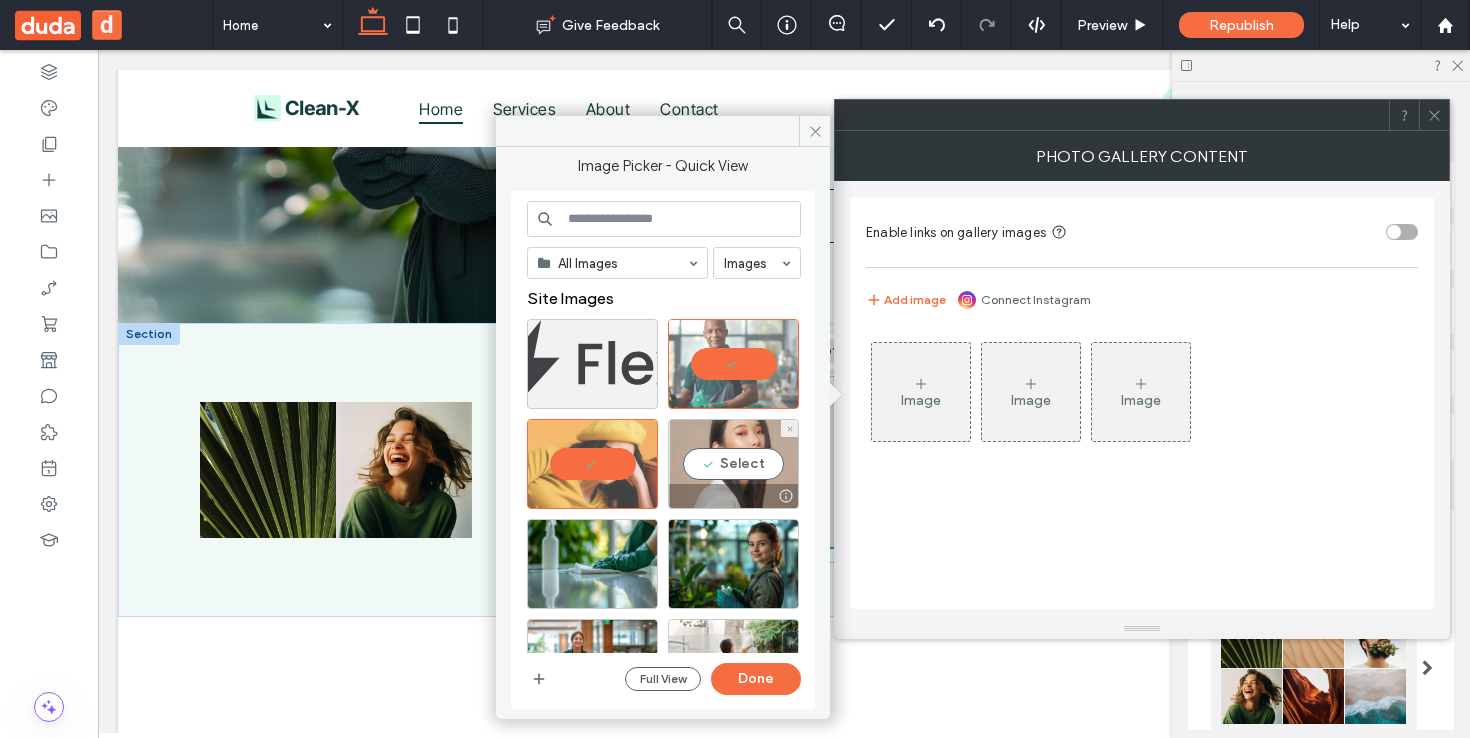click on "Select" at bounding box center (733, 464) 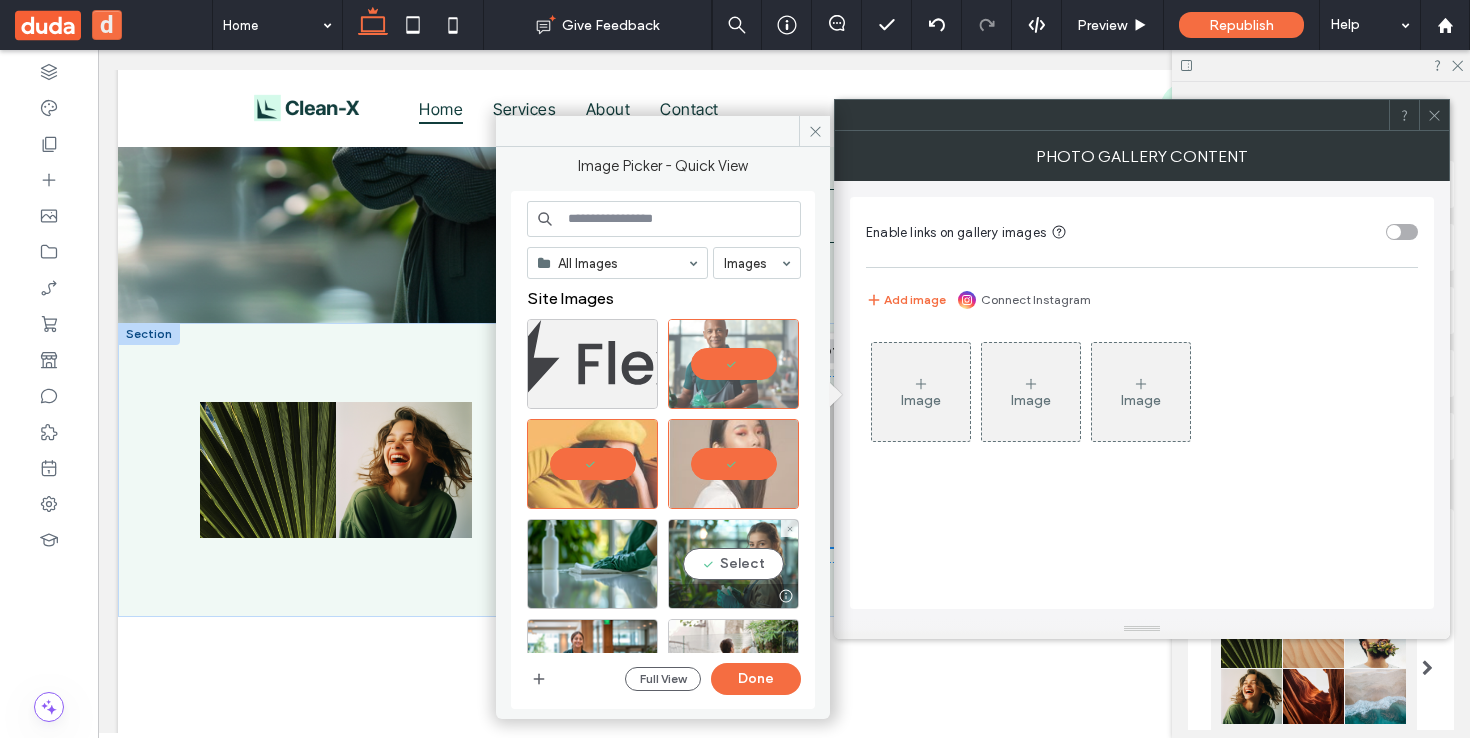 click on "Select" at bounding box center [733, 564] 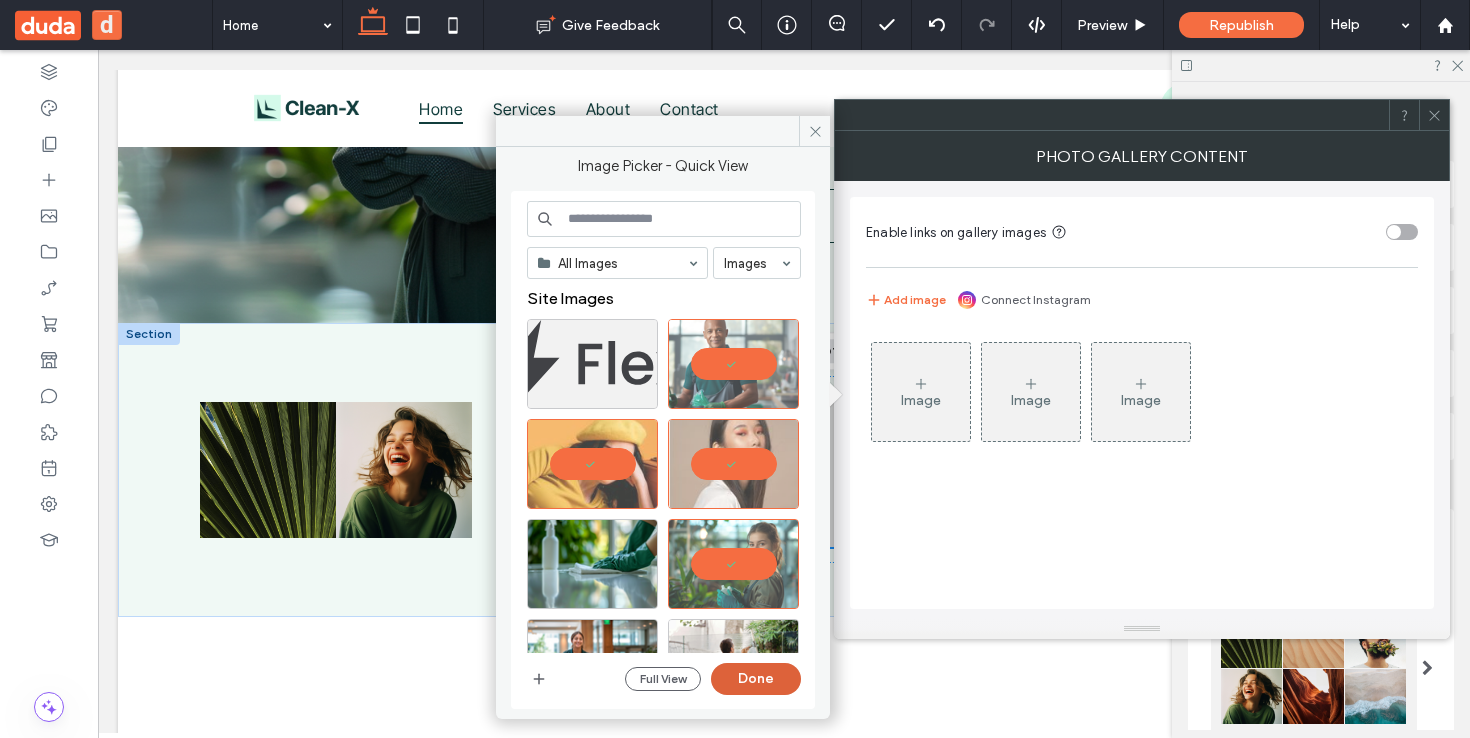 click on "Done" at bounding box center (756, 679) 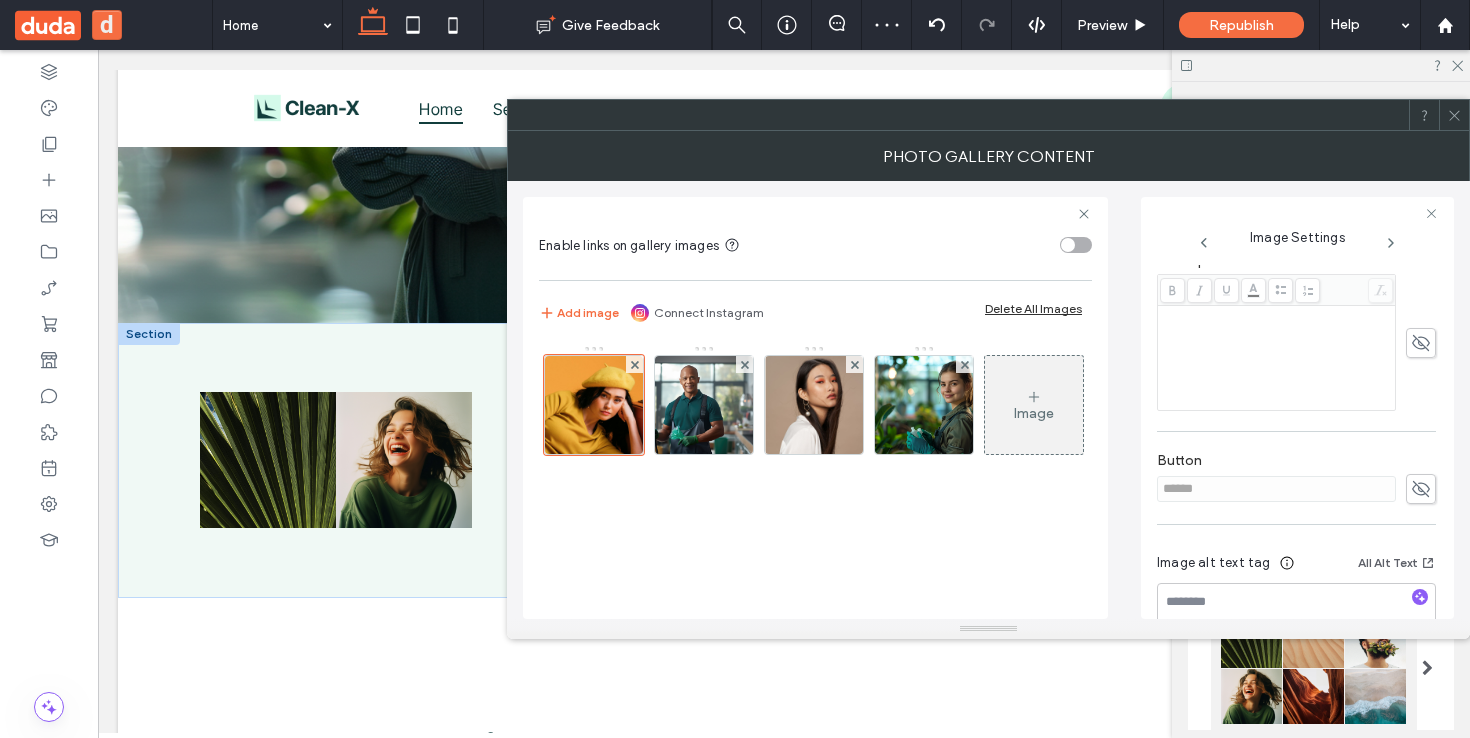scroll, scrollTop: 505, scrollLeft: 0, axis: vertical 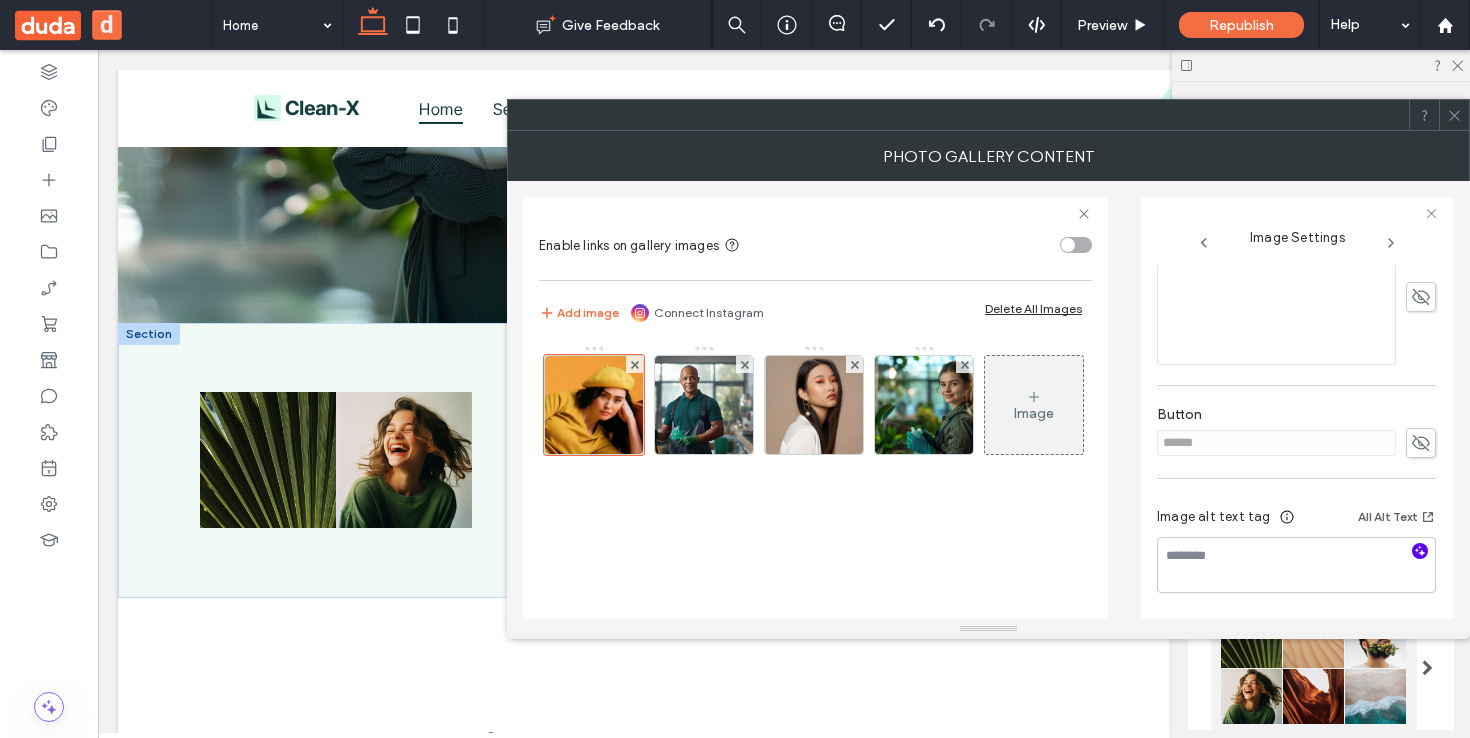 click 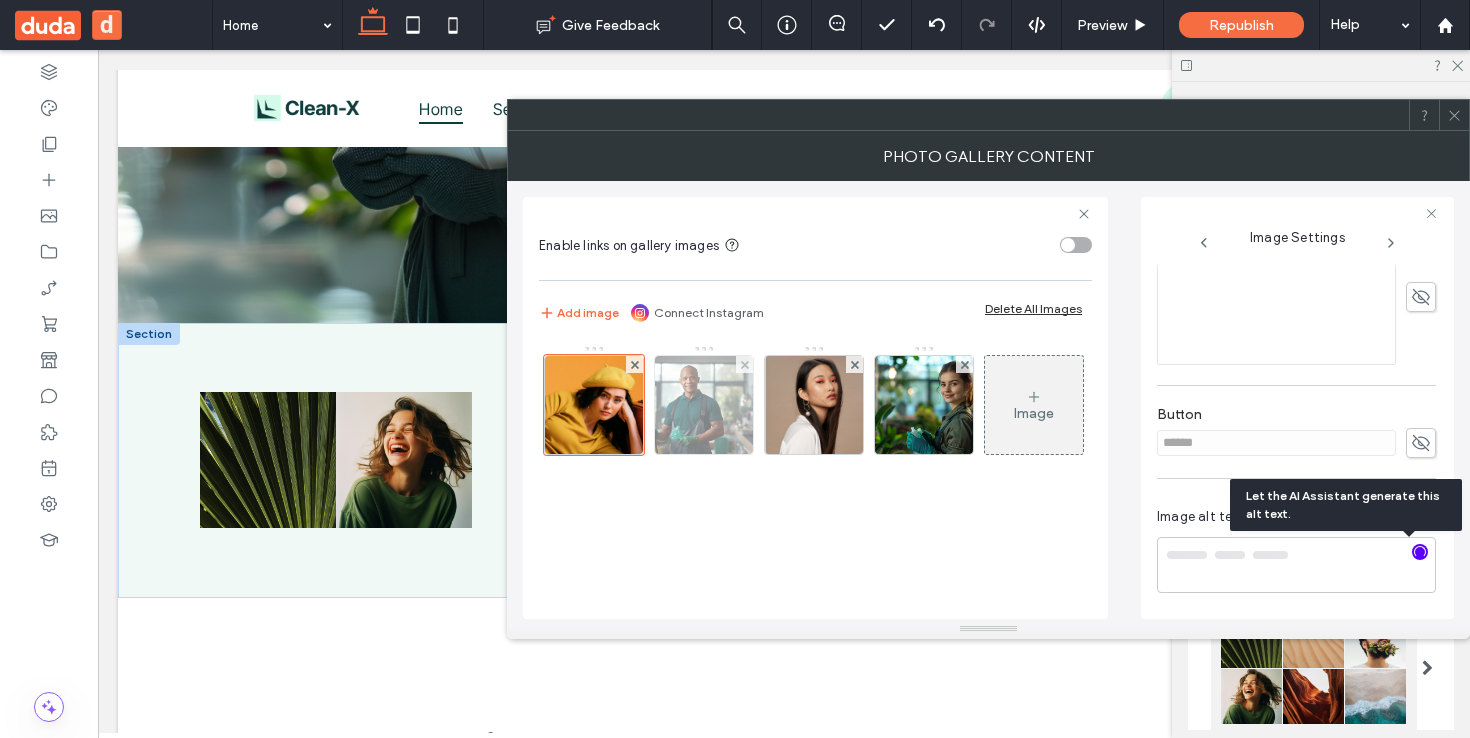 type on "**********" 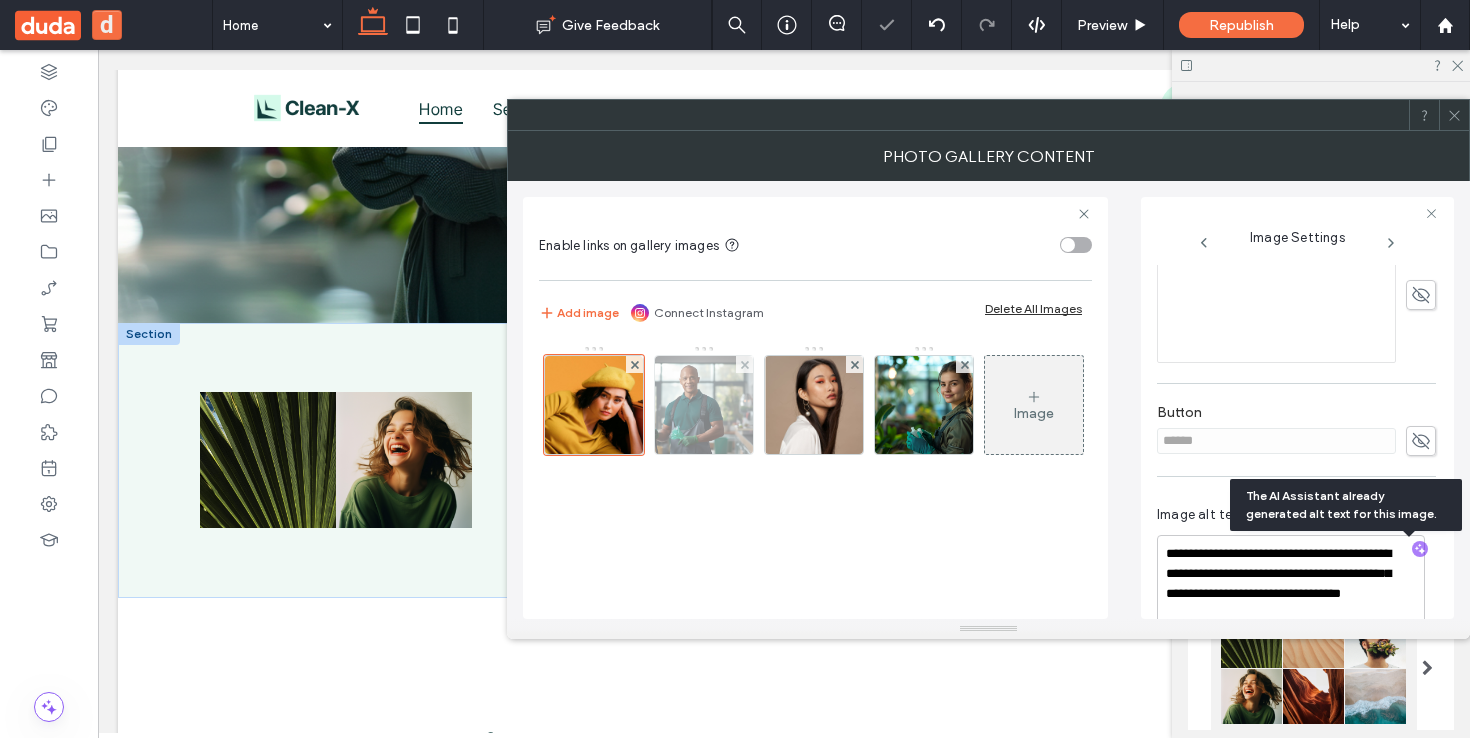 click at bounding box center (704, 405) 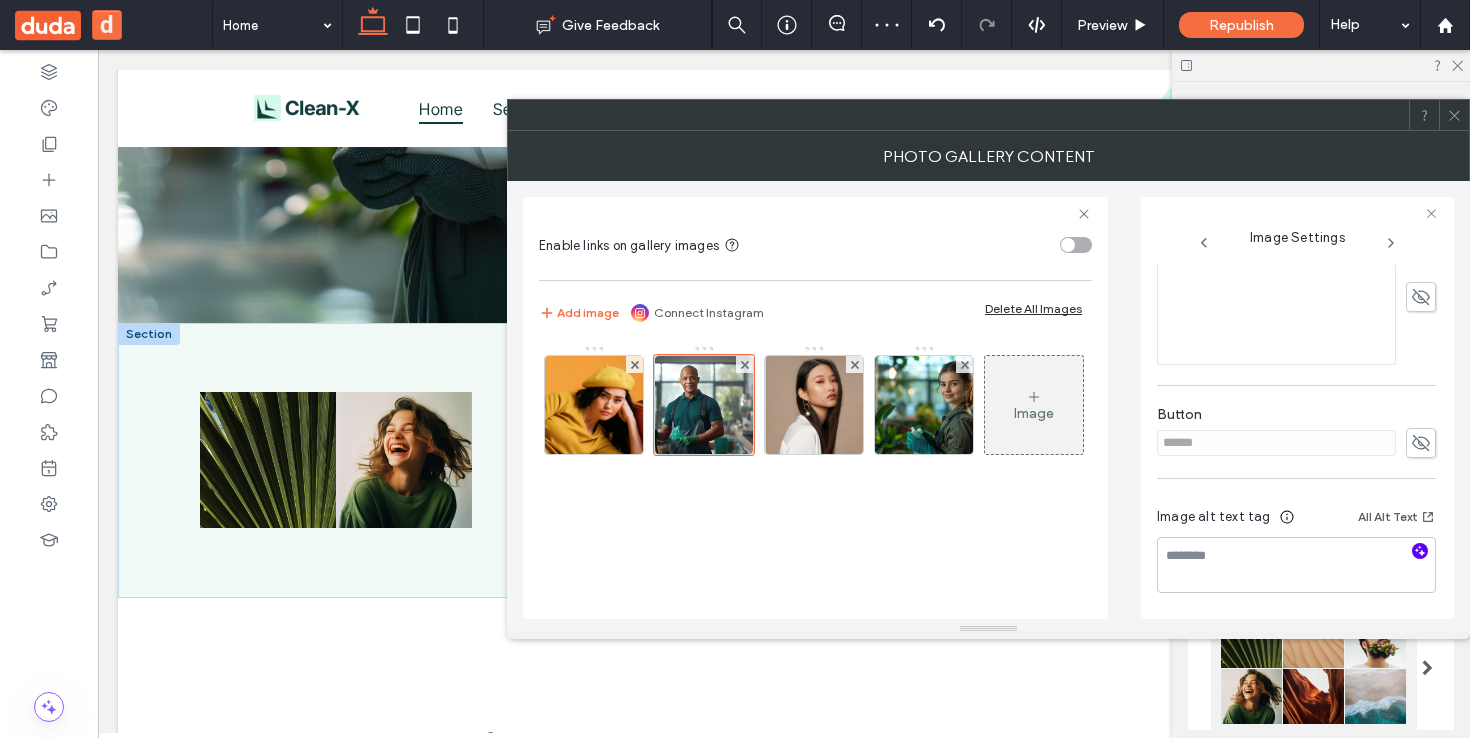 click 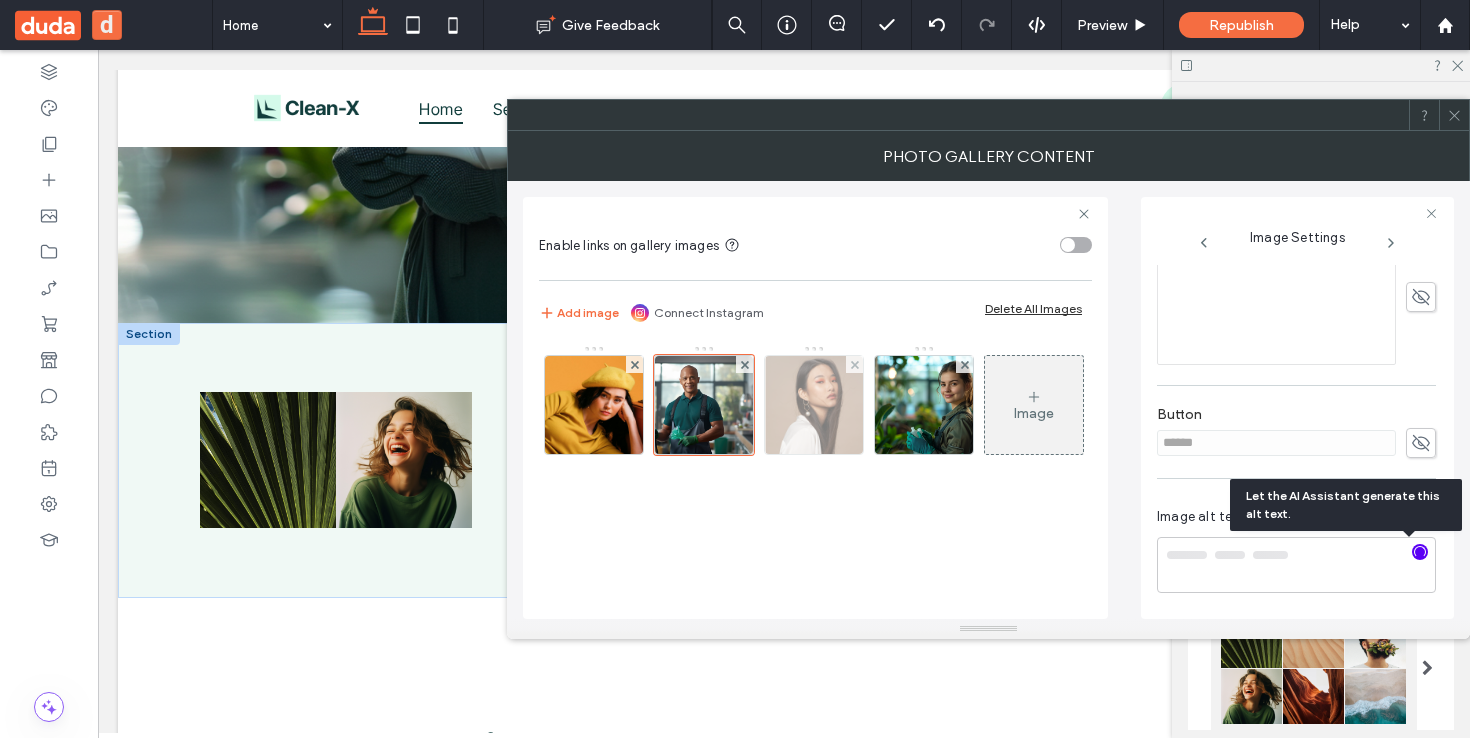 type on "**********" 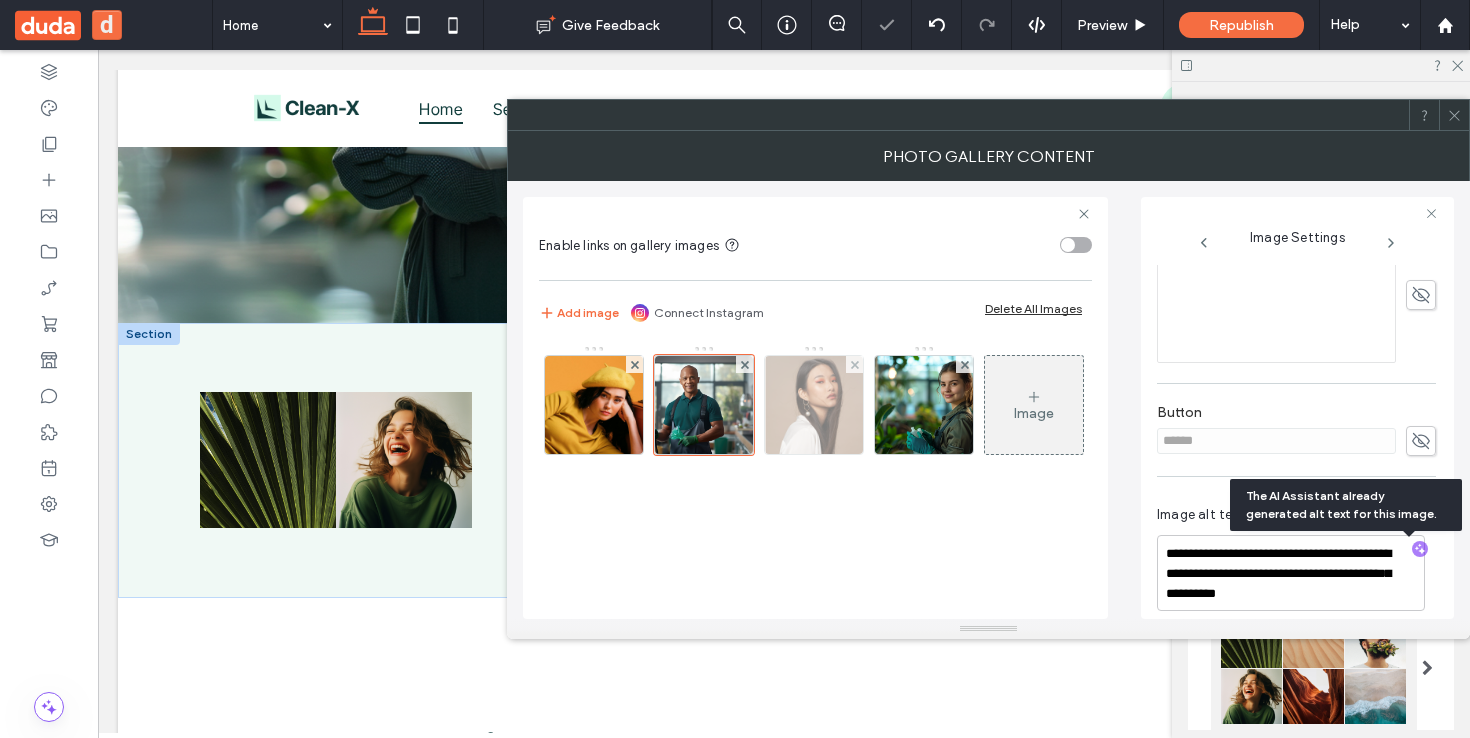 click at bounding box center (814, 405) 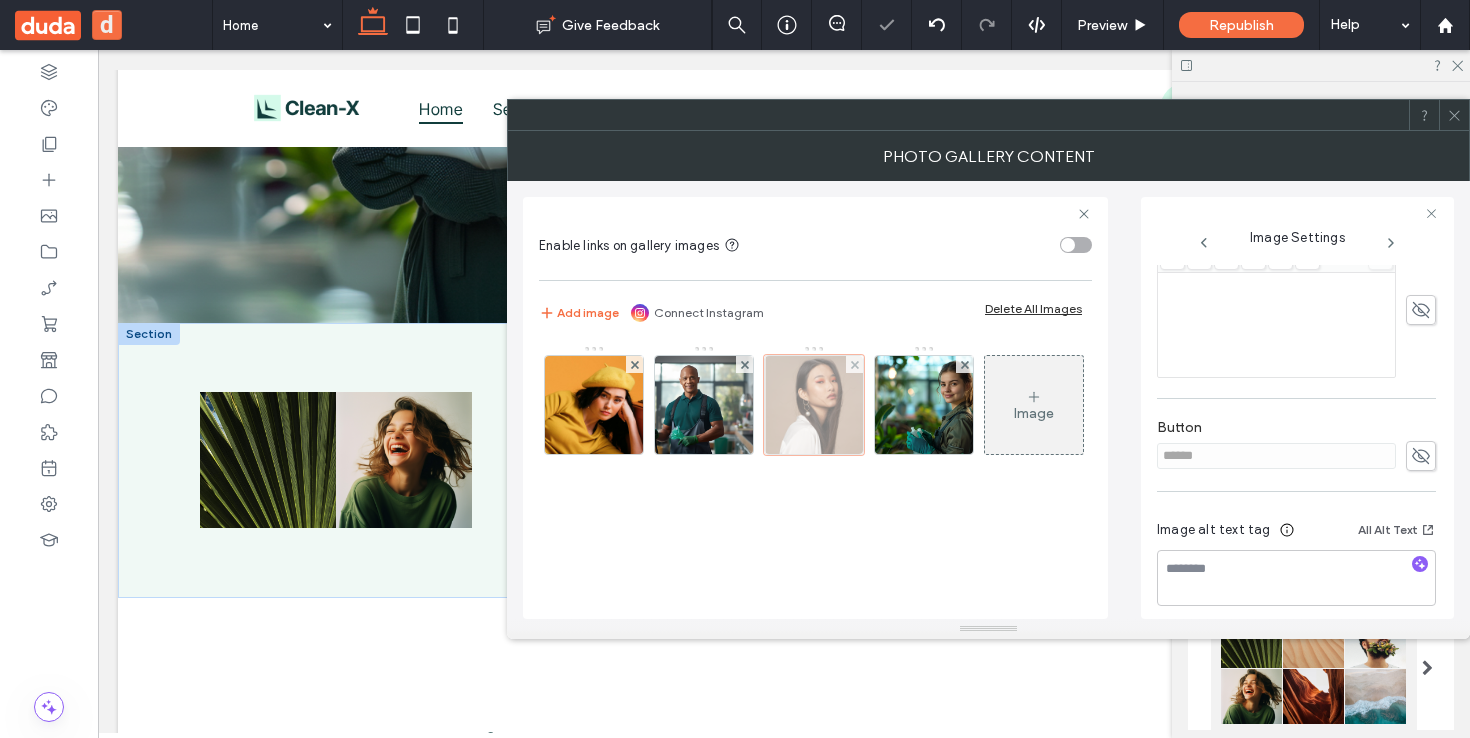 scroll, scrollTop: 521, scrollLeft: 0, axis: vertical 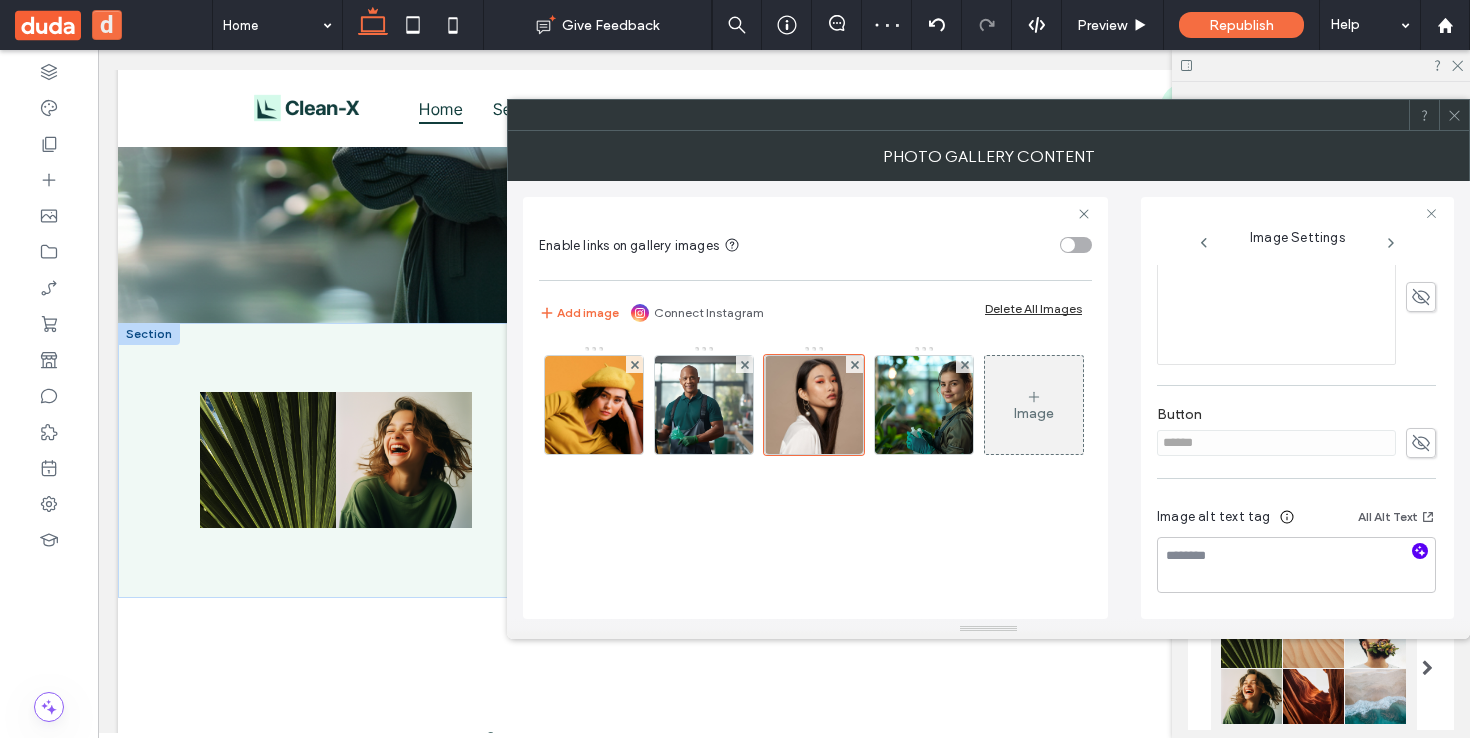 click 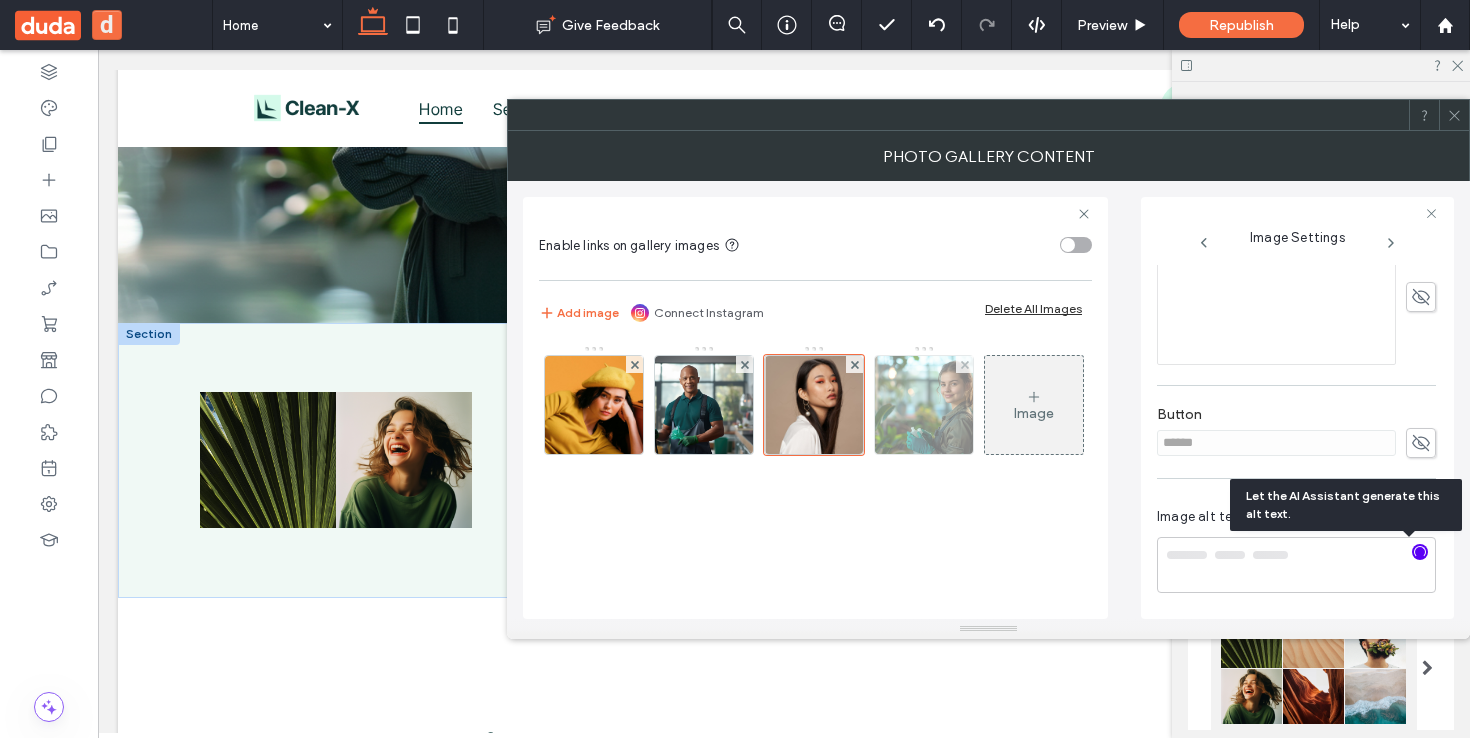 type on "**********" 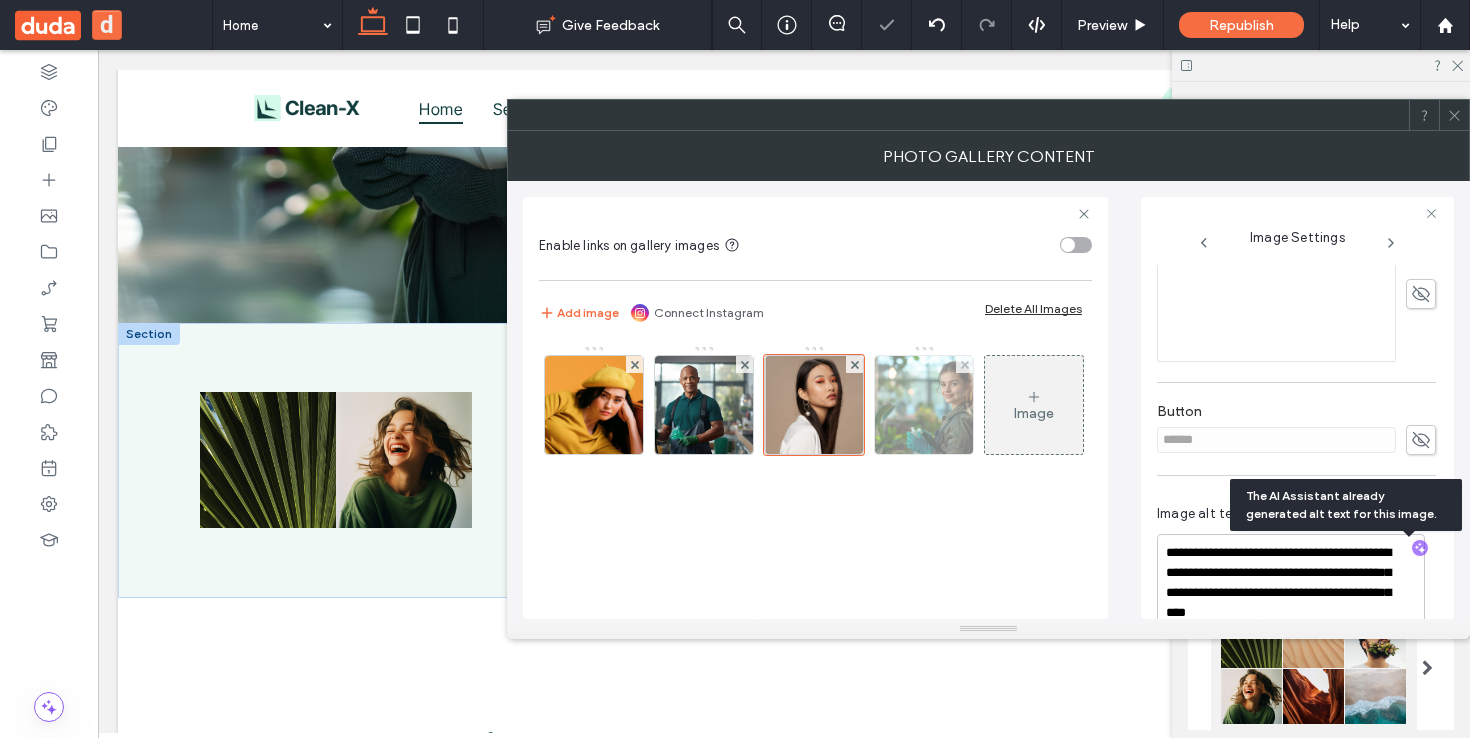 click at bounding box center (923, 405) 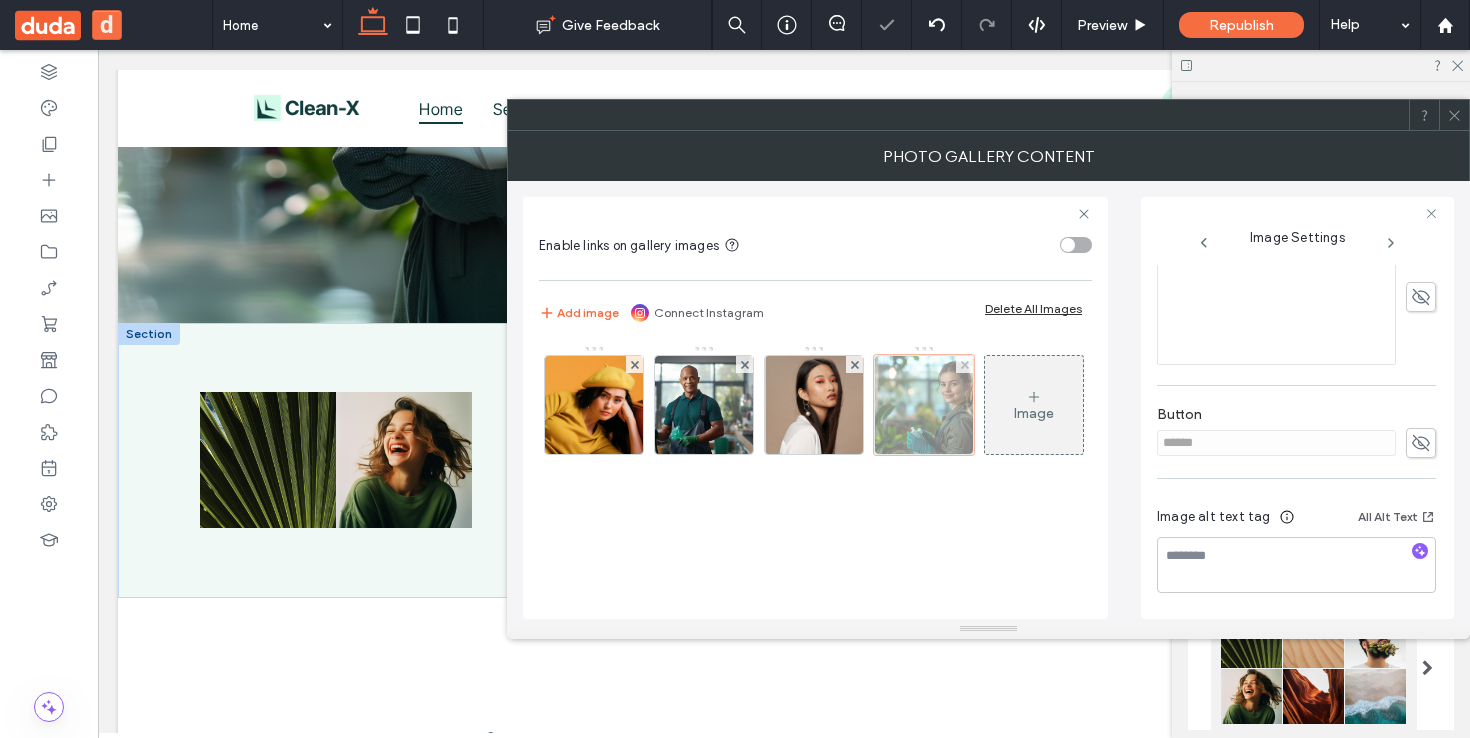 scroll, scrollTop: 505, scrollLeft: 0, axis: vertical 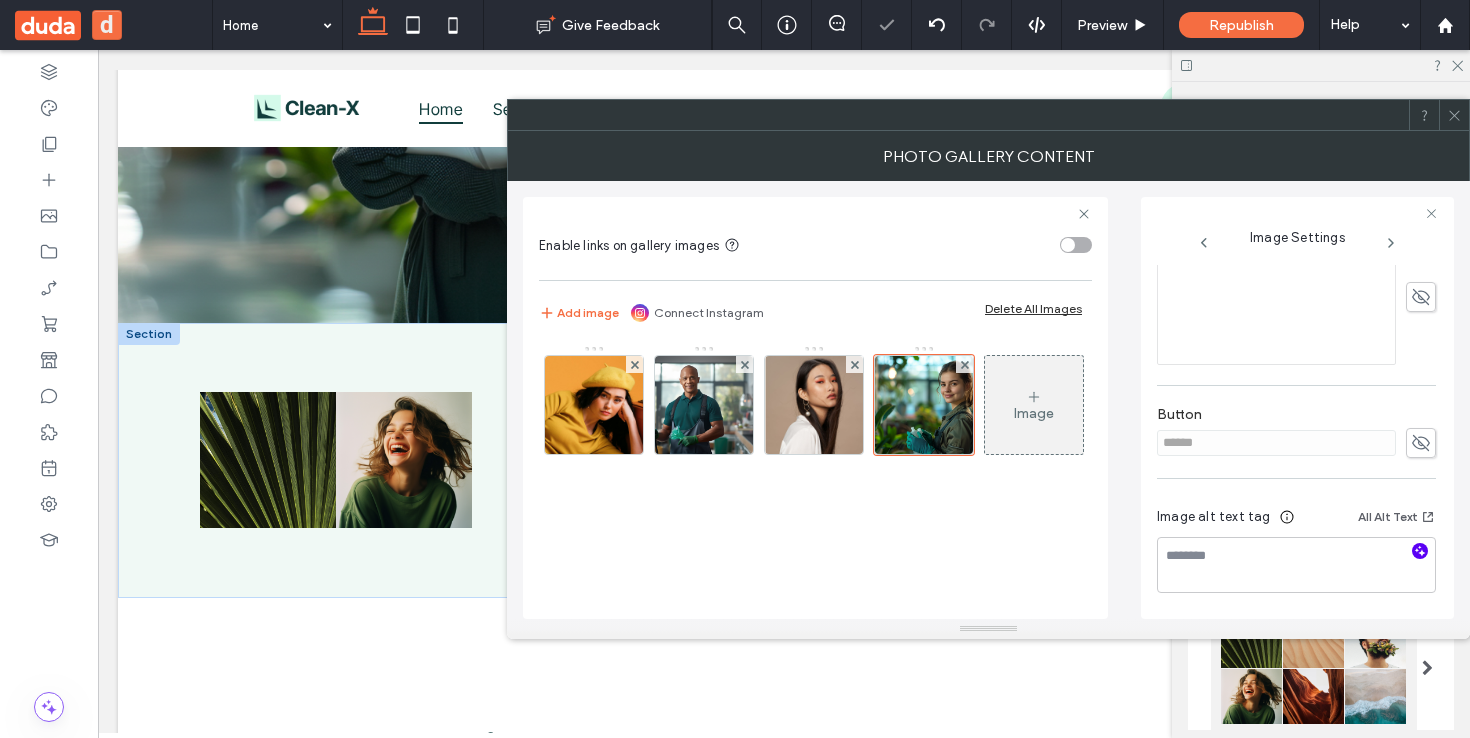click 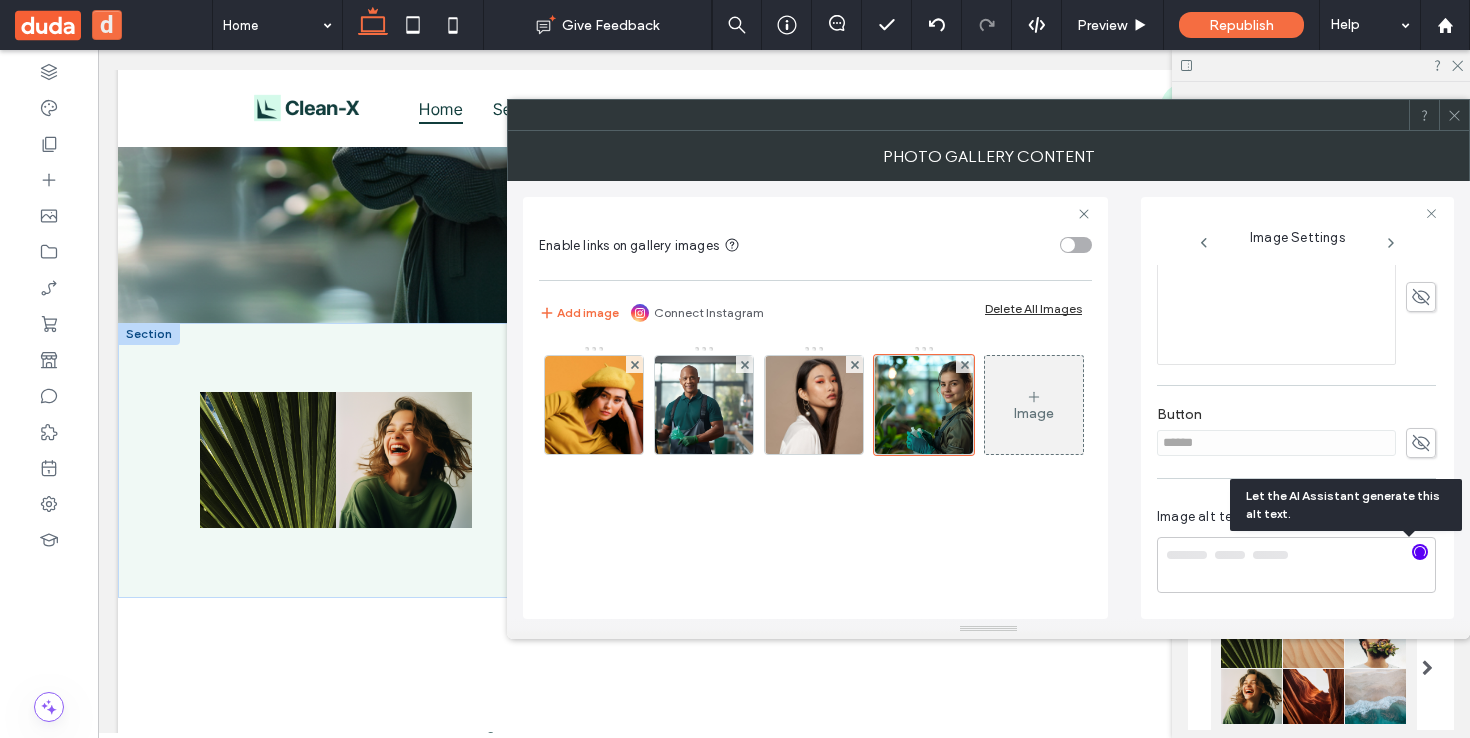 type on "**********" 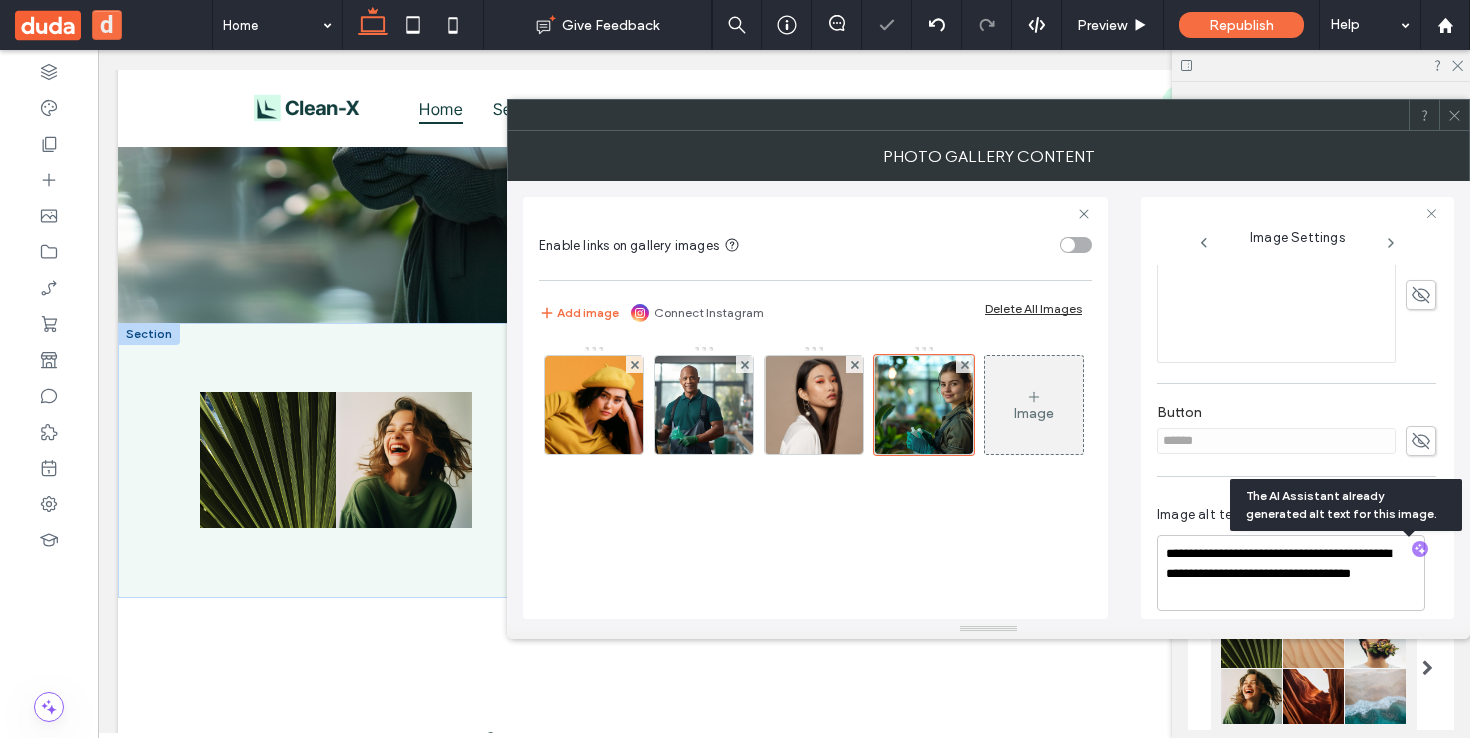 click at bounding box center (1454, 115) 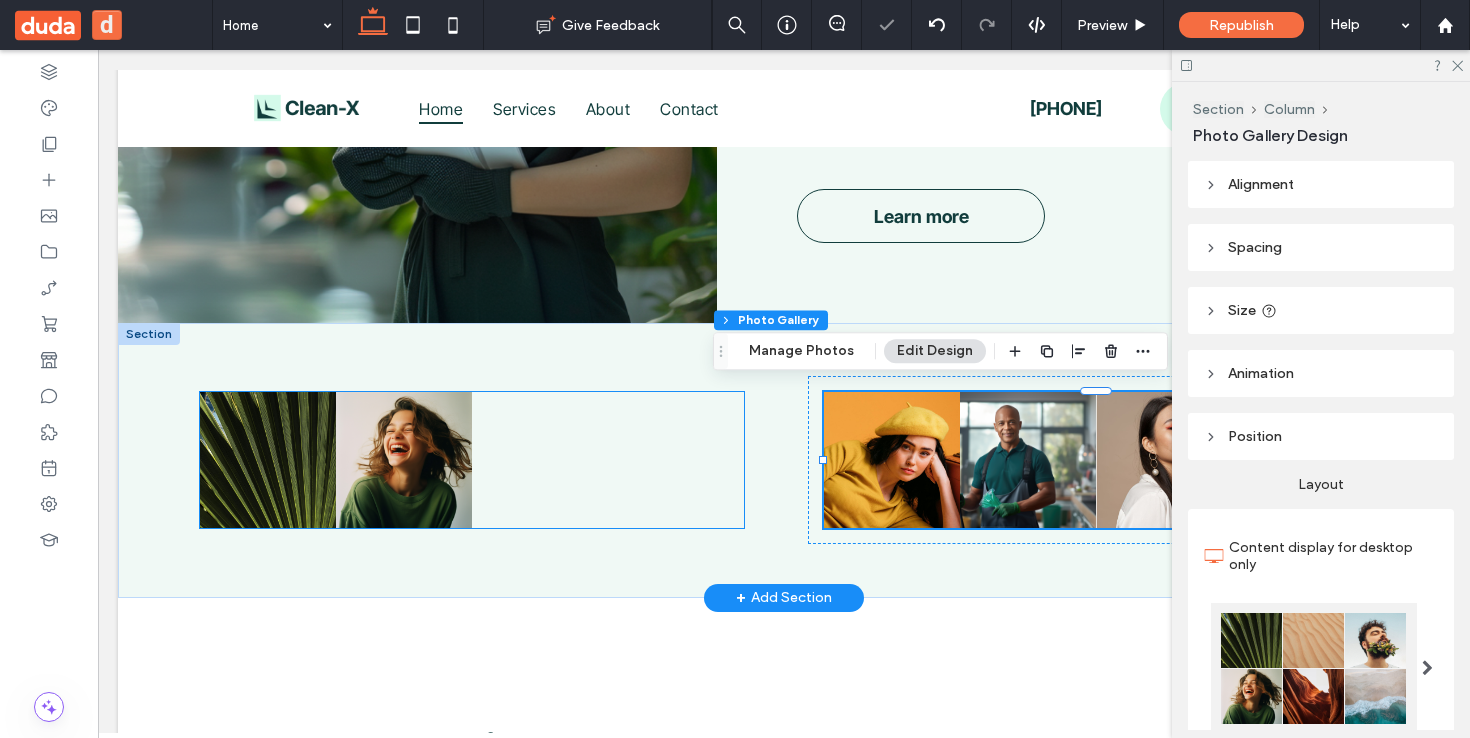 click at bounding box center [268, 460] 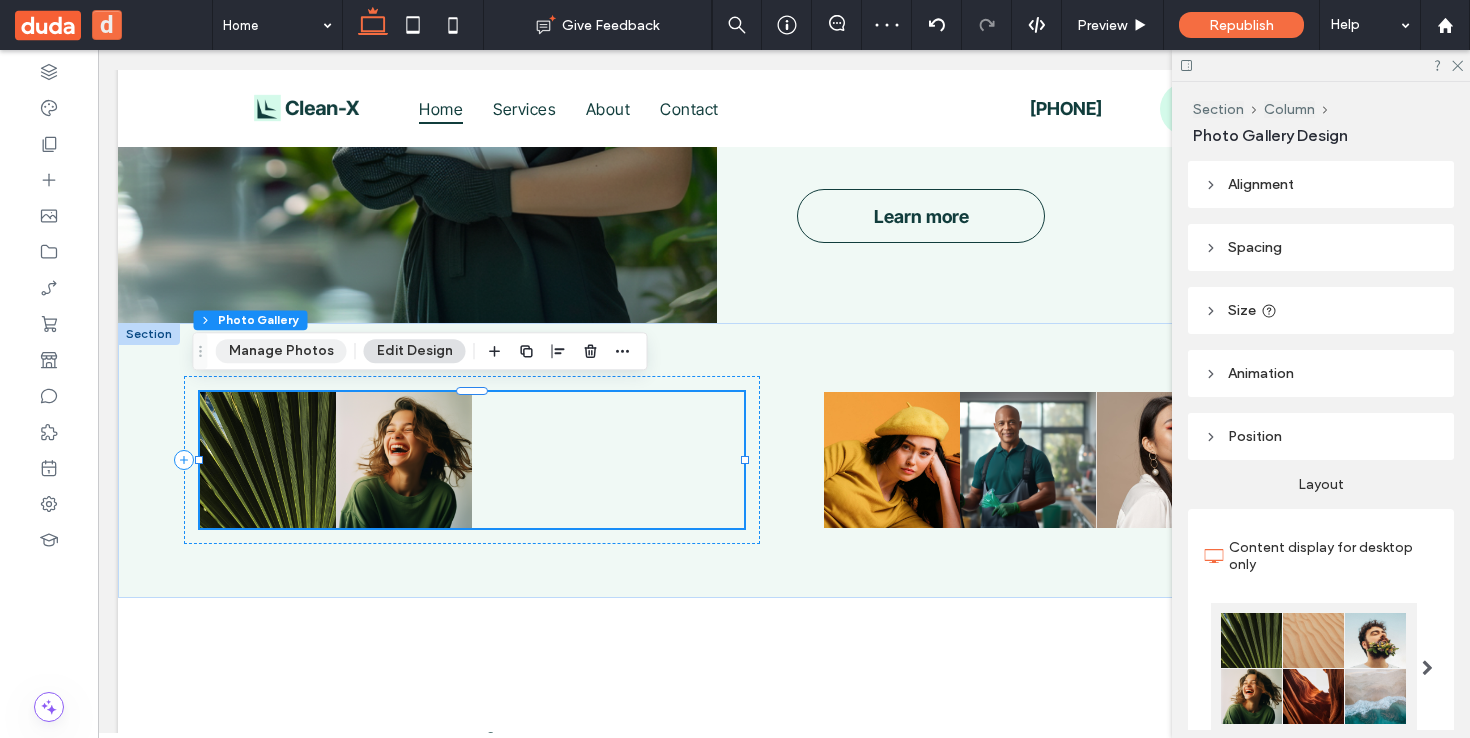 click on "Manage Photos" at bounding box center [281, 351] 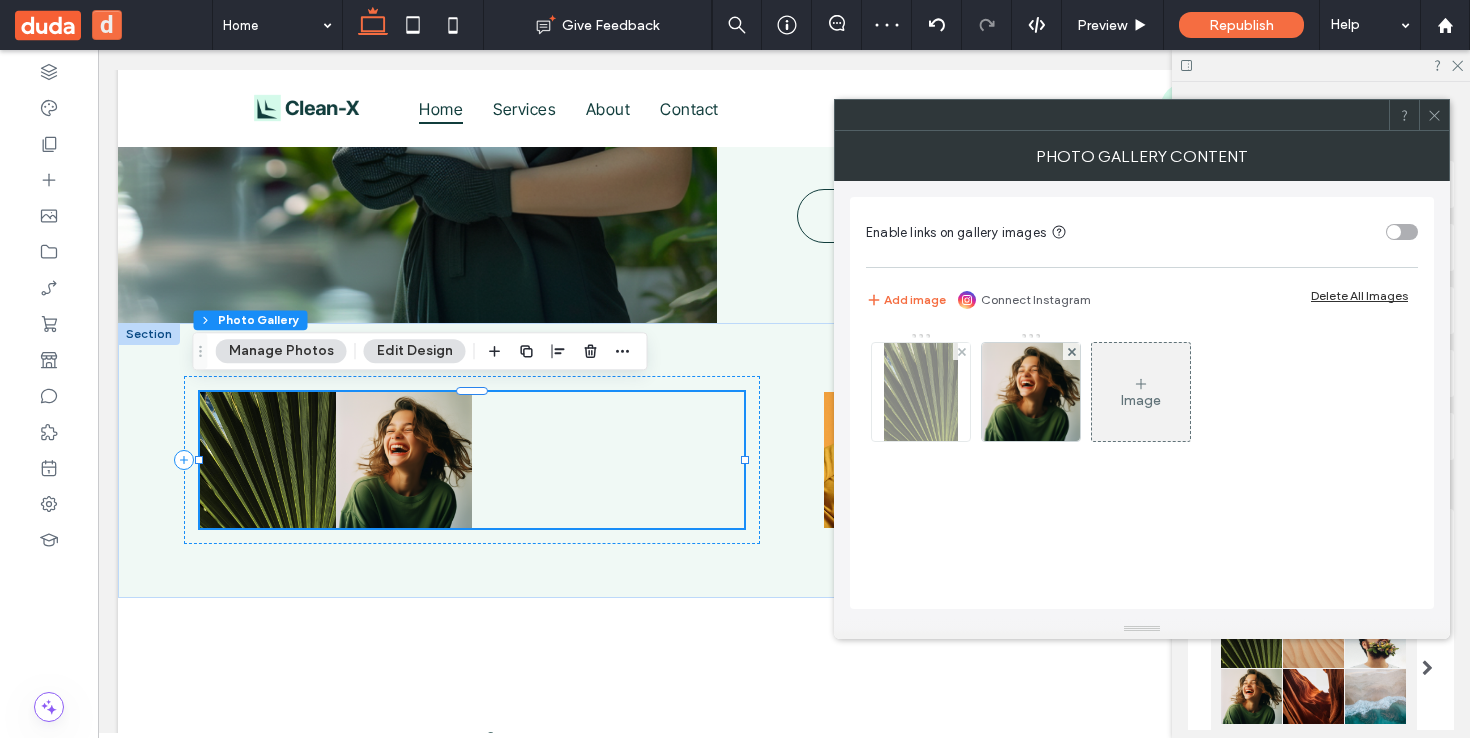 click at bounding box center [921, 392] 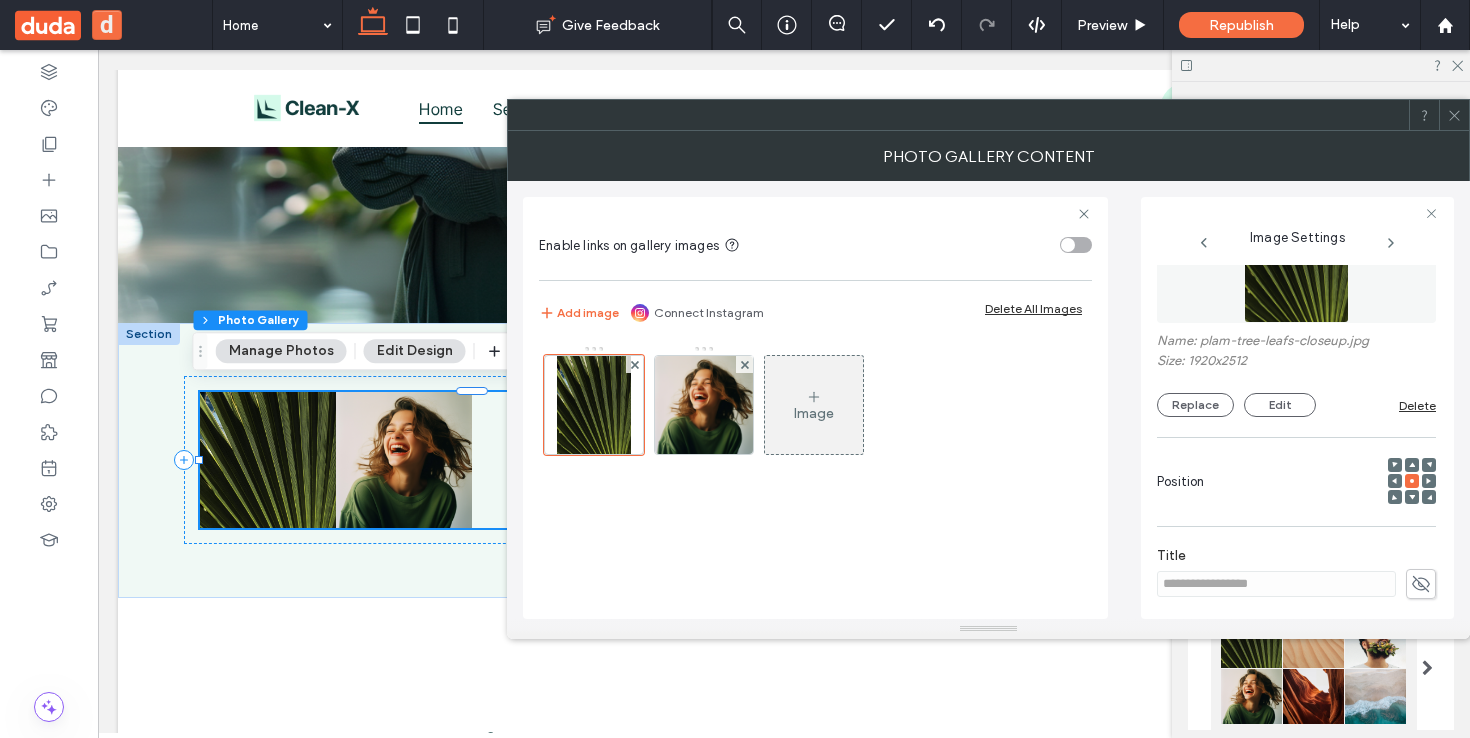 scroll, scrollTop: 326, scrollLeft: 0, axis: vertical 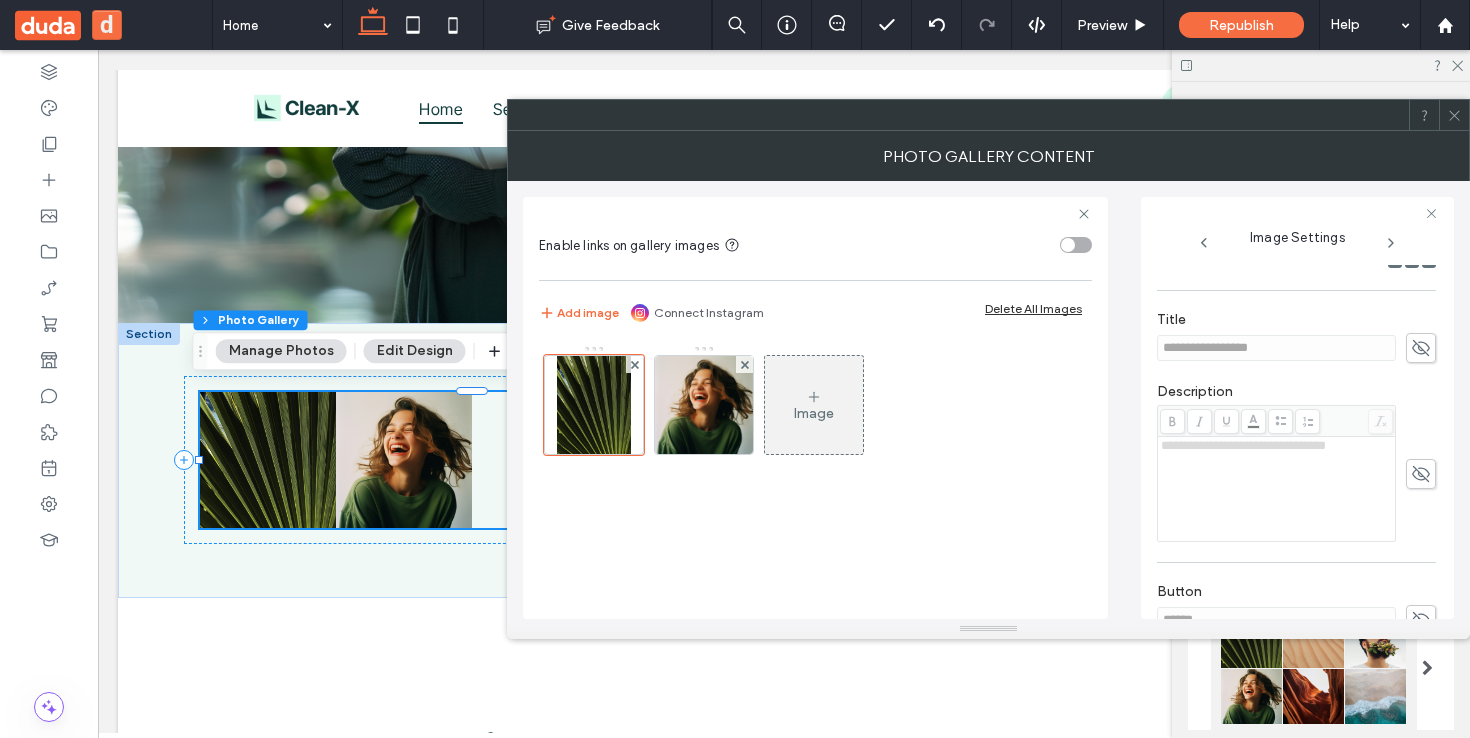 click 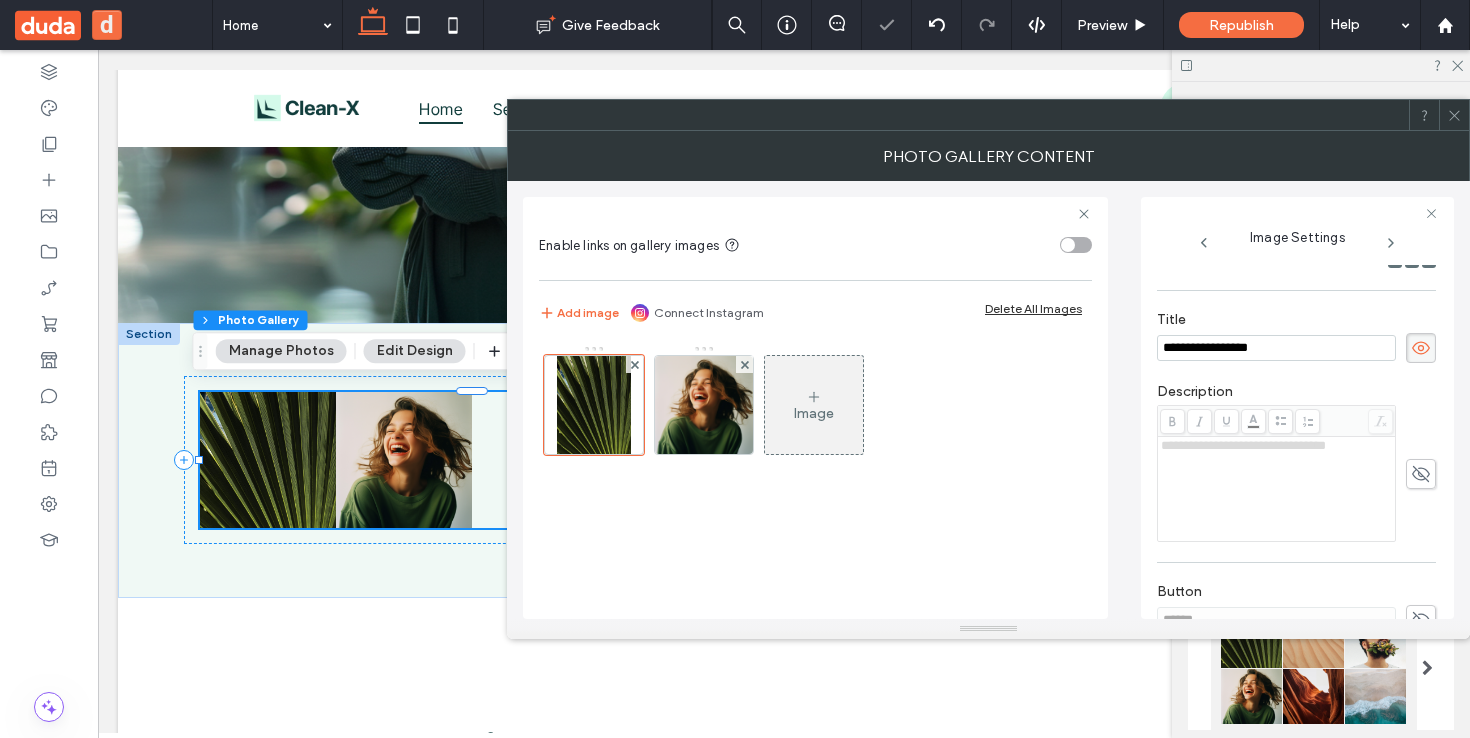 drag, startPoint x: 1320, startPoint y: 346, endPoint x: 1090, endPoint y: 356, distance: 230.21729 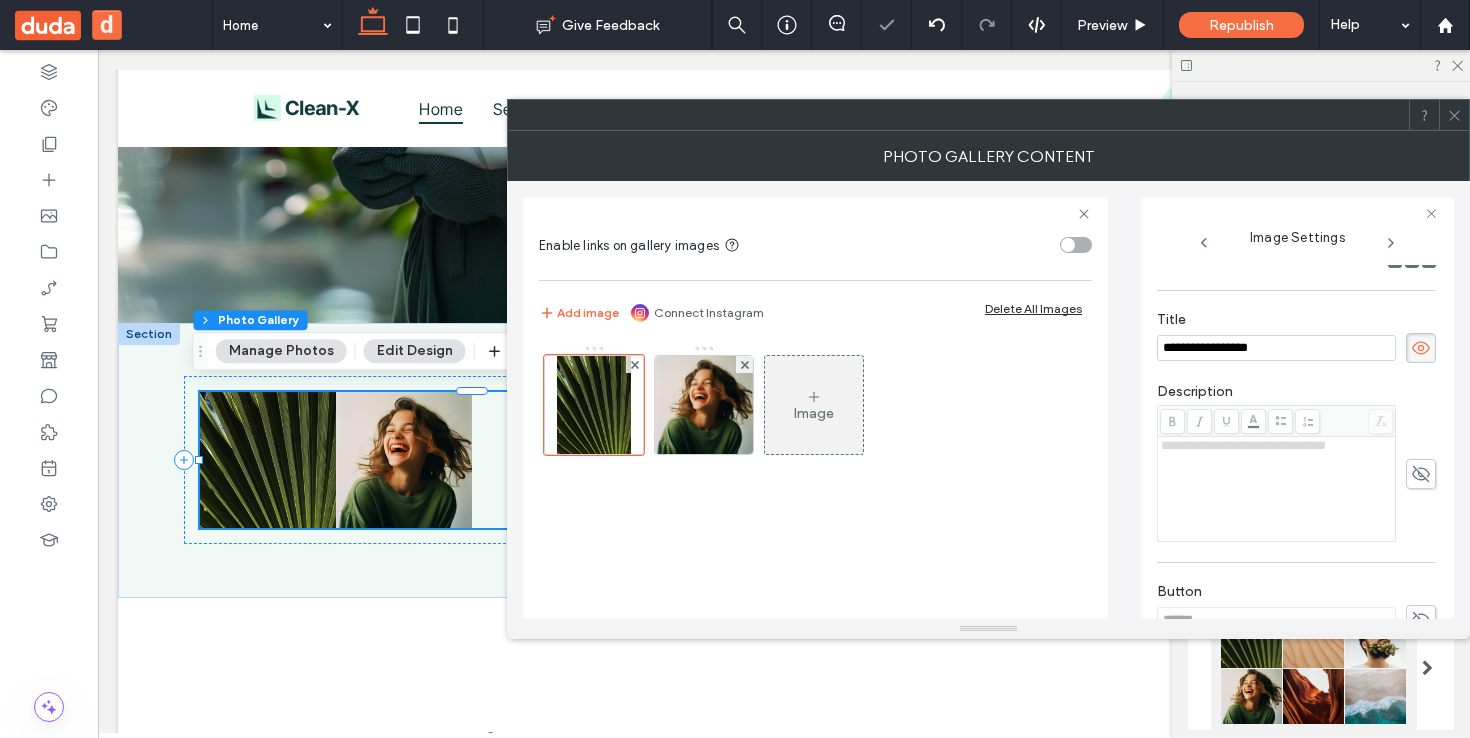 click on "**********" at bounding box center [988, 400] 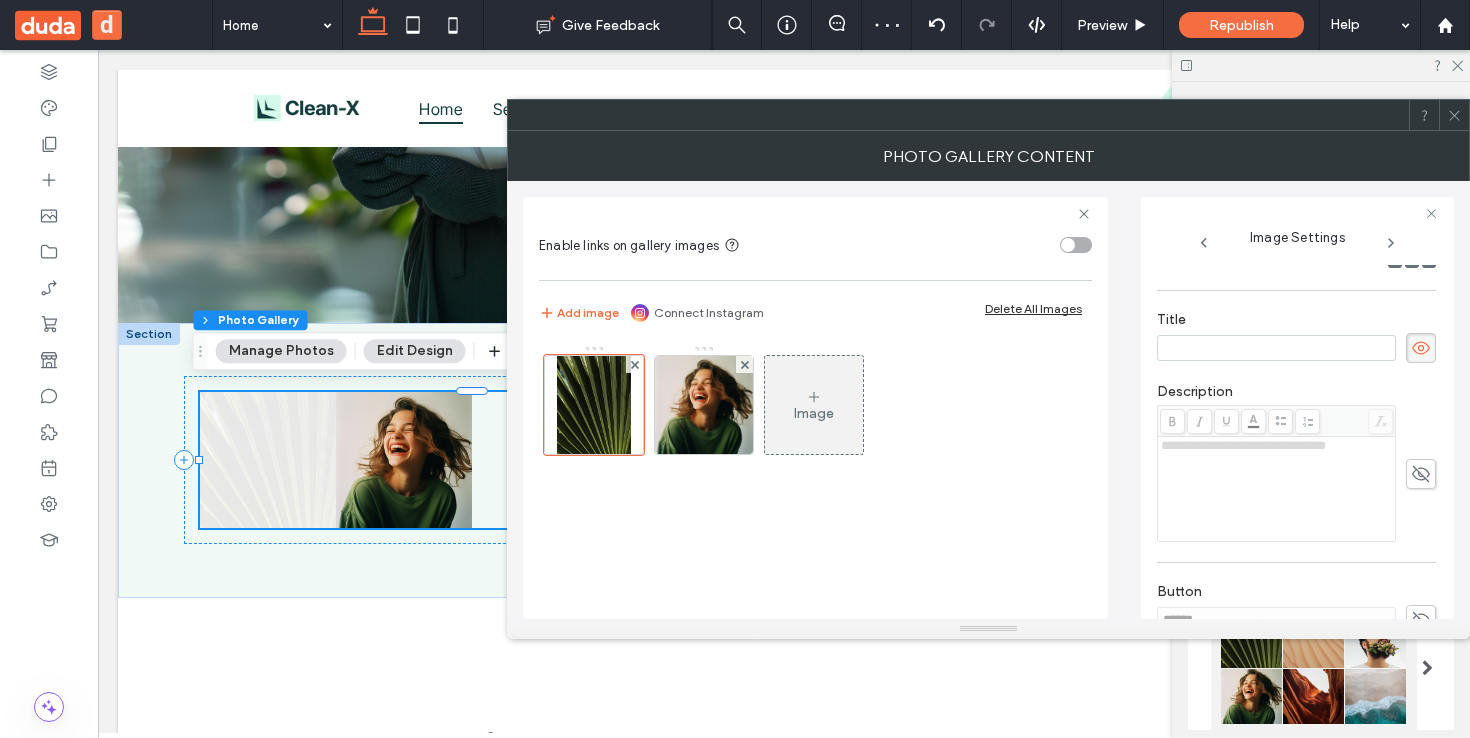 type 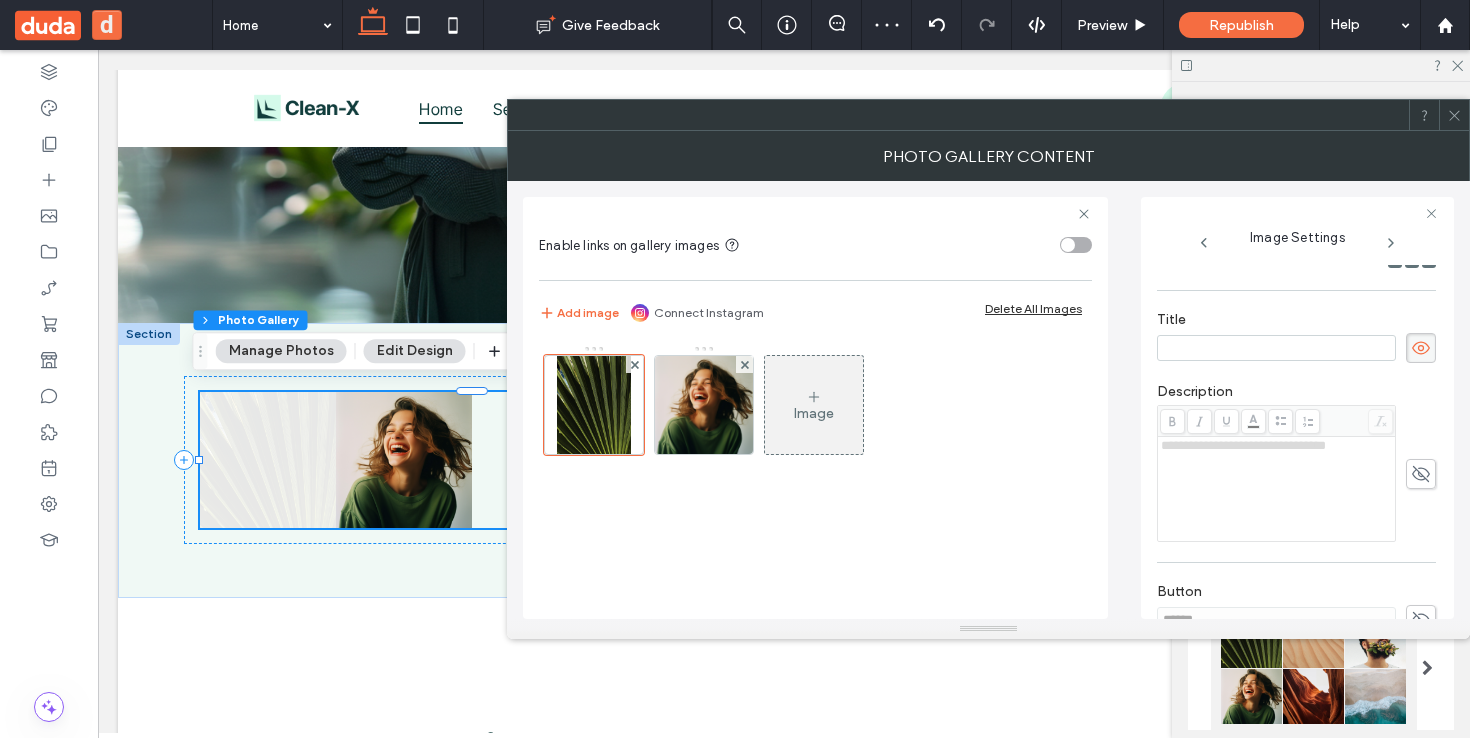 click at bounding box center (1421, 348) 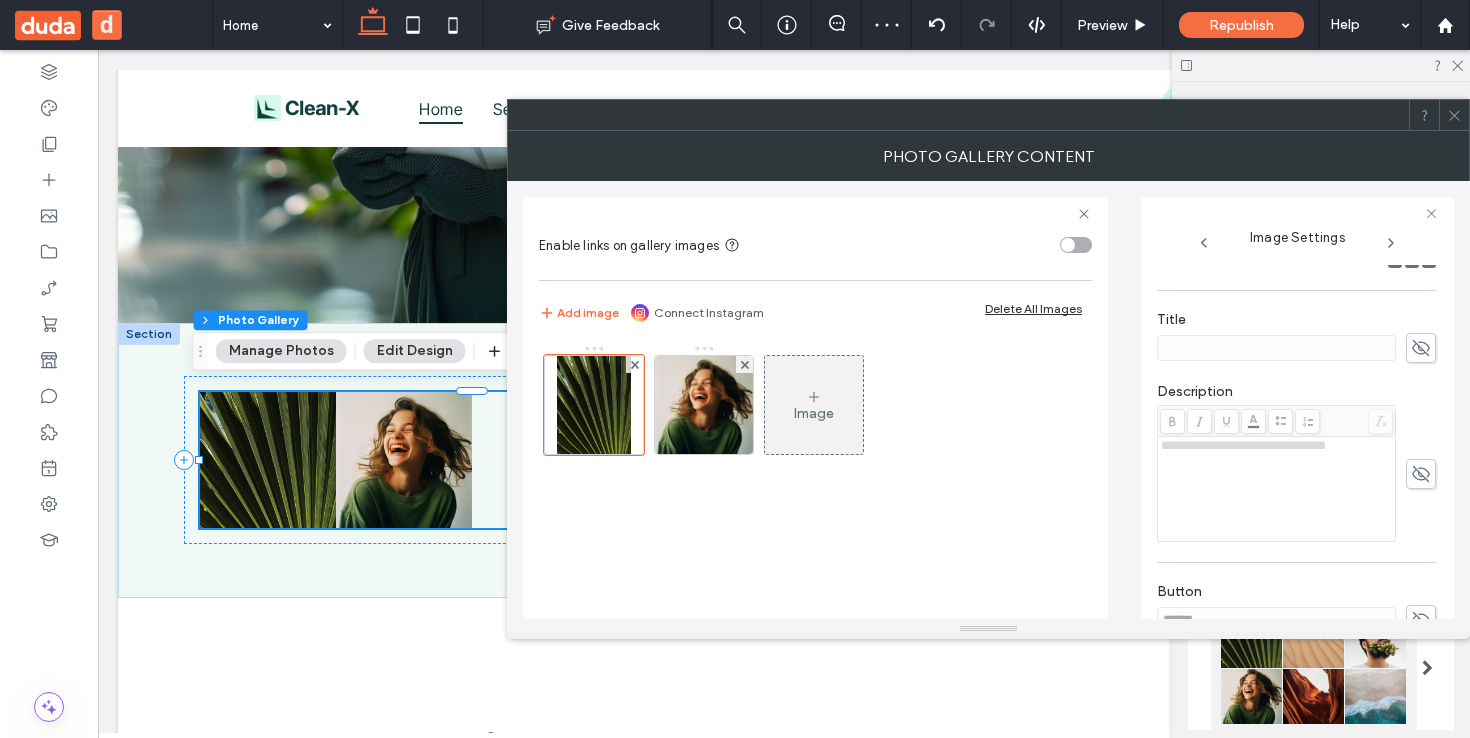 click on "**********" at bounding box center (1277, 489) 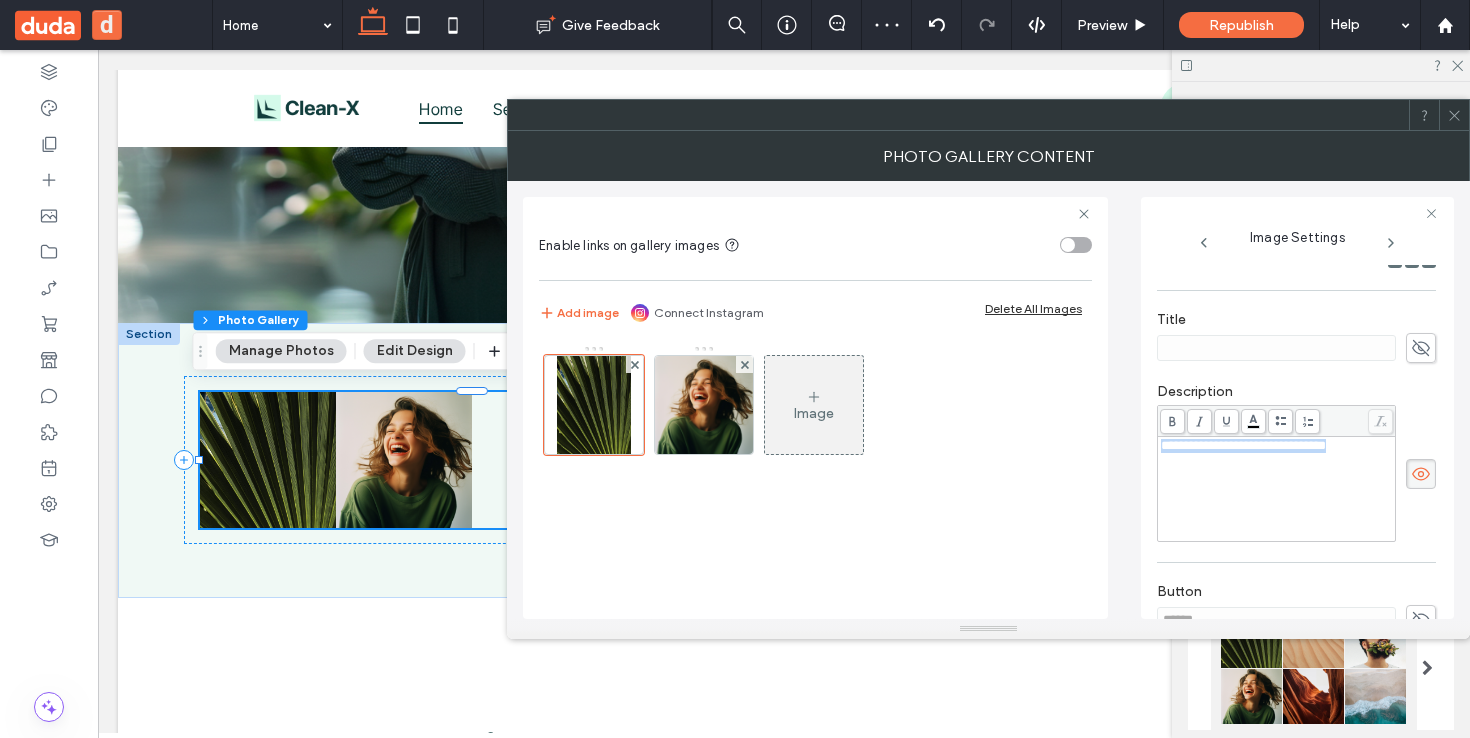 drag, startPoint x: 1348, startPoint y: 450, endPoint x: 1129, endPoint y: 433, distance: 219.65883 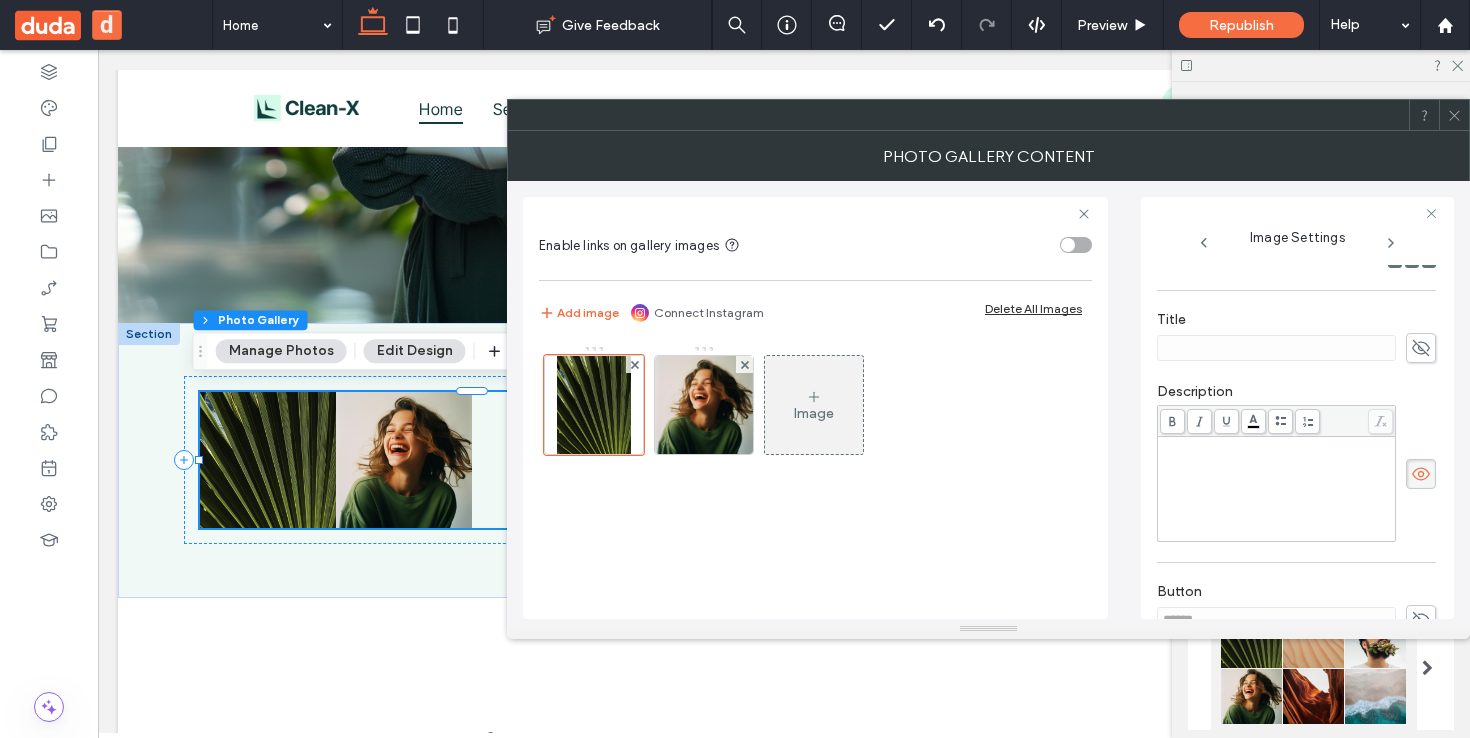click 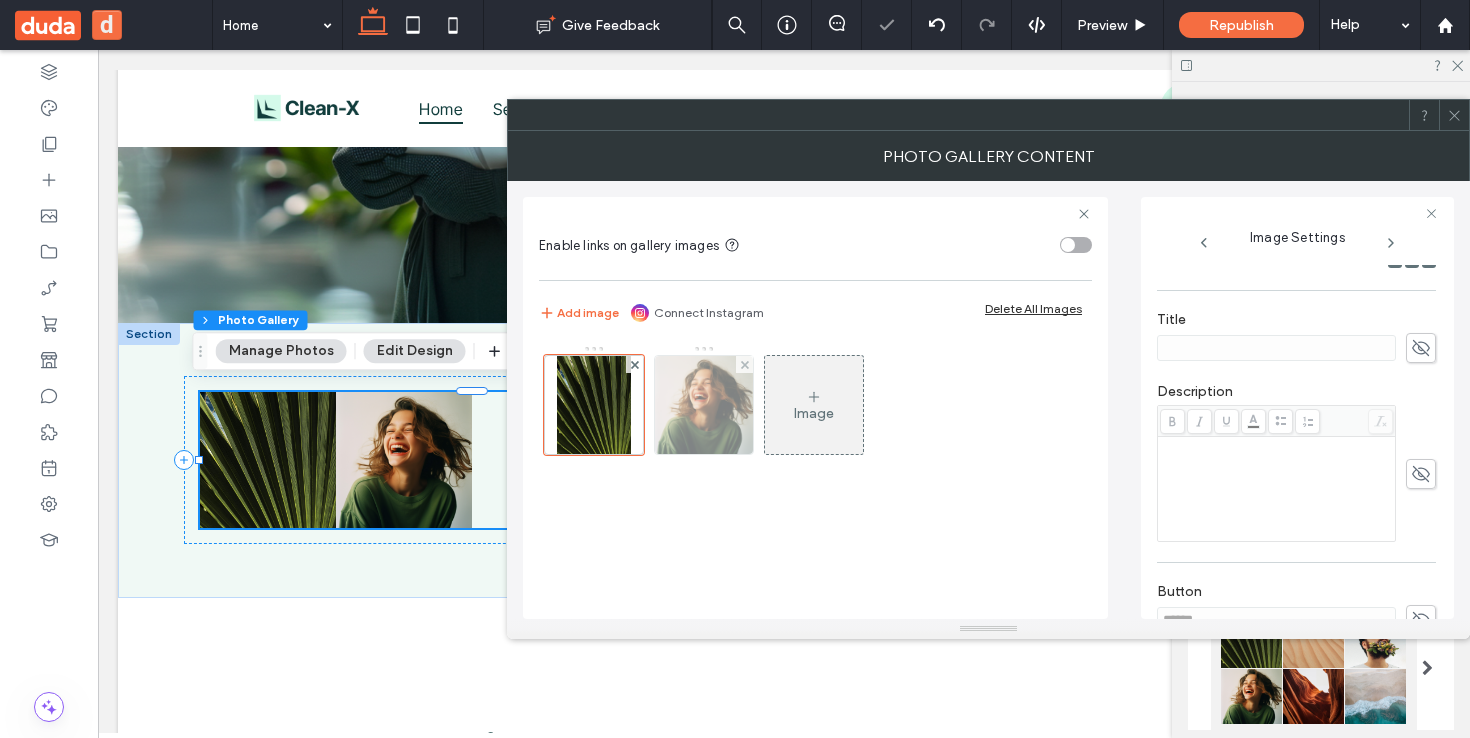 click at bounding box center [704, 405] 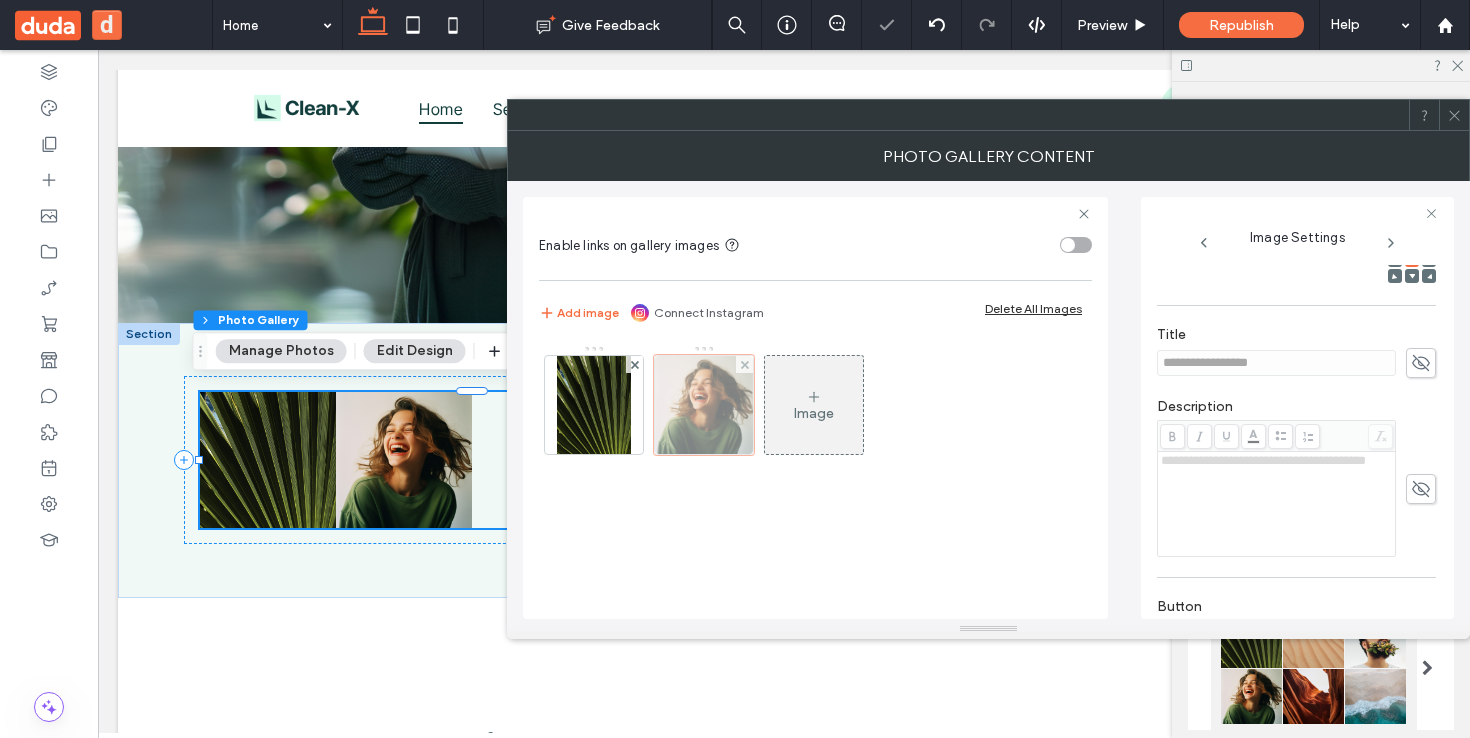 scroll, scrollTop: 342, scrollLeft: 0, axis: vertical 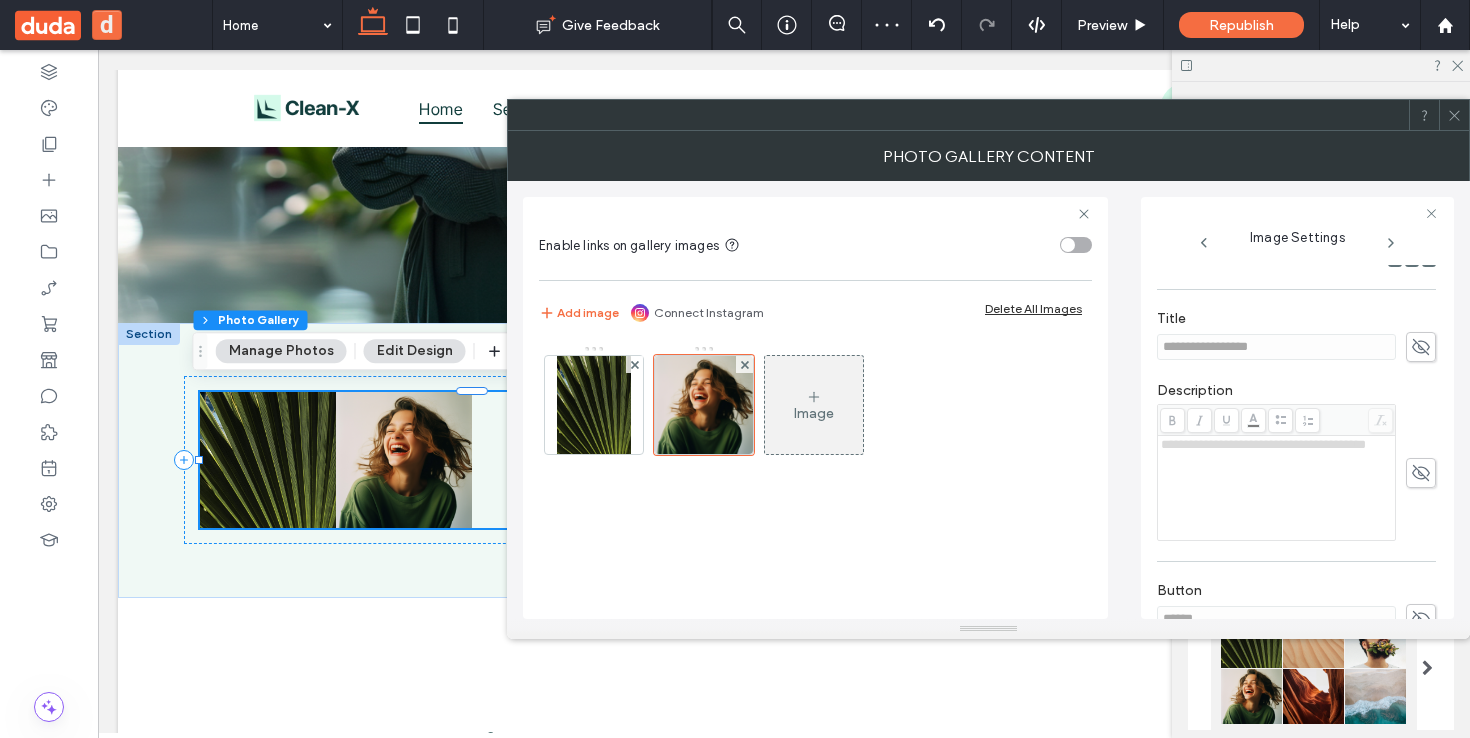 click 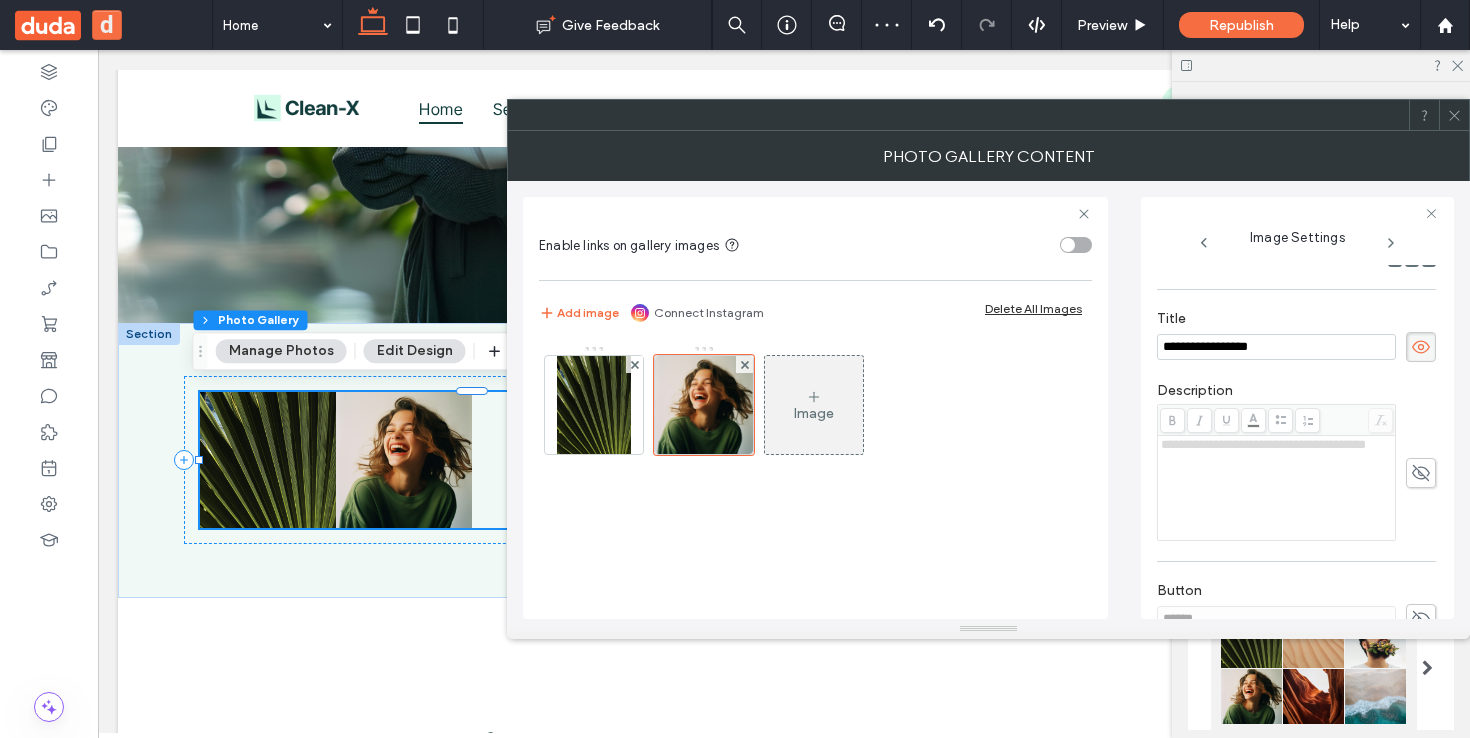 drag, startPoint x: 1309, startPoint y: 354, endPoint x: 1104, endPoint y: 361, distance: 205.11948 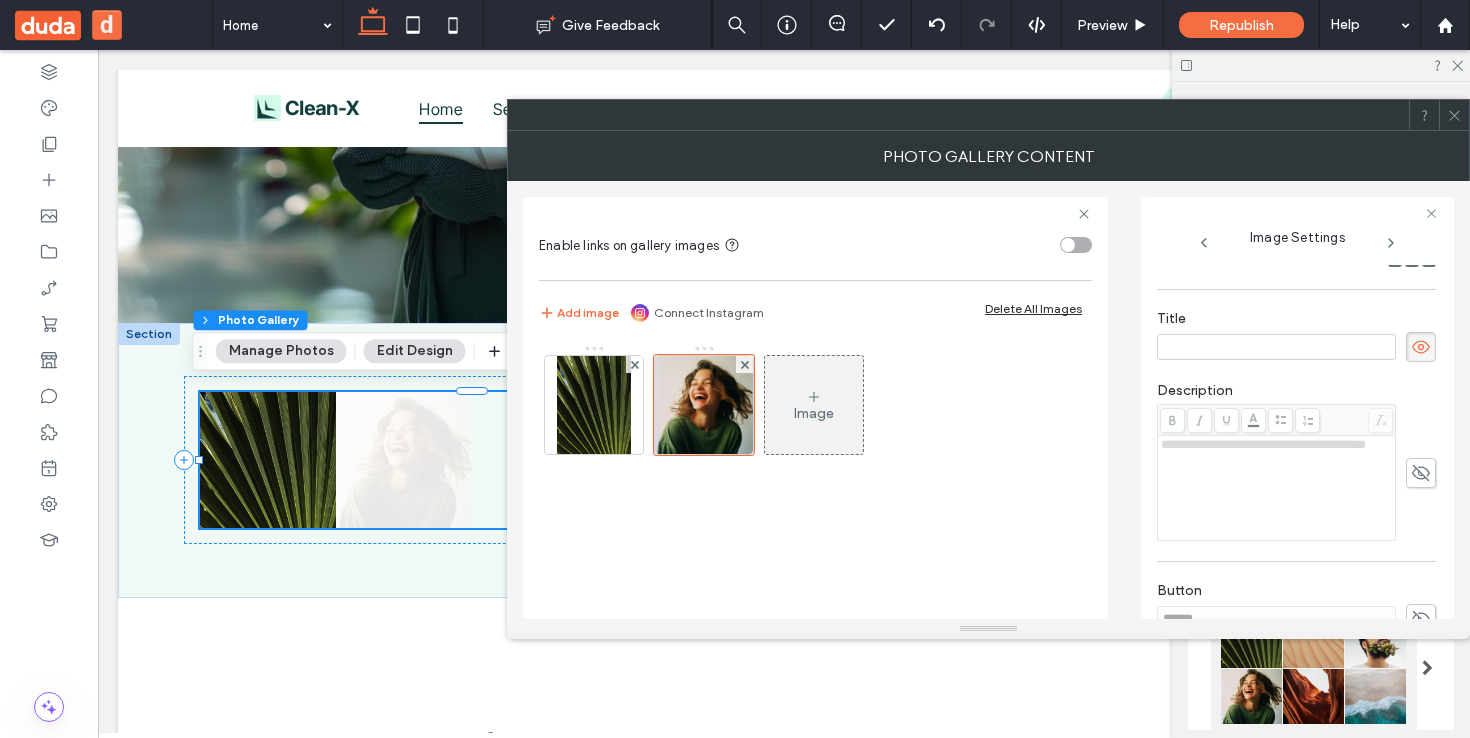 type 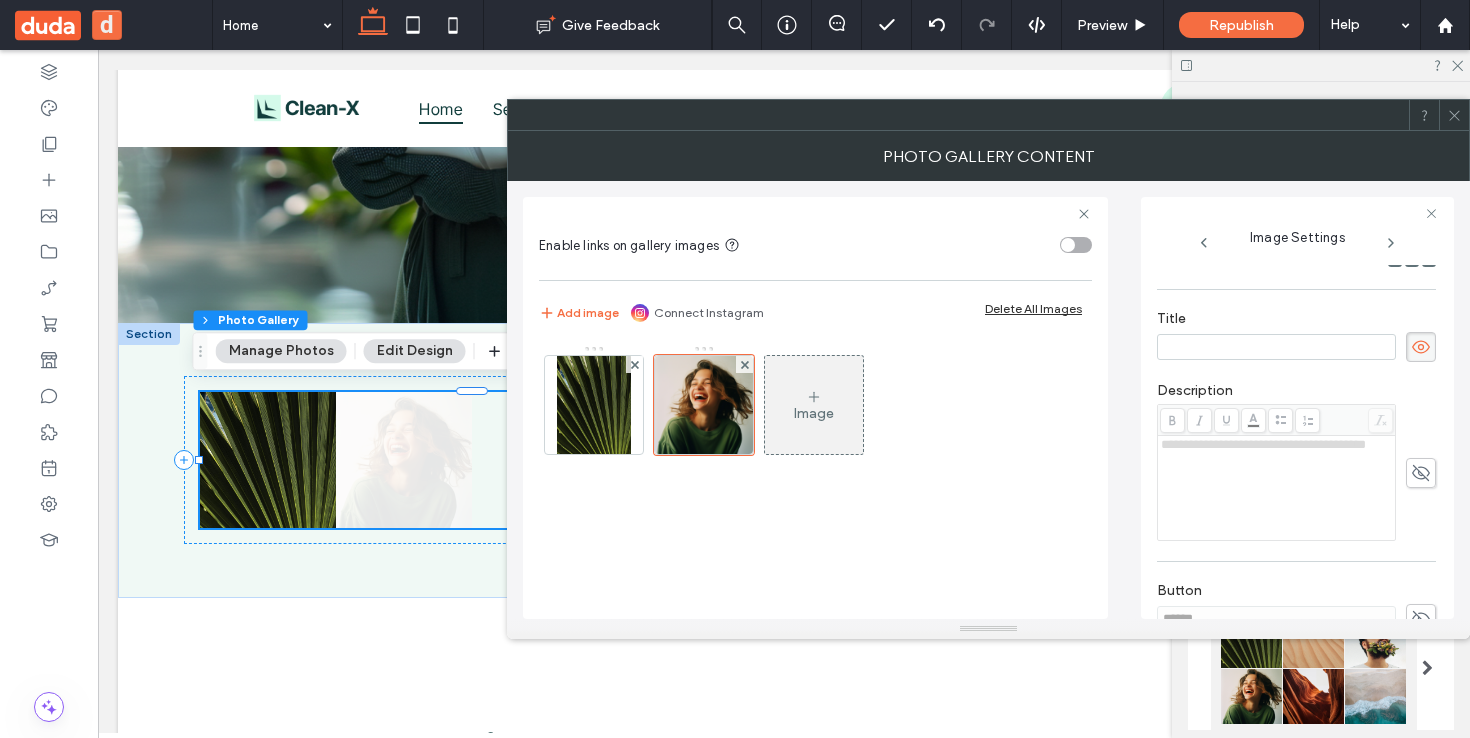 click 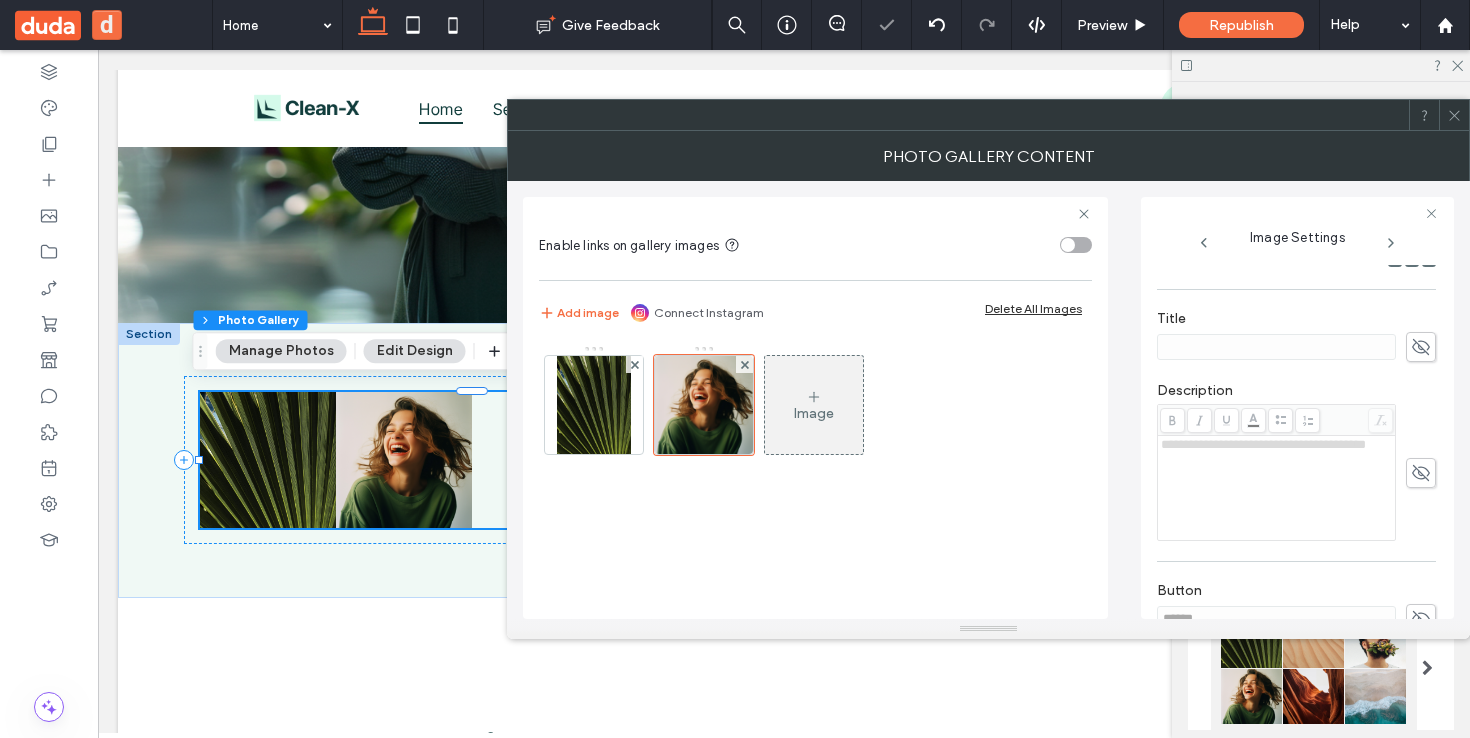 click on "**********" at bounding box center [1277, 488] 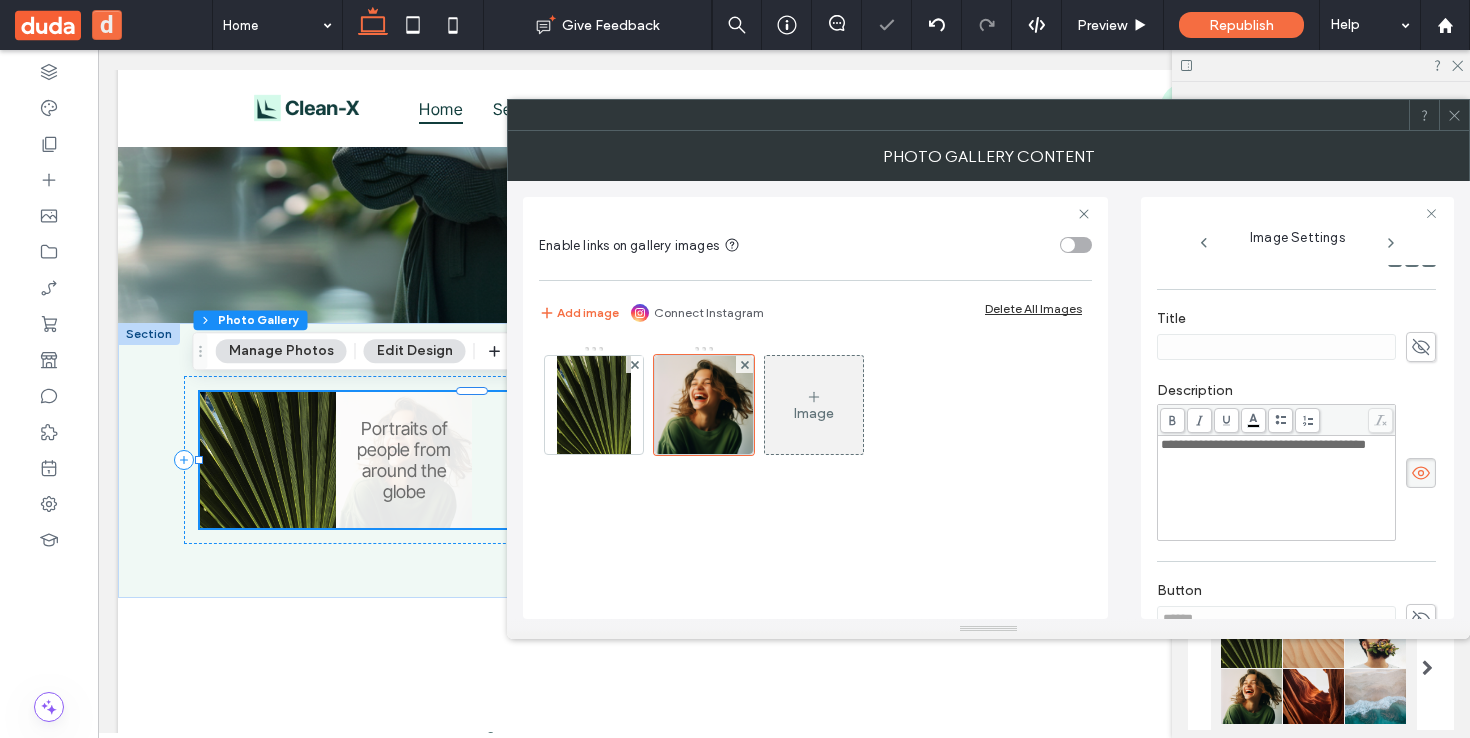 click on "**********" at bounding box center (1277, 488) 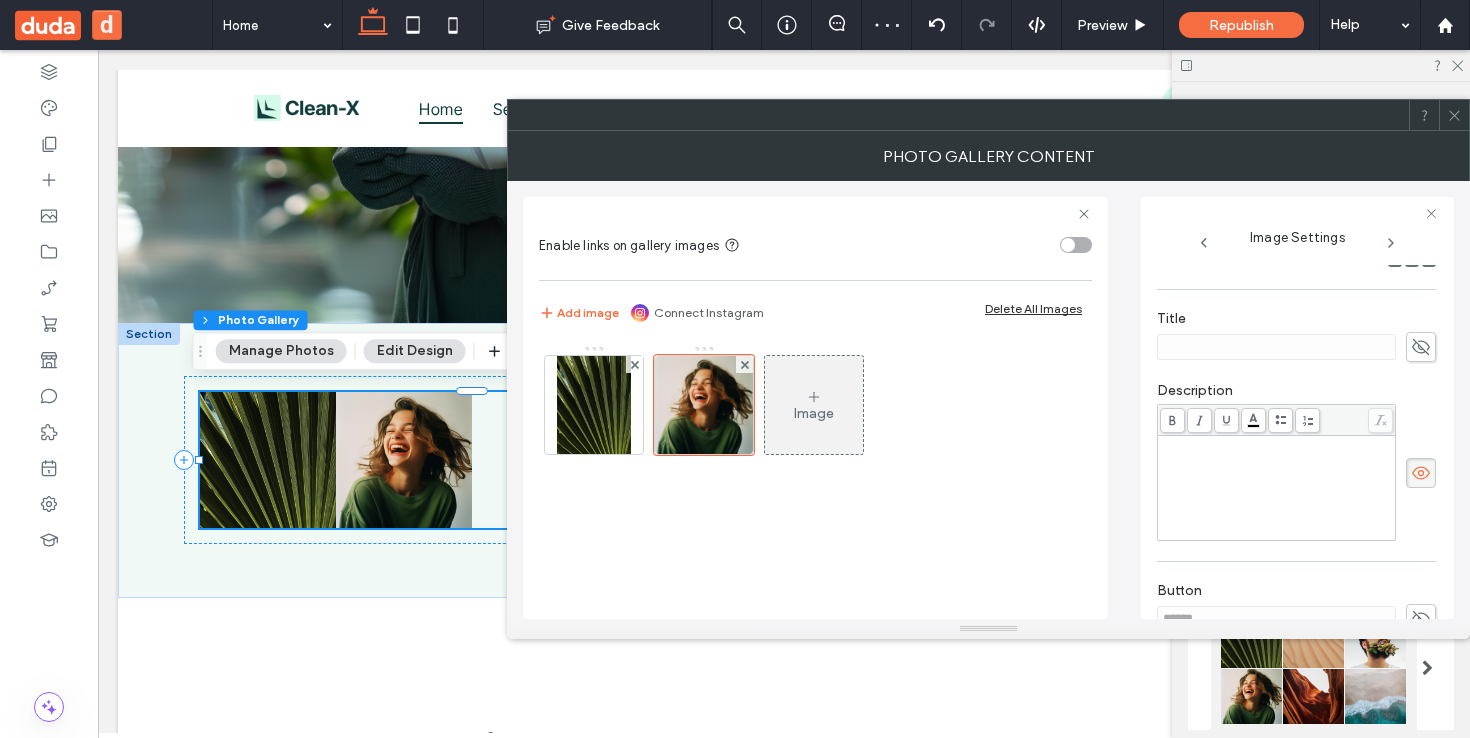 click 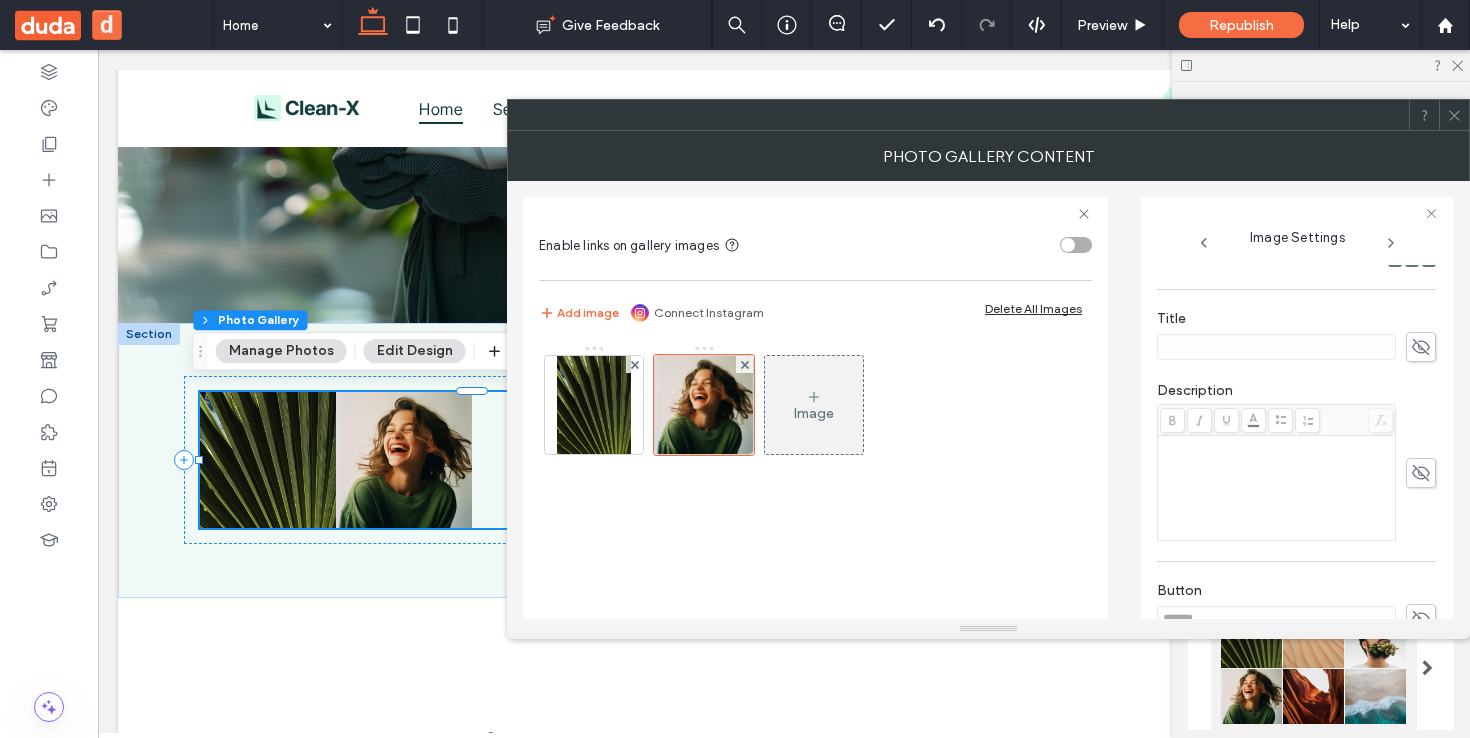 click 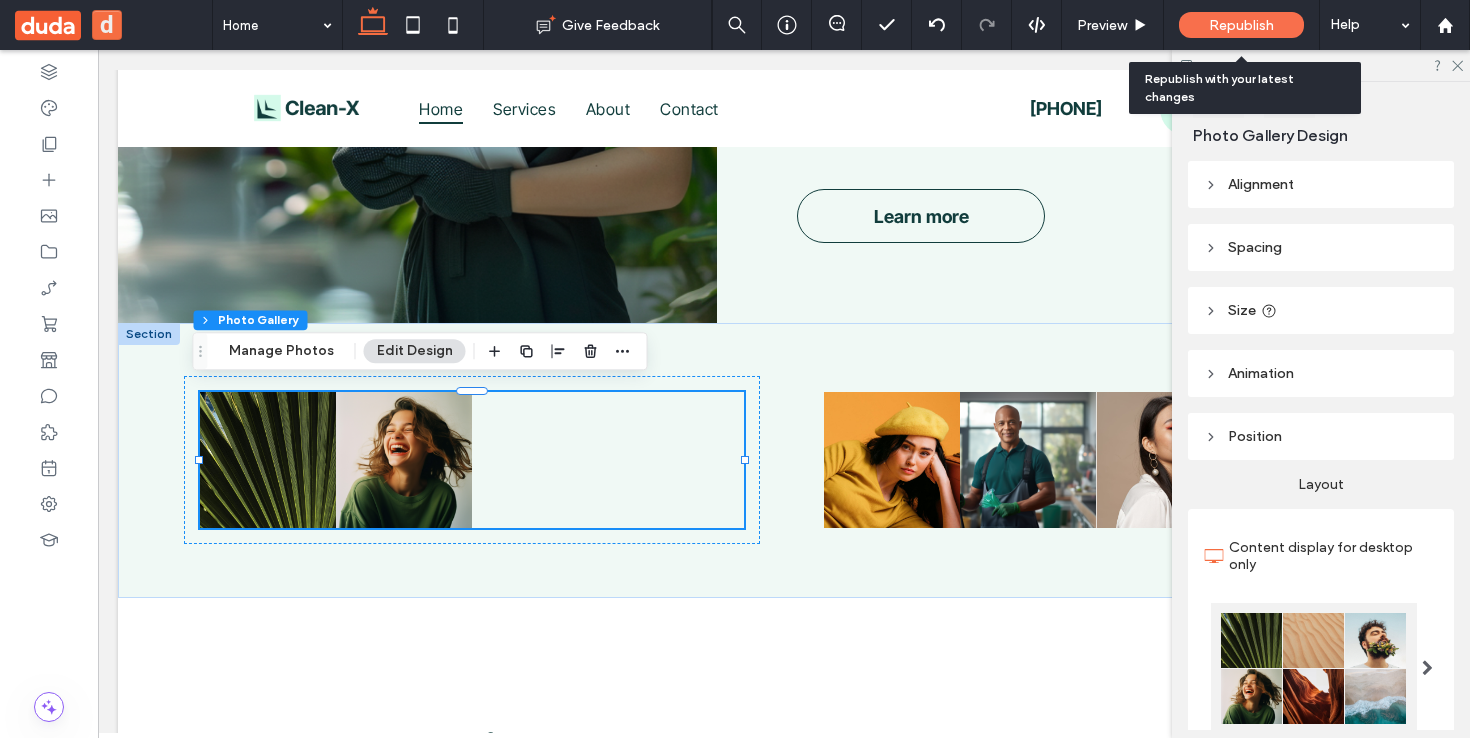 click on "Republish" at bounding box center [1241, 25] 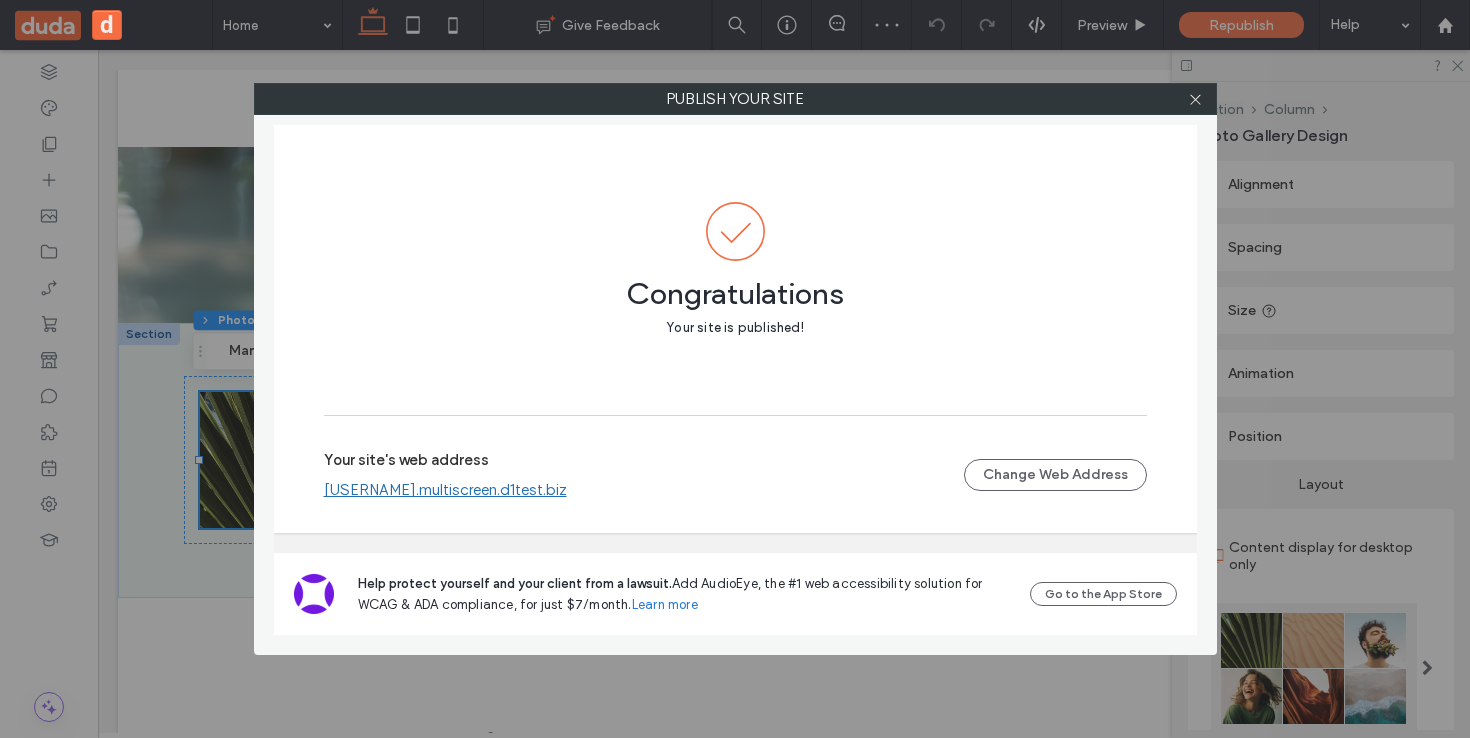 click on "andreslopeze4309743.multiscreen.d1test.biz" at bounding box center (445, 490) 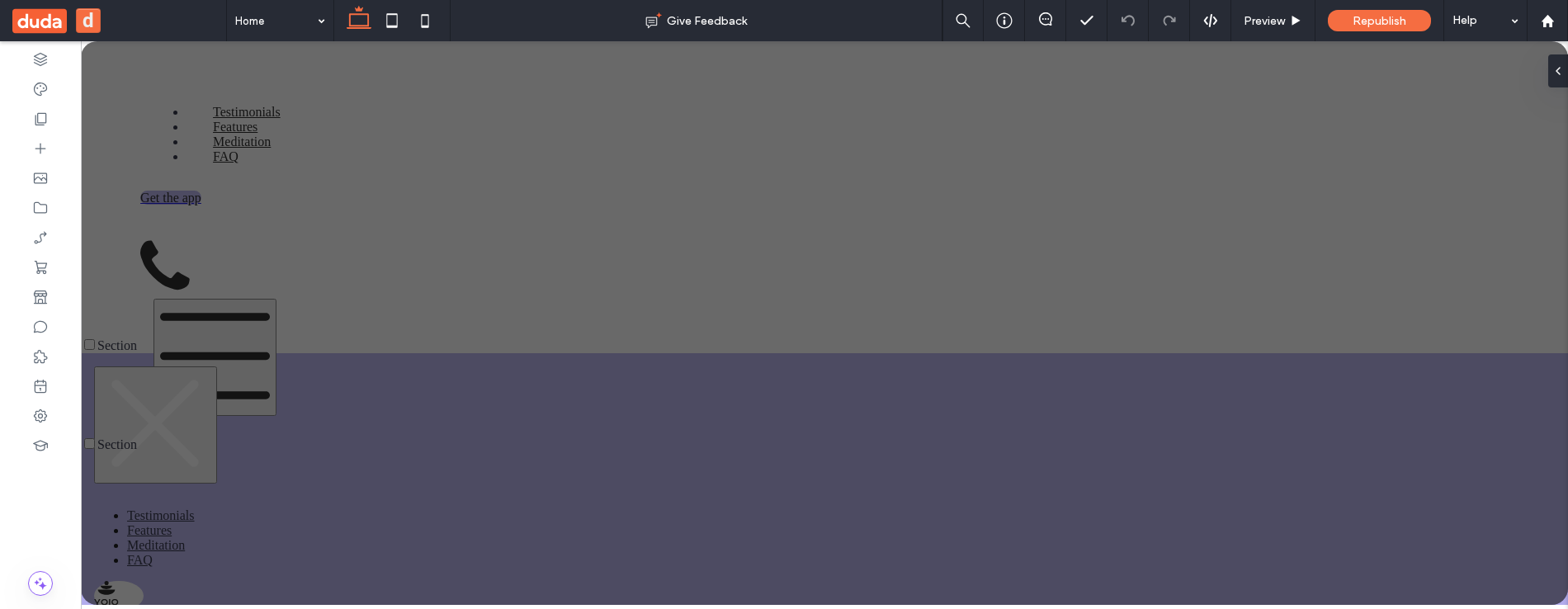 scroll, scrollTop: 0, scrollLeft: 0, axis: both 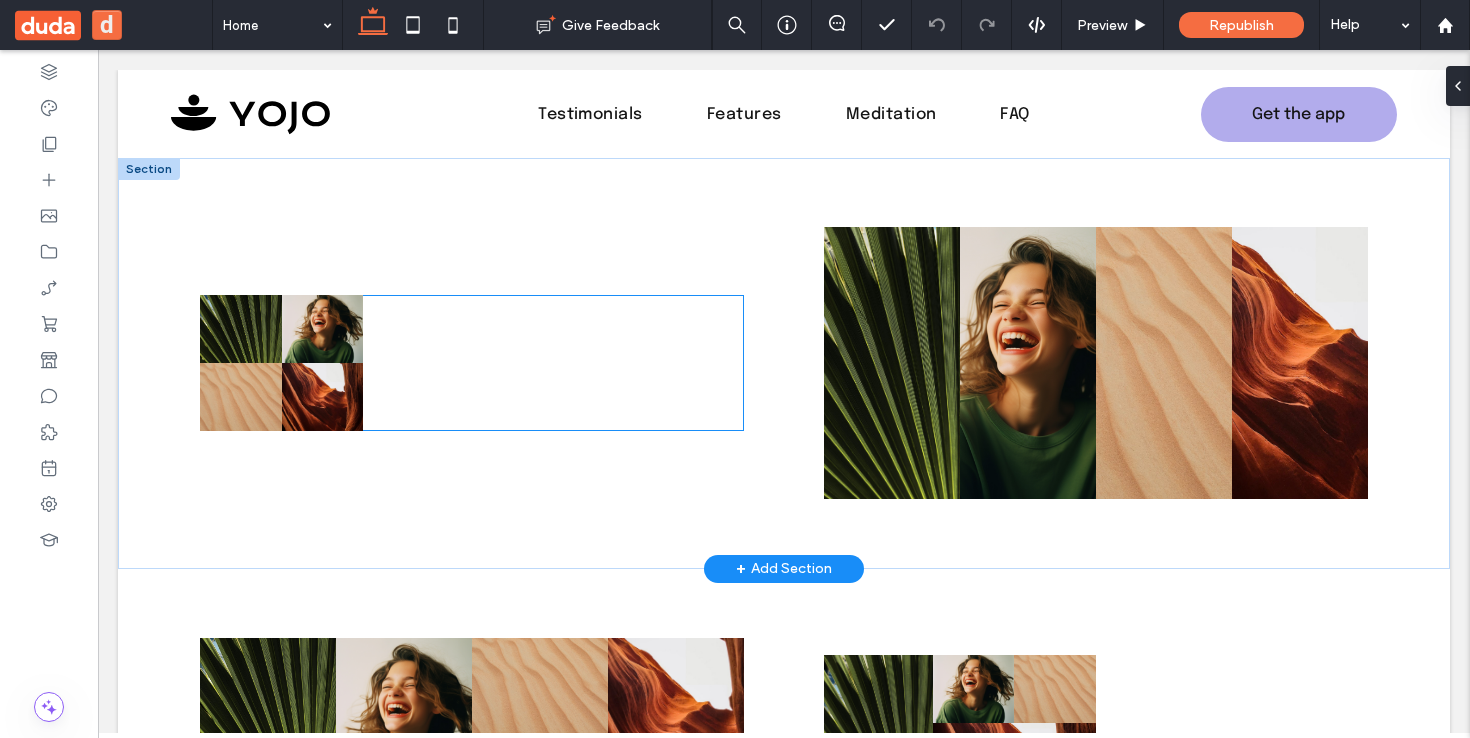 click on "Nature's Symphony
Breathtaking colors of our planet
Button
Faces of Humanity
Portraits of people from around the globe
Button
Sands of Time
Stark beauty of desolate dunes
Button
Beyond Boundaries
Visual odyssey across continents
Button" at bounding box center (472, 363) 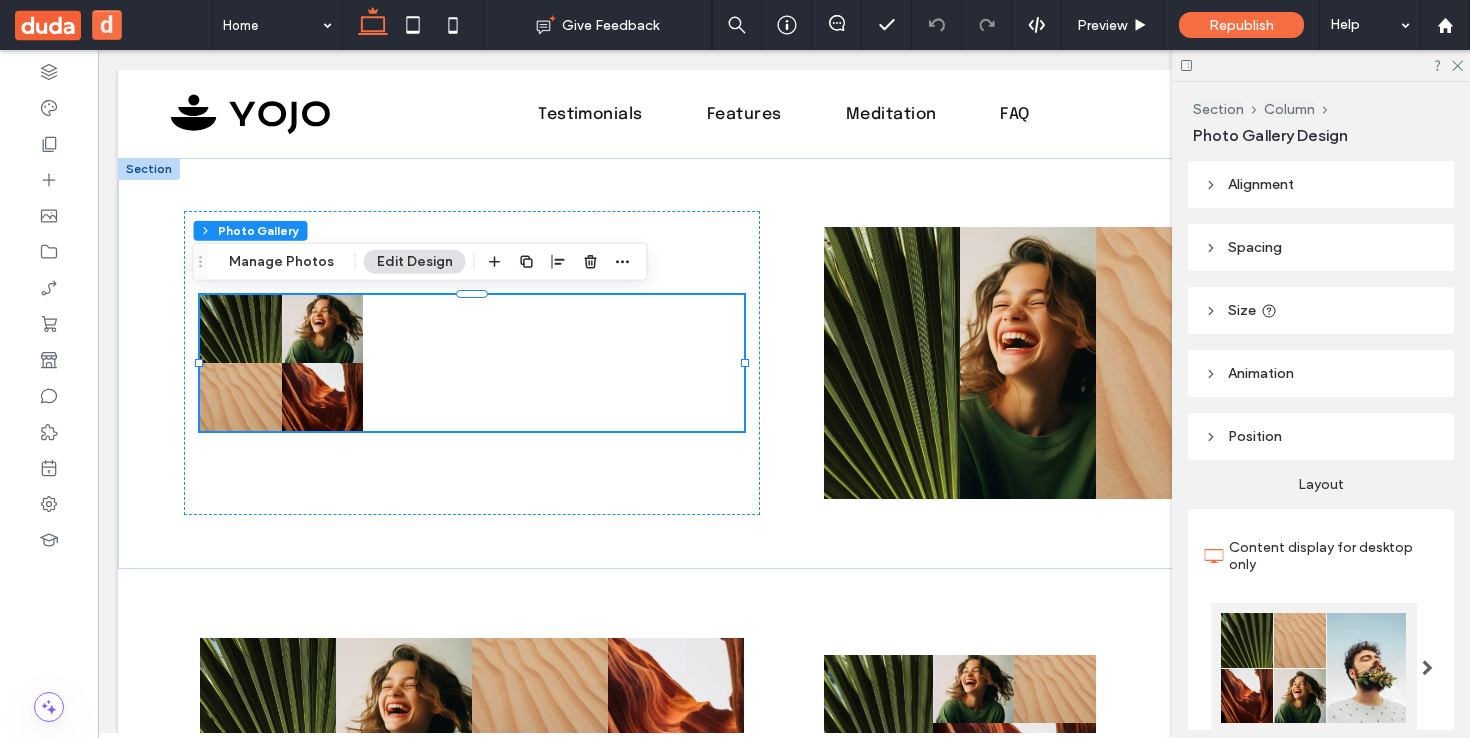 scroll, scrollTop: 323, scrollLeft: 0, axis: vertical 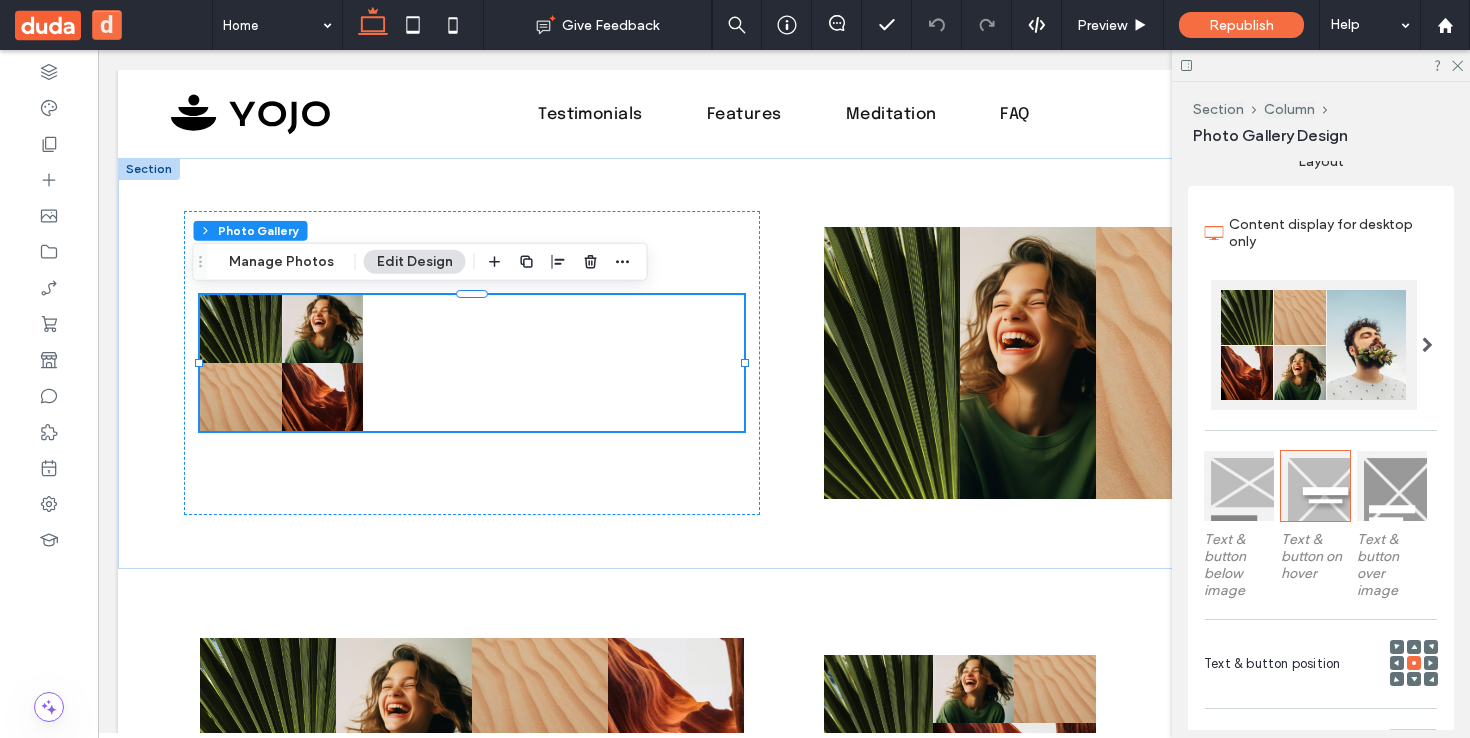 click at bounding box center (1427, 345) 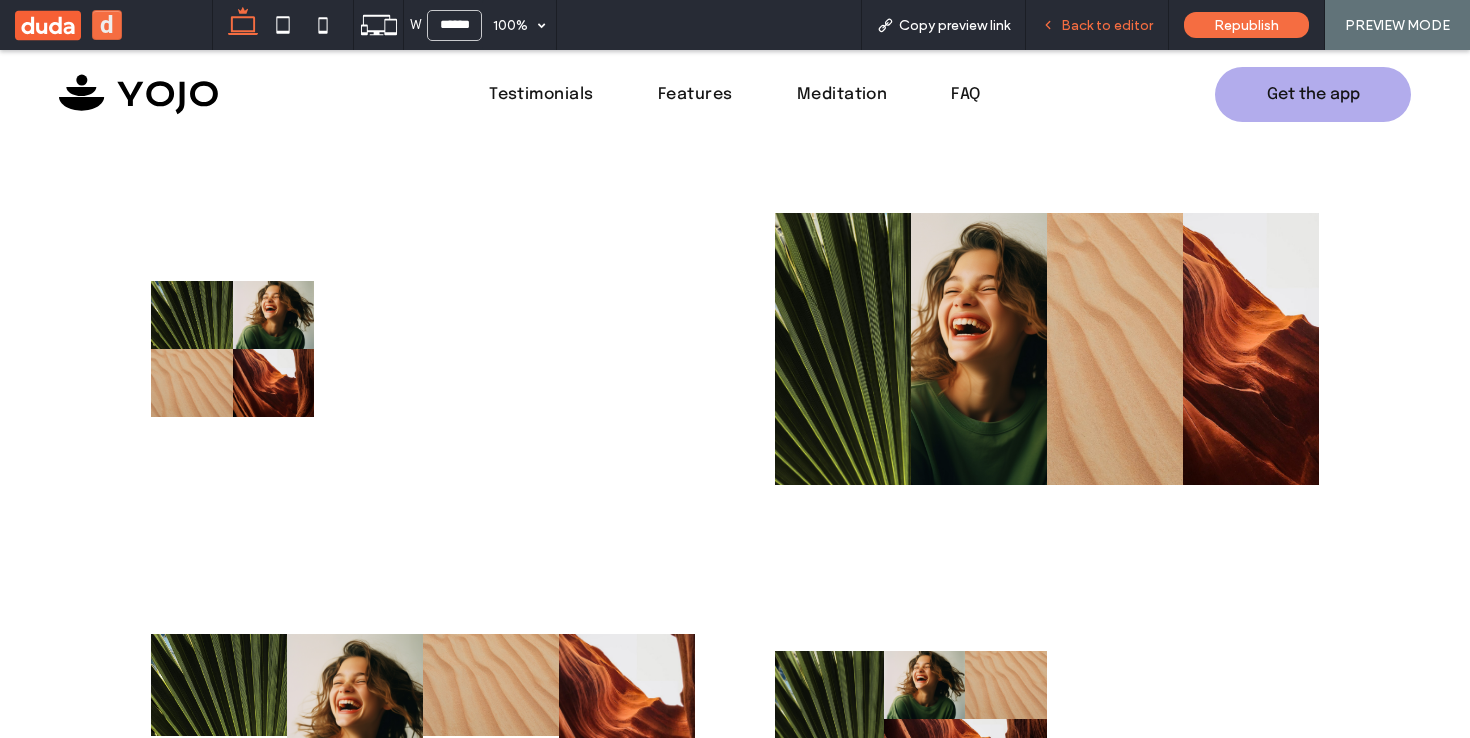 click on "Back to editor" at bounding box center [1097, 25] 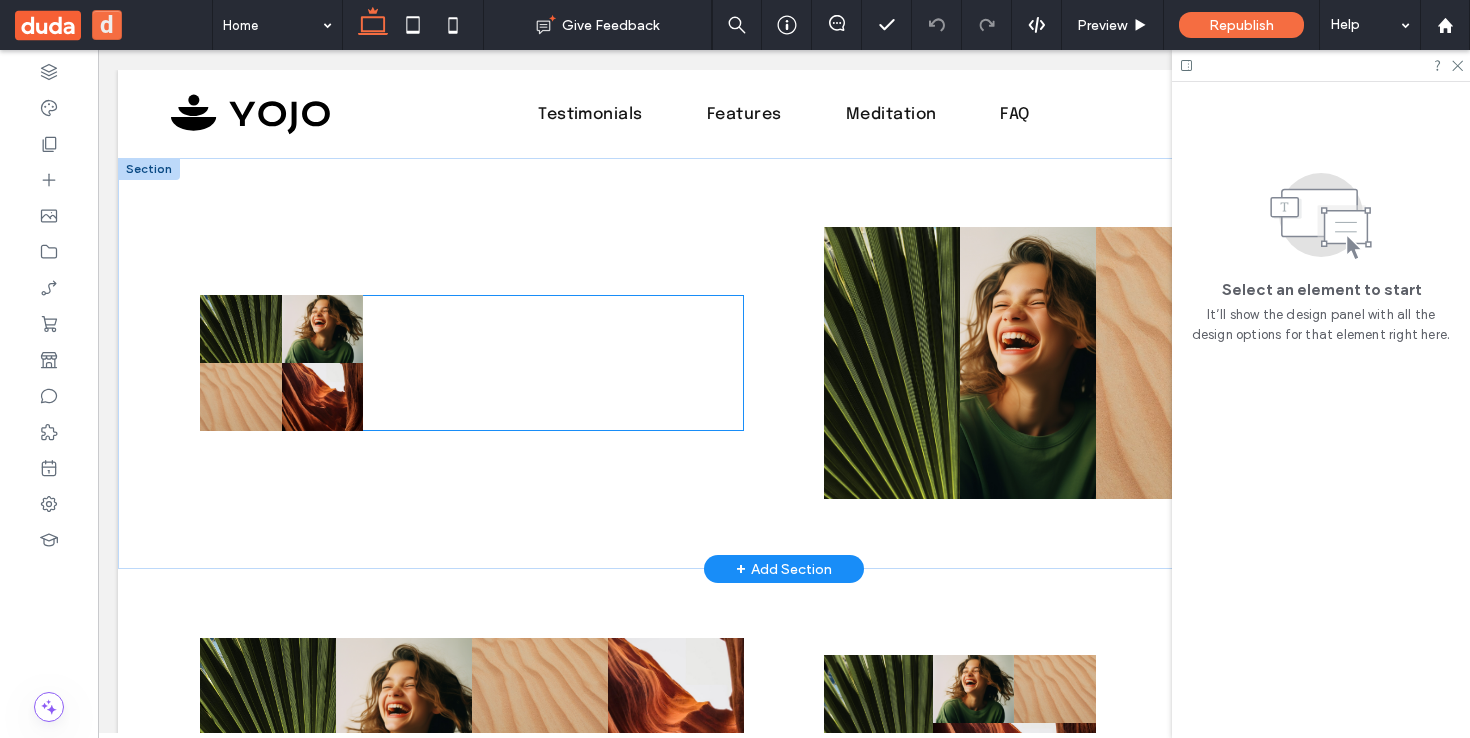 click on "Nature's Symphony
Breathtaking colors of our planet
Button
Faces of Humanity
Portraits of people from around the globe
Button
Sands of Time
Stark beauty of desolate dunes
Button
Beyond Boundaries
Visual odyssey across continents
Button" at bounding box center (472, 363) 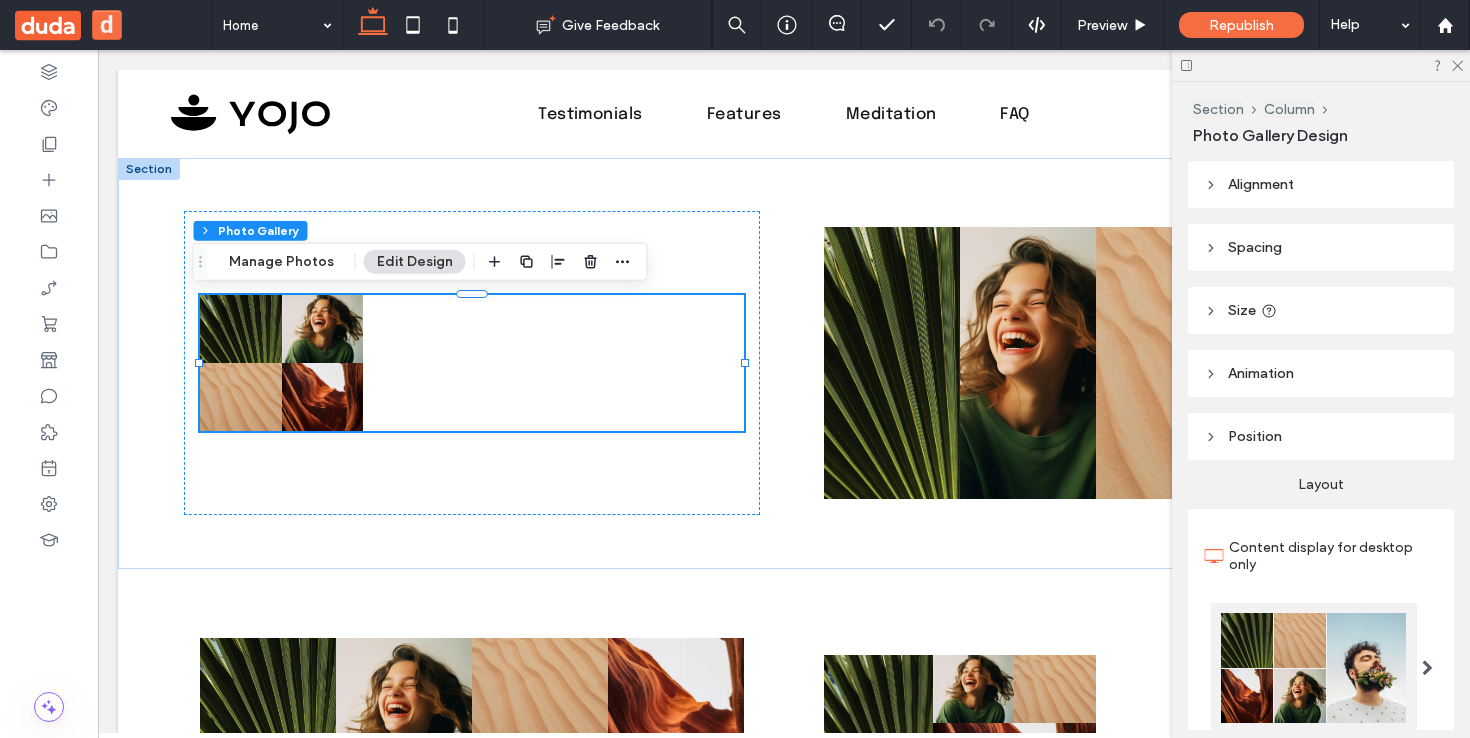 scroll, scrollTop: 170, scrollLeft: 0, axis: vertical 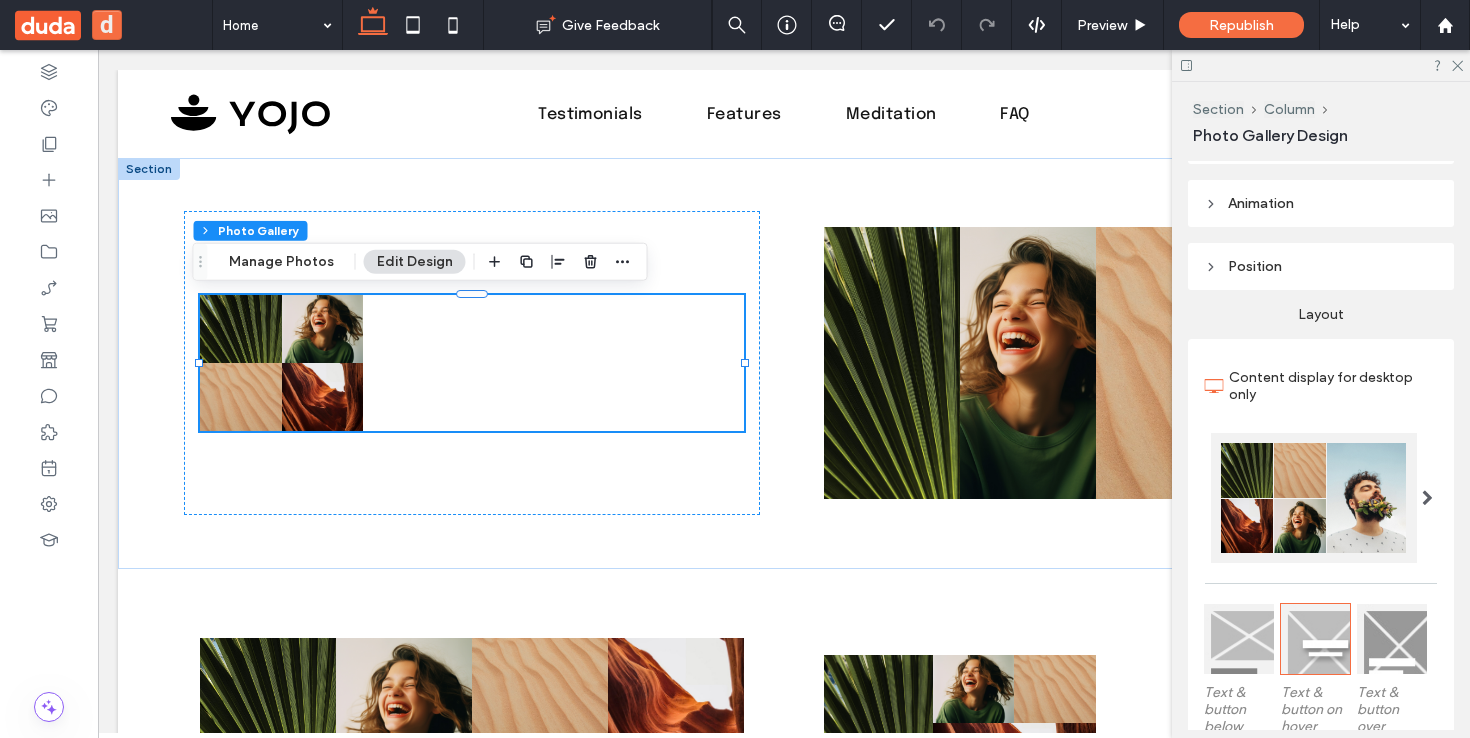 click at bounding box center (1427, 498) 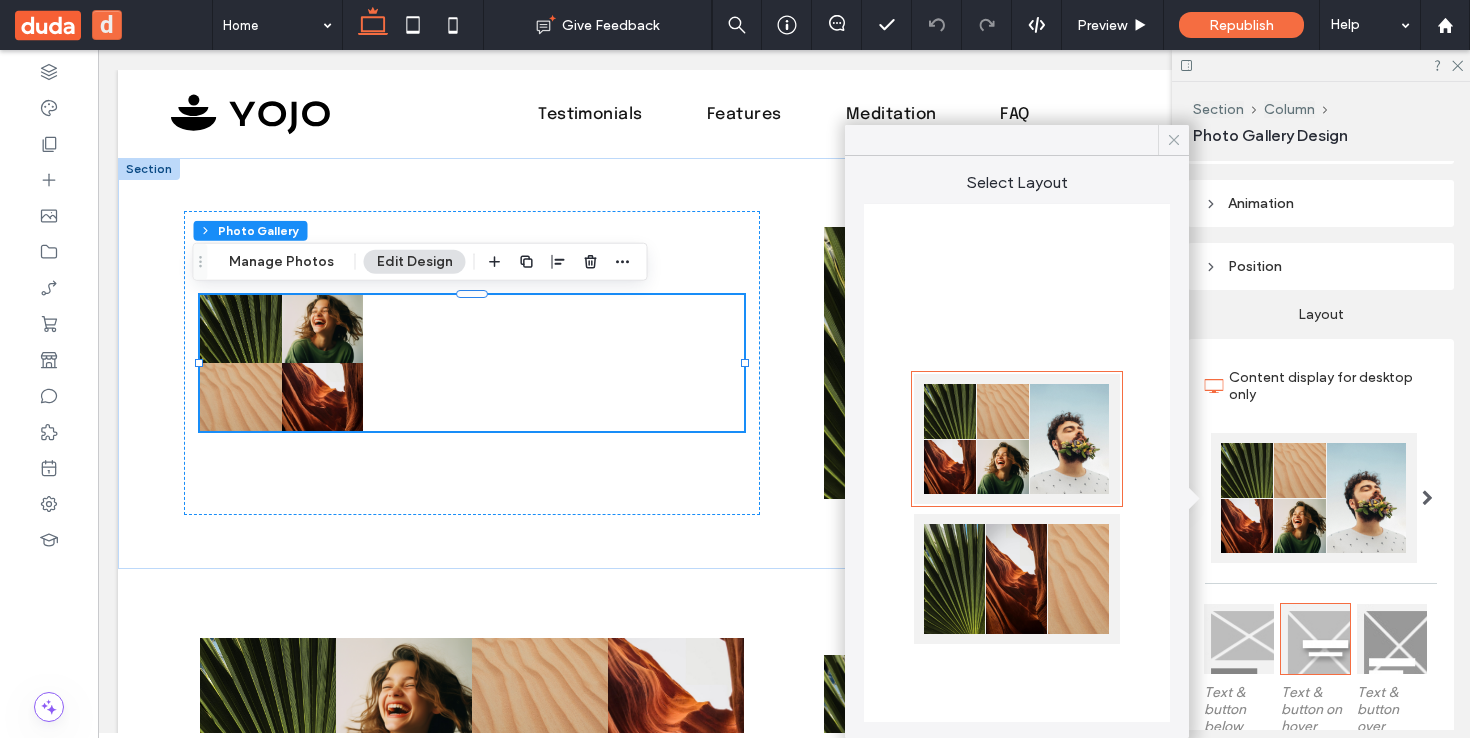 click 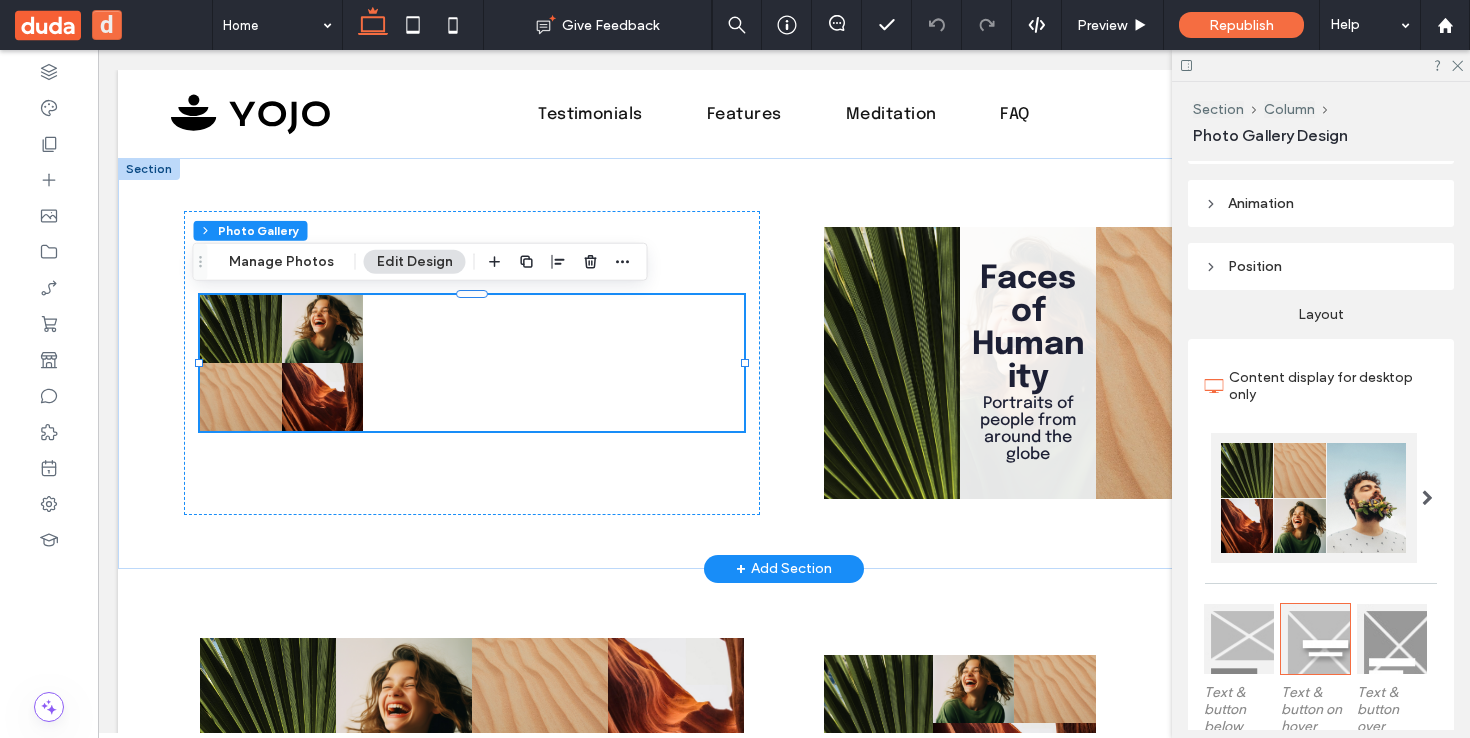 click at bounding box center [1028, 363] 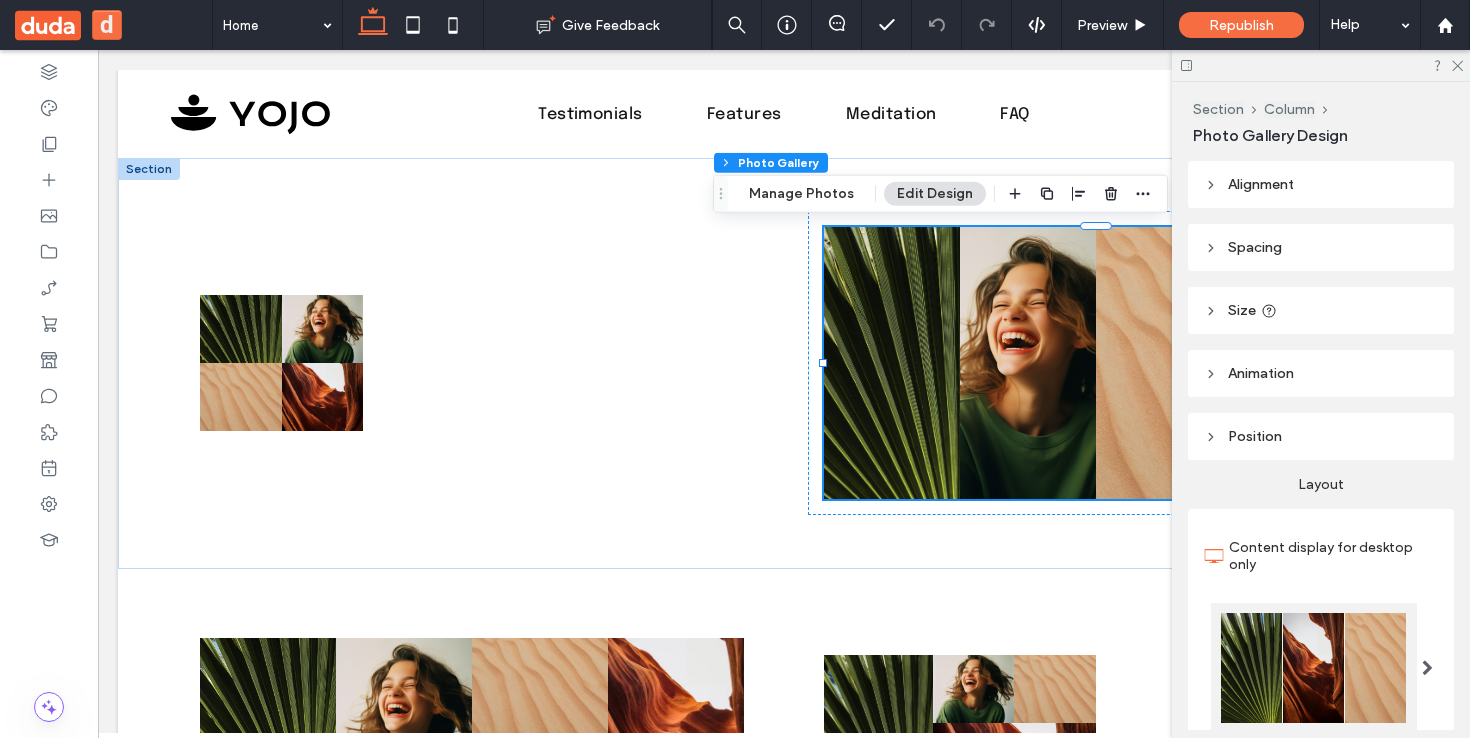 click at bounding box center [1427, 668] 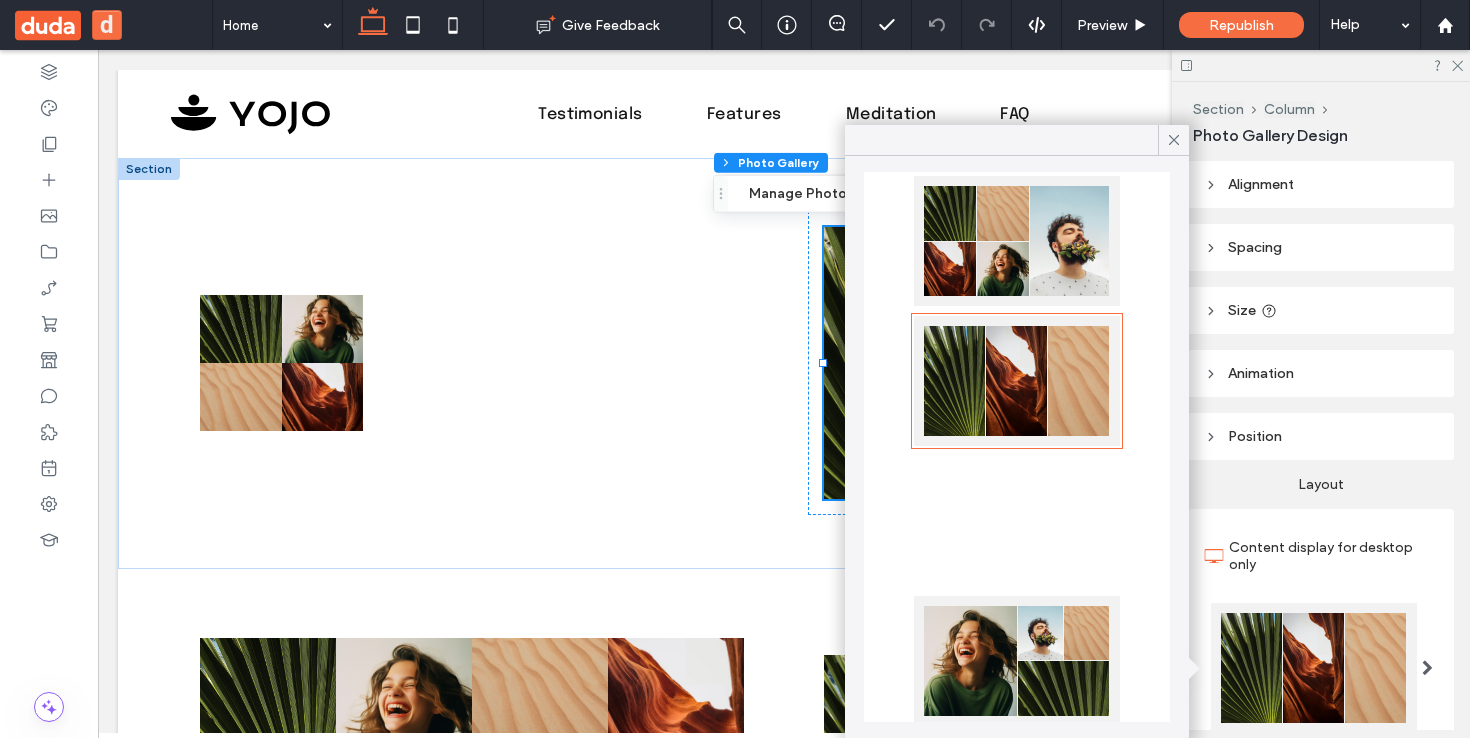 scroll, scrollTop: 252, scrollLeft: 0, axis: vertical 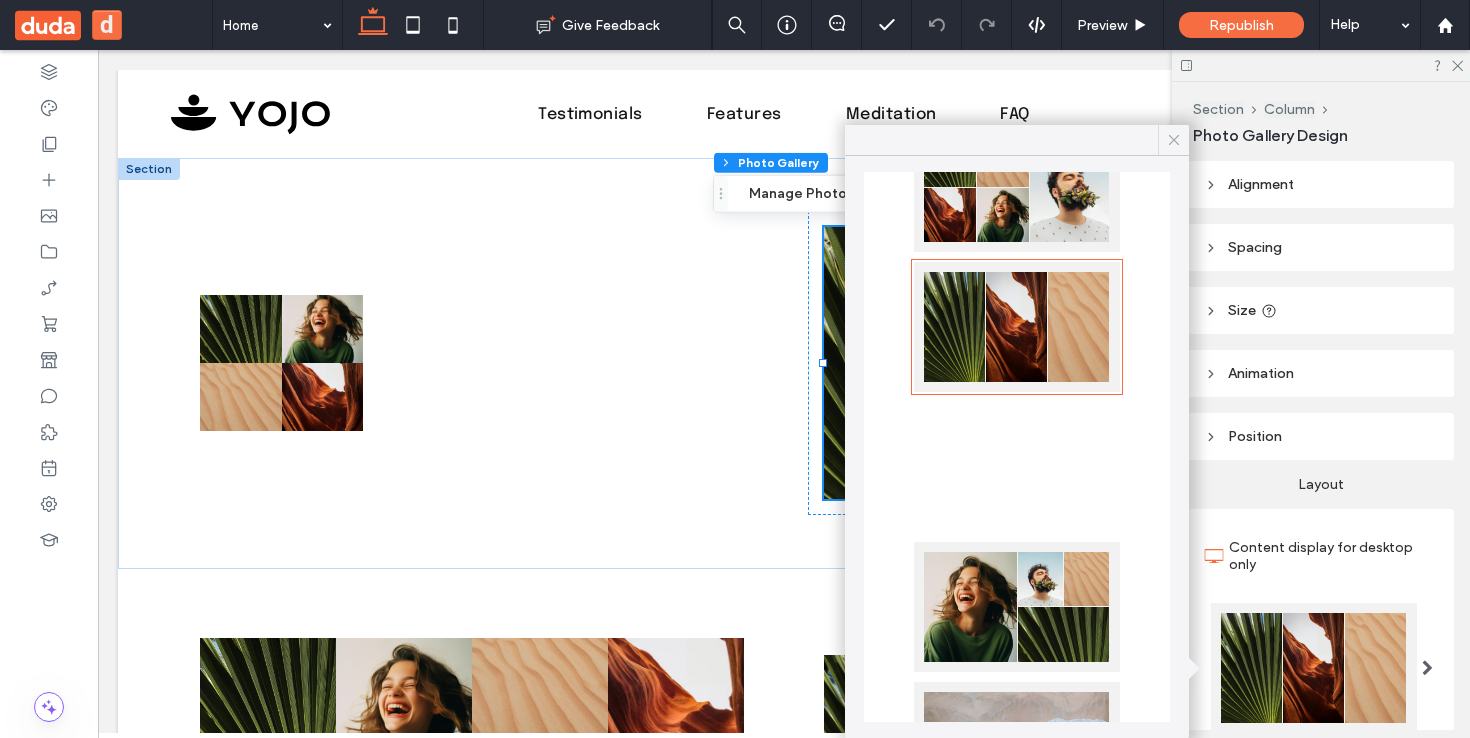 click 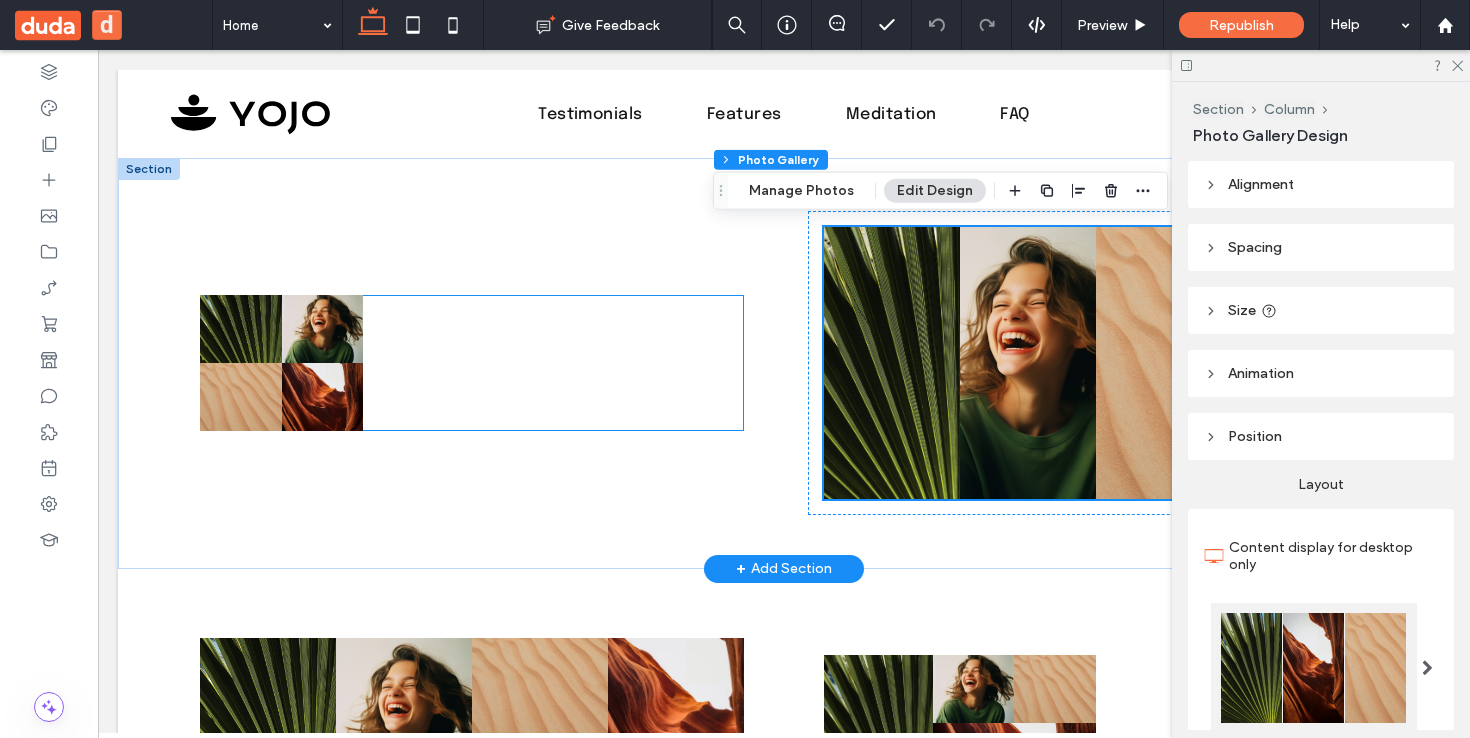 scroll, scrollTop: 163, scrollLeft: 0, axis: vertical 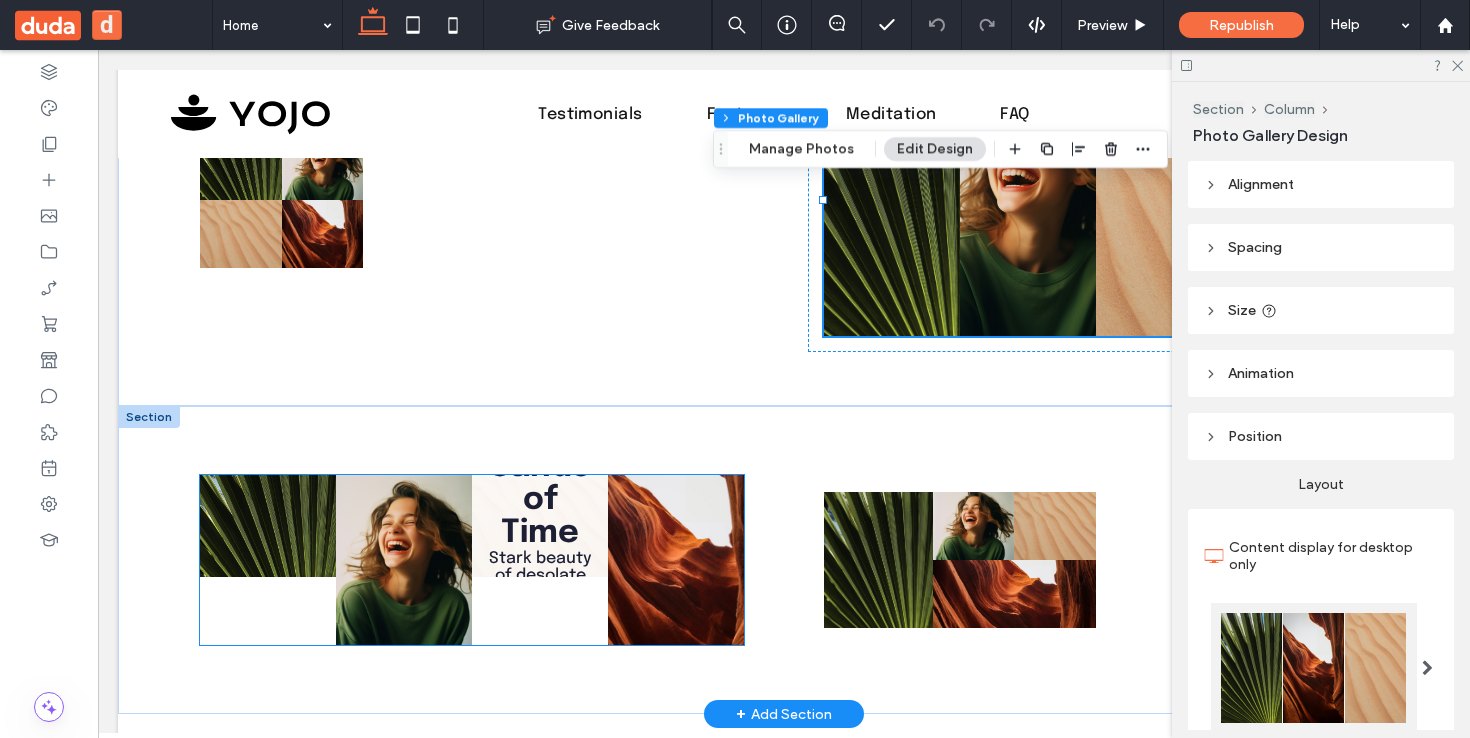 click at bounding box center [540, 526] 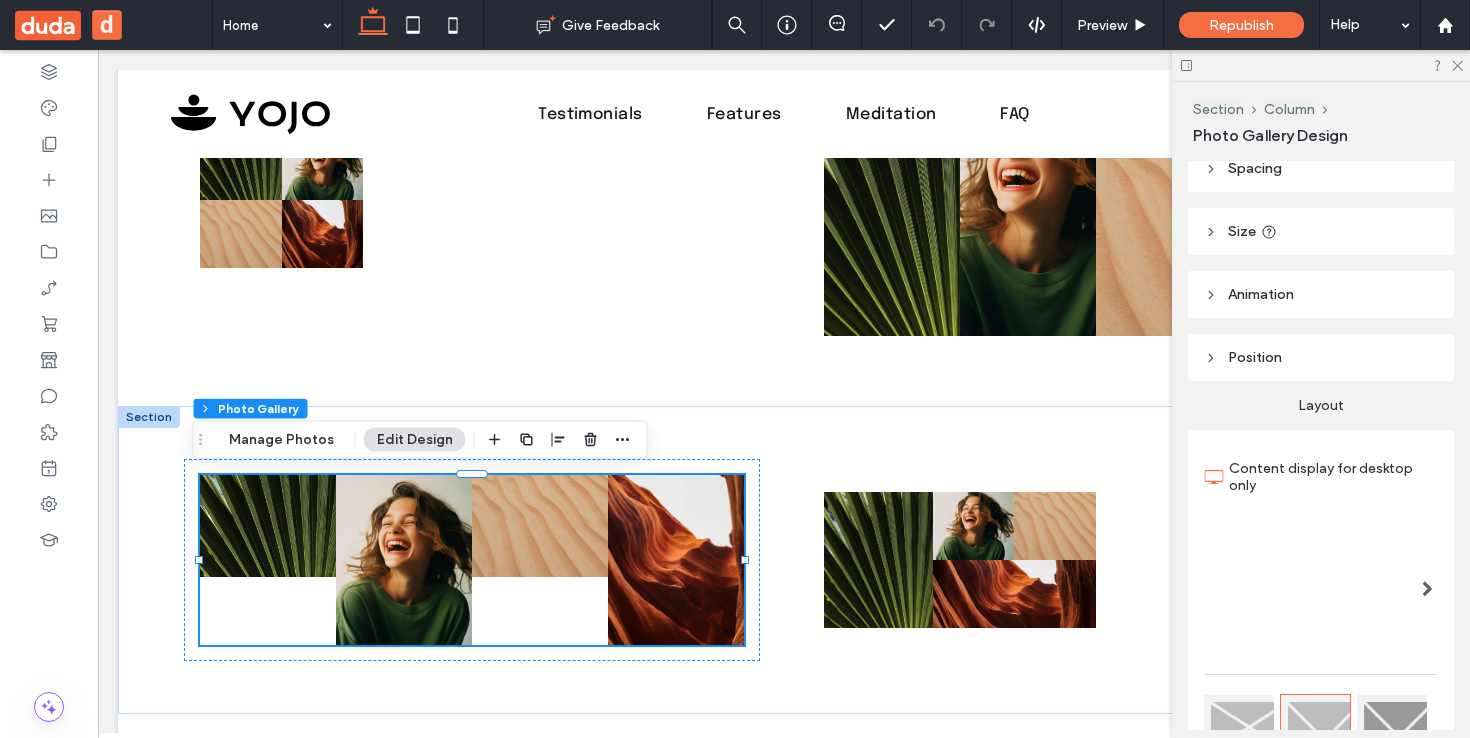 scroll, scrollTop: 377, scrollLeft: 0, axis: vertical 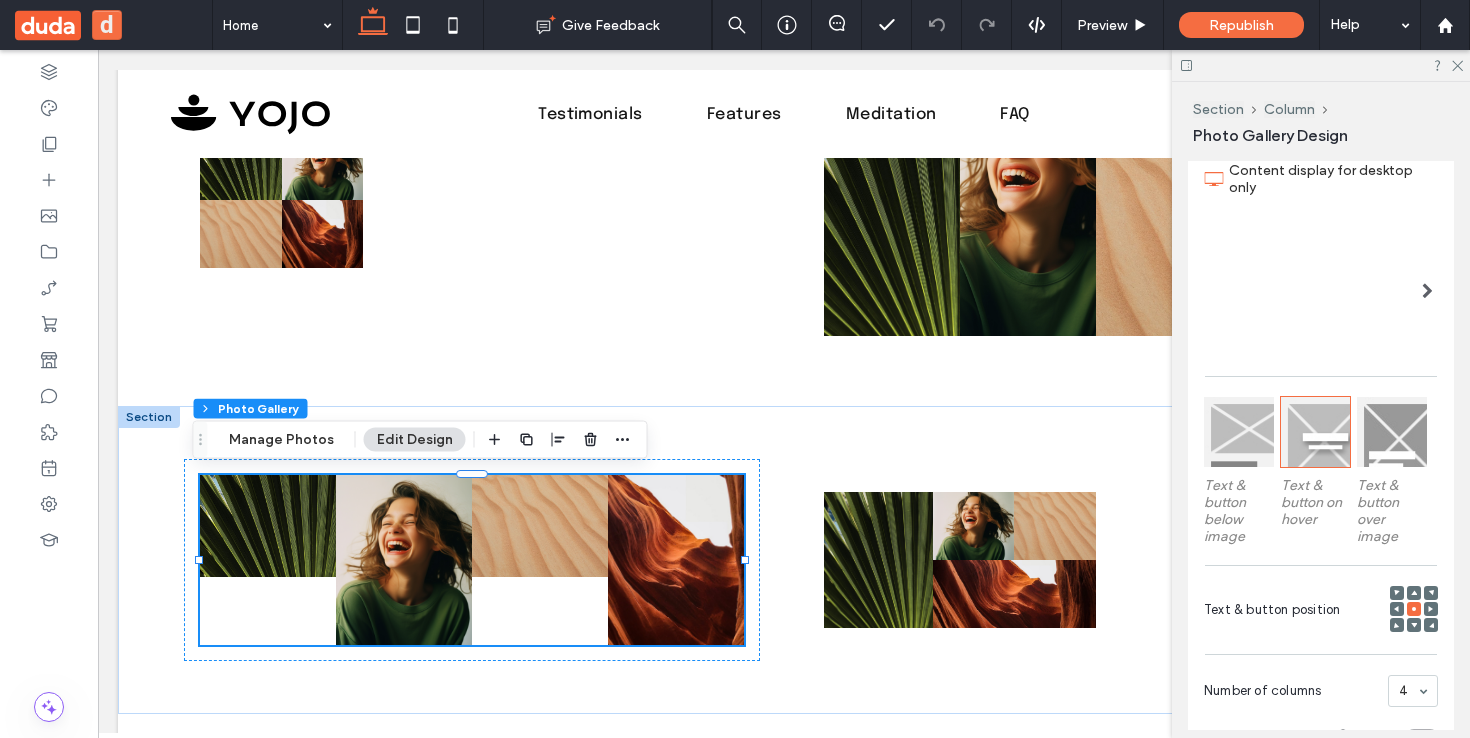 click at bounding box center (1427, 291) 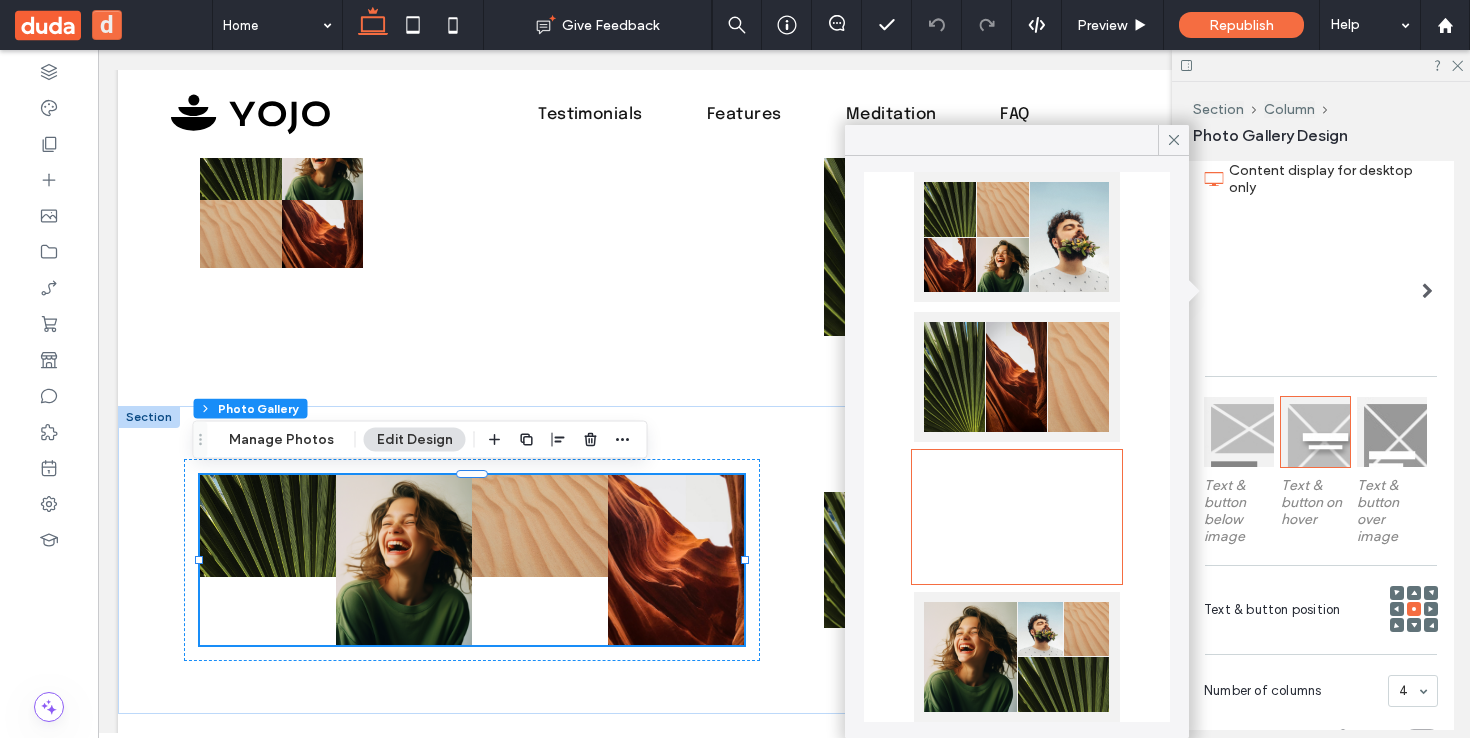 scroll, scrollTop: 203, scrollLeft: 0, axis: vertical 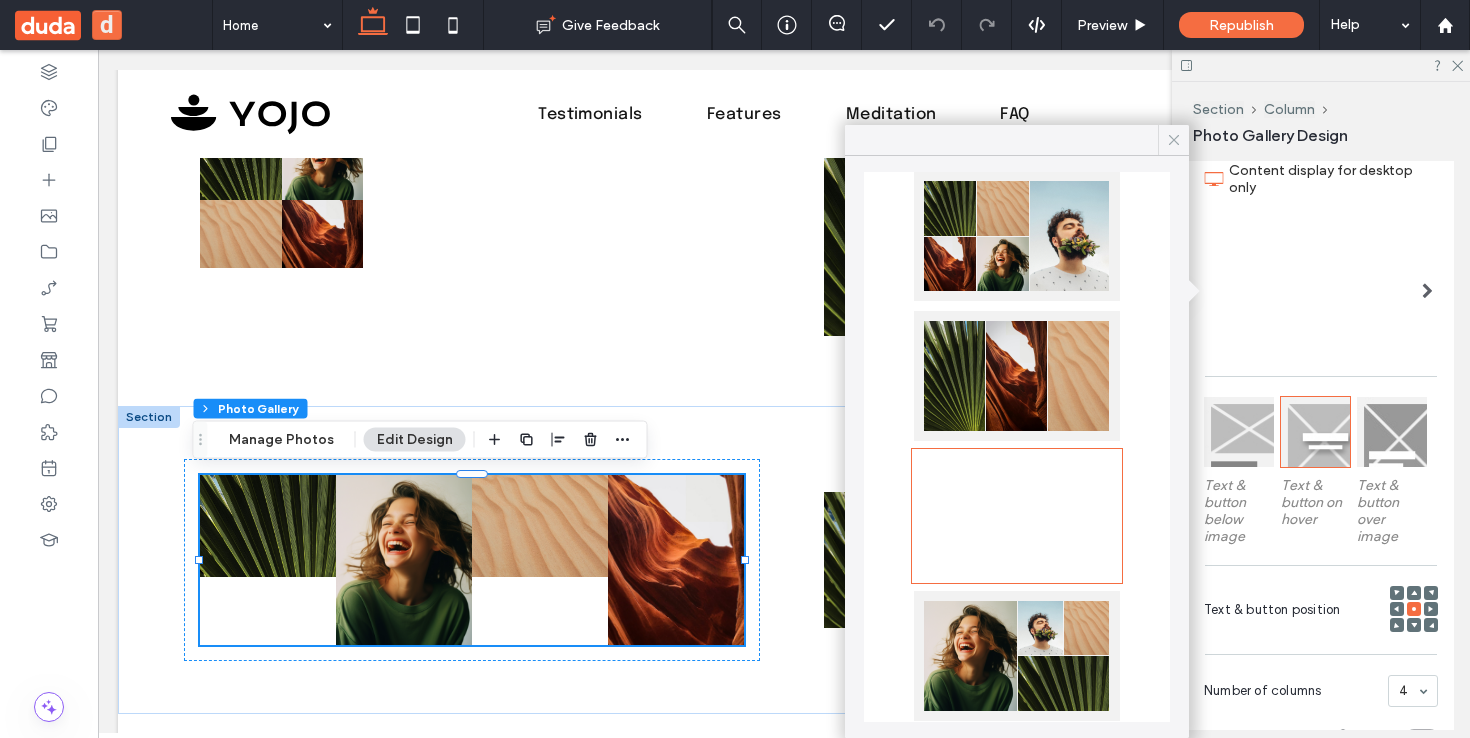 click 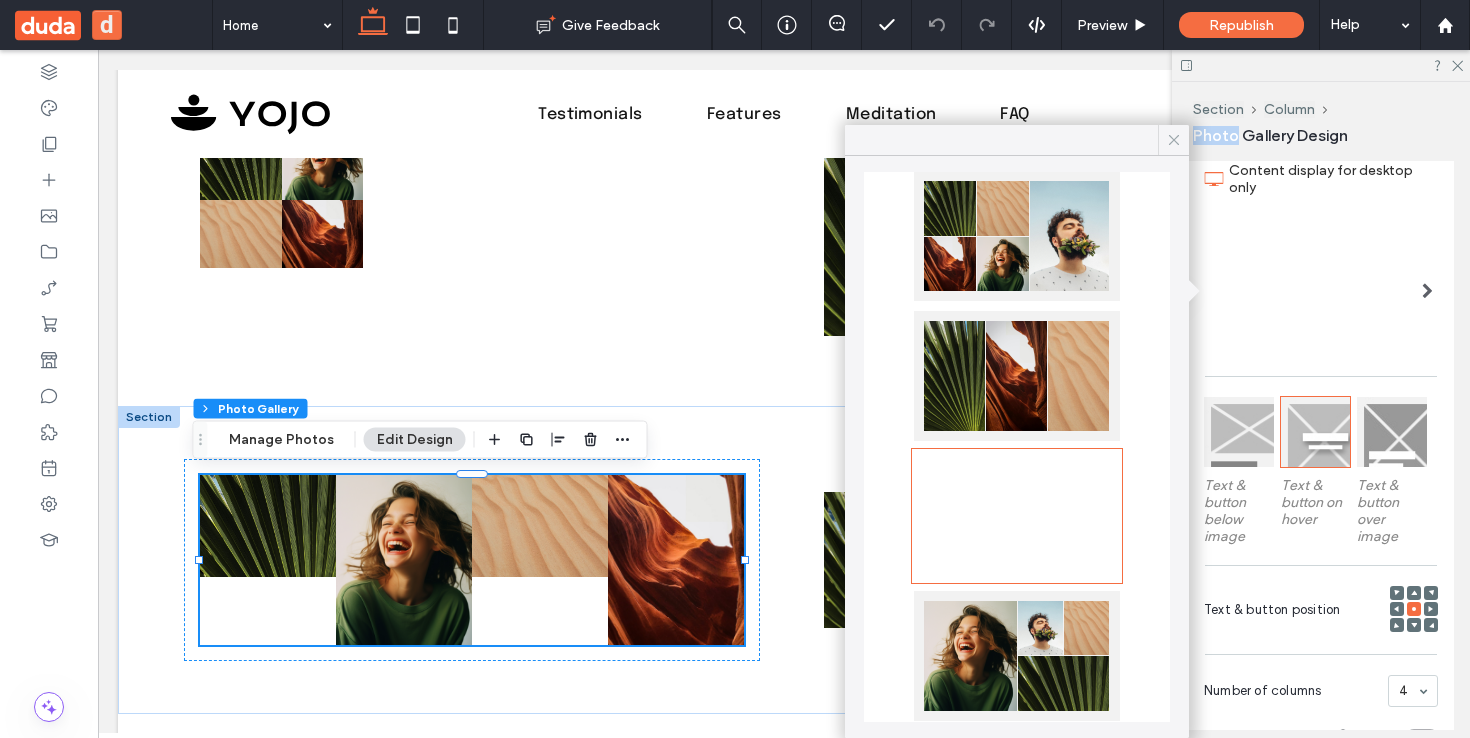 click on "Section Column Photo Gallery Design Alignment Spacing Padding (inner spacing) 0px 0% 0px 0% * px 0px * px 0px Size Width *** % Height A More Size Options Animation Trigger None Position Position type Default Layout Content display for desktop only Text & button below image Text & button on hover Text & button over image Text & button position Number of columns 4 Auto adjust columns Visible rows All Item Style Images Text View More Button Font Epilogue Font Weight Medium Font size 16 Font color Font format Alignment Text direction Frame Style" at bounding box center (1321, 410) 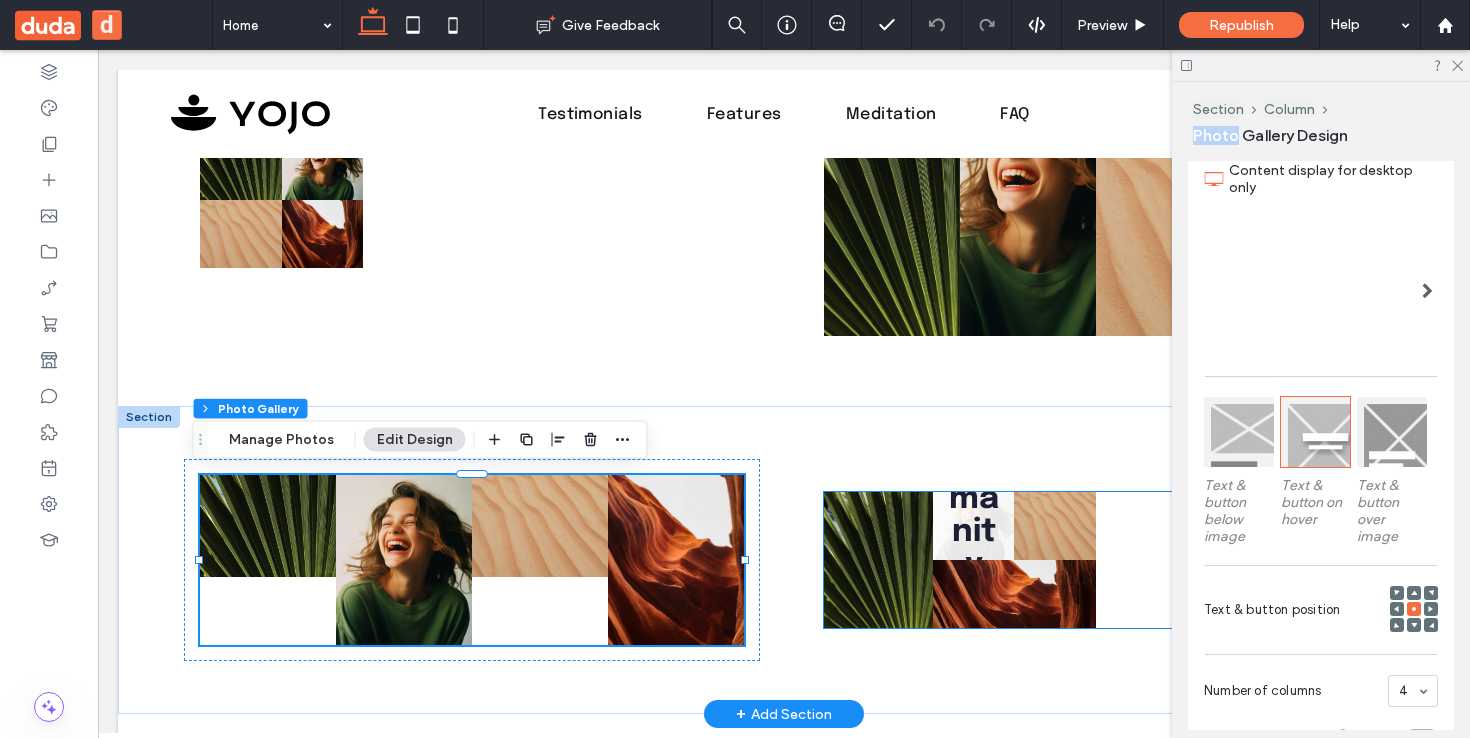 click at bounding box center [974, 526] 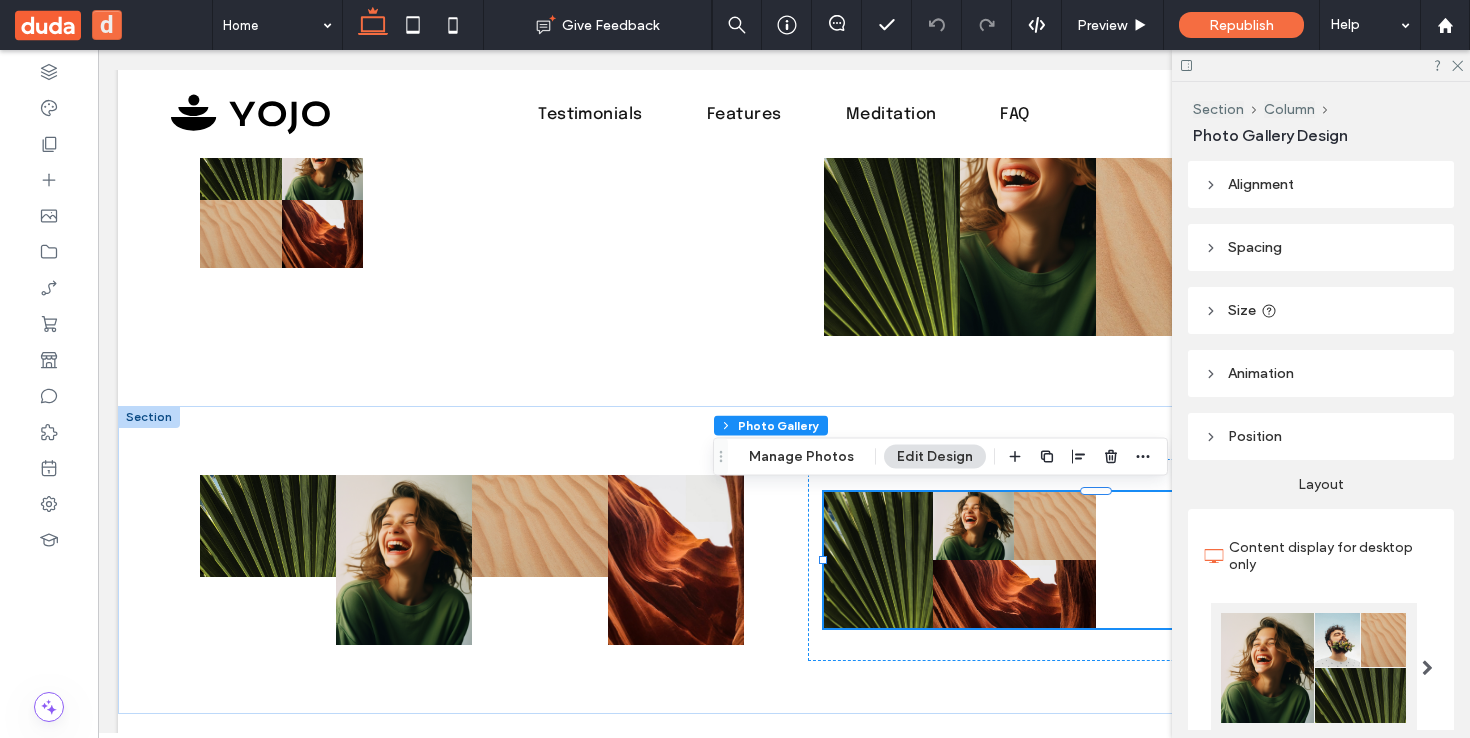 click at bounding box center (1427, 668) 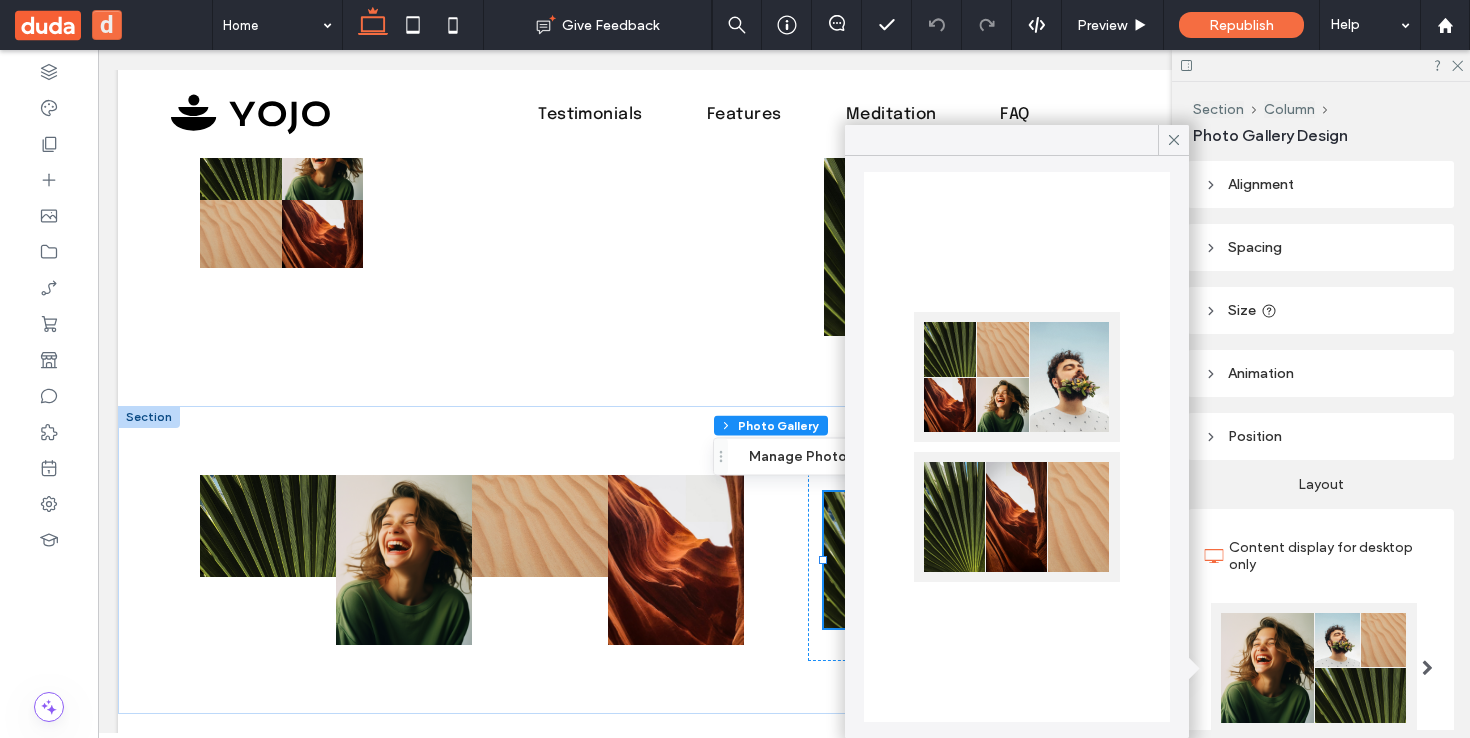 scroll, scrollTop: 356, scrollLeft: 0, axis: vertical 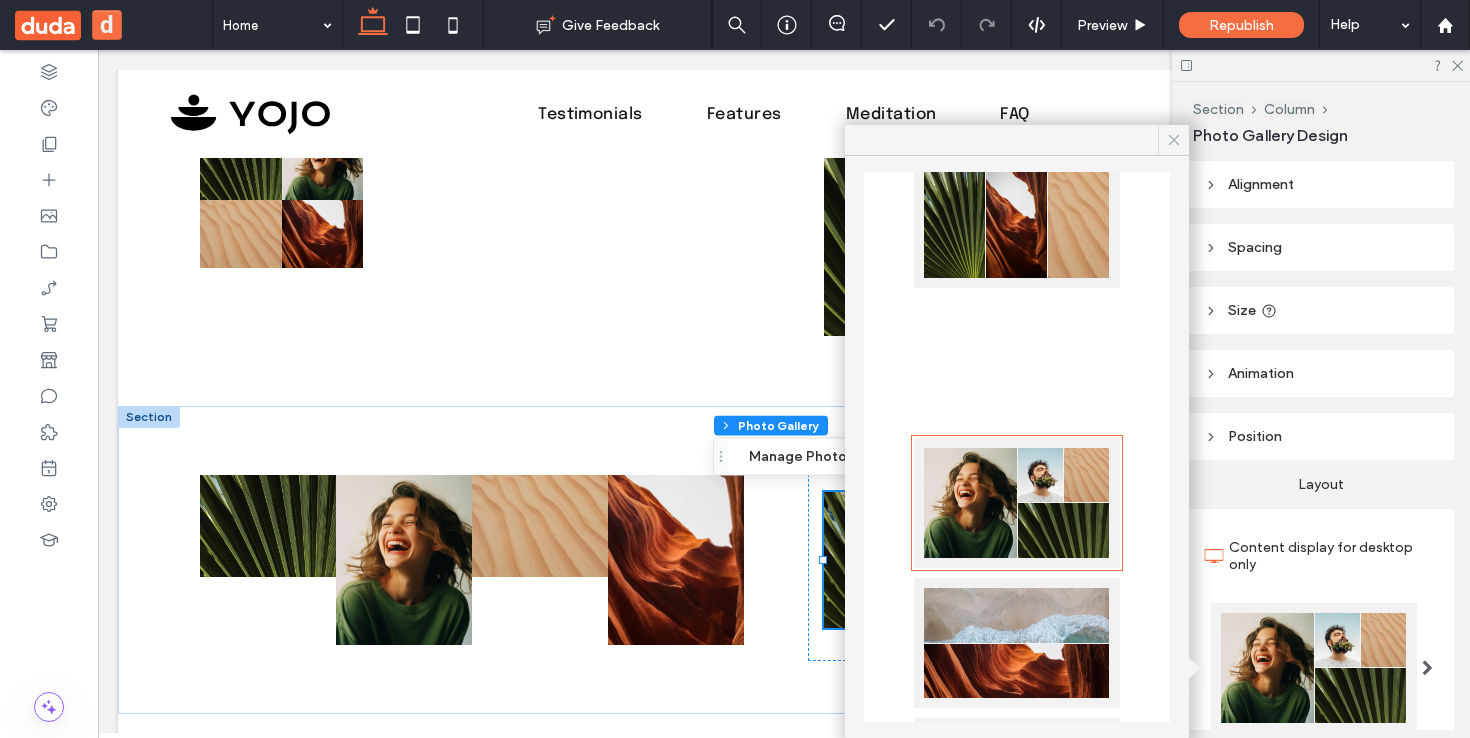 click 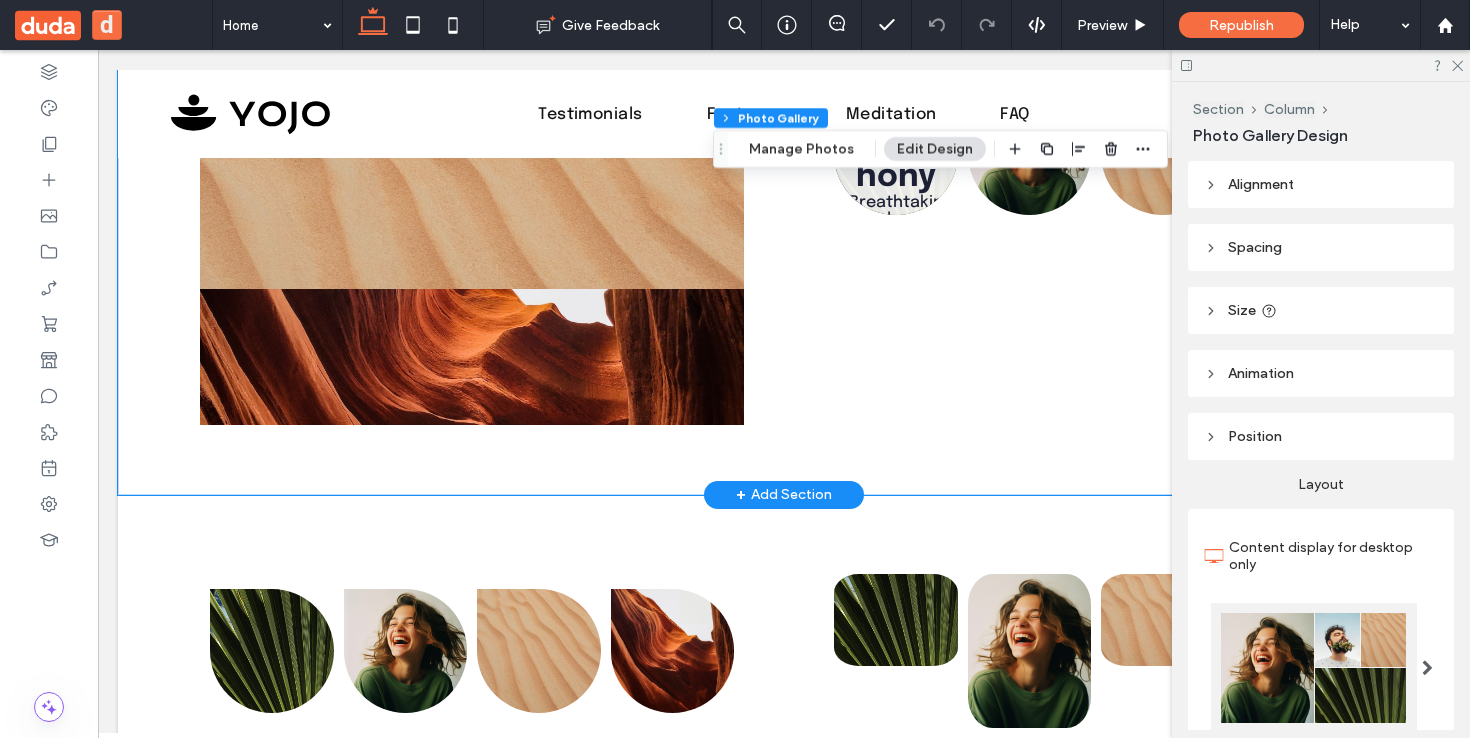 scroll, scrollTop: 1245, scrollLeft: 0, axis: vertical 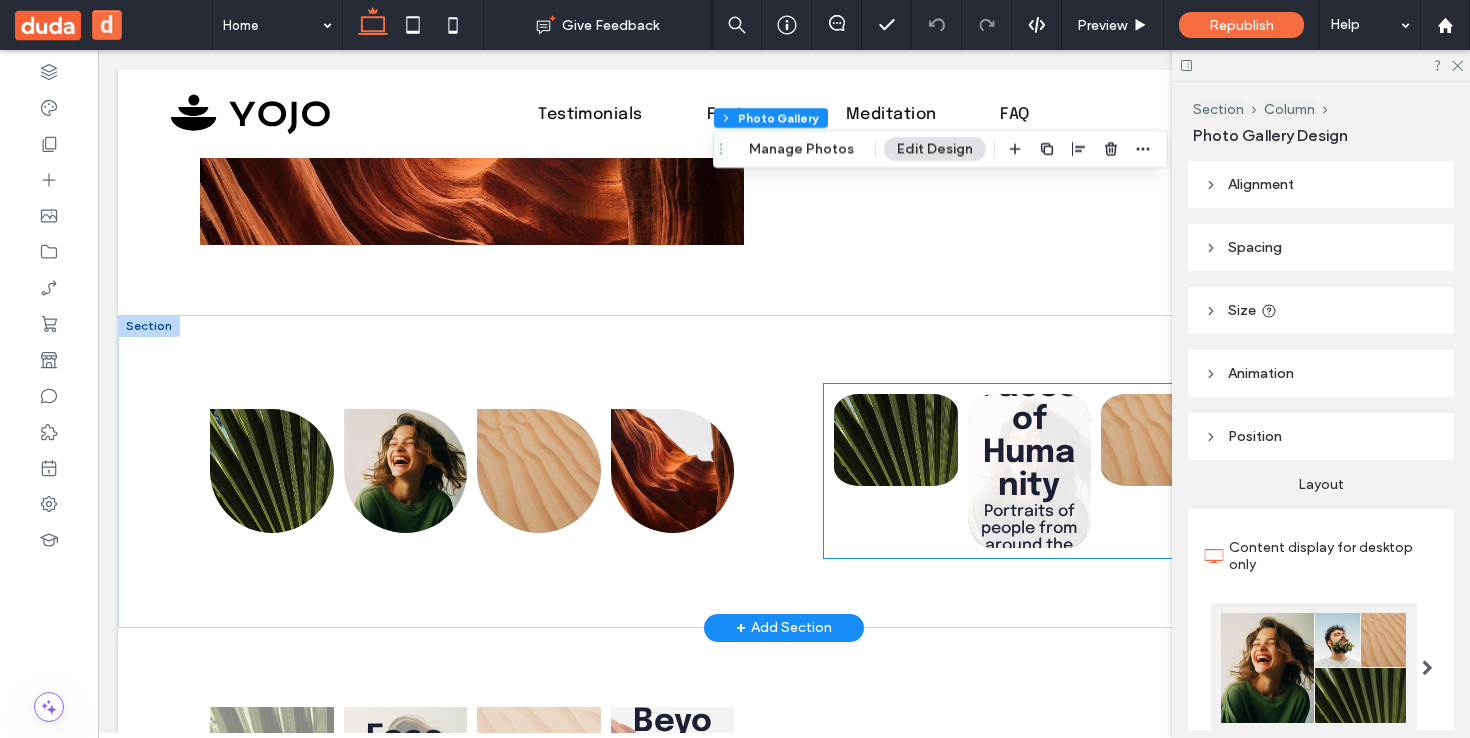 click at bounding box center (1030, 471) 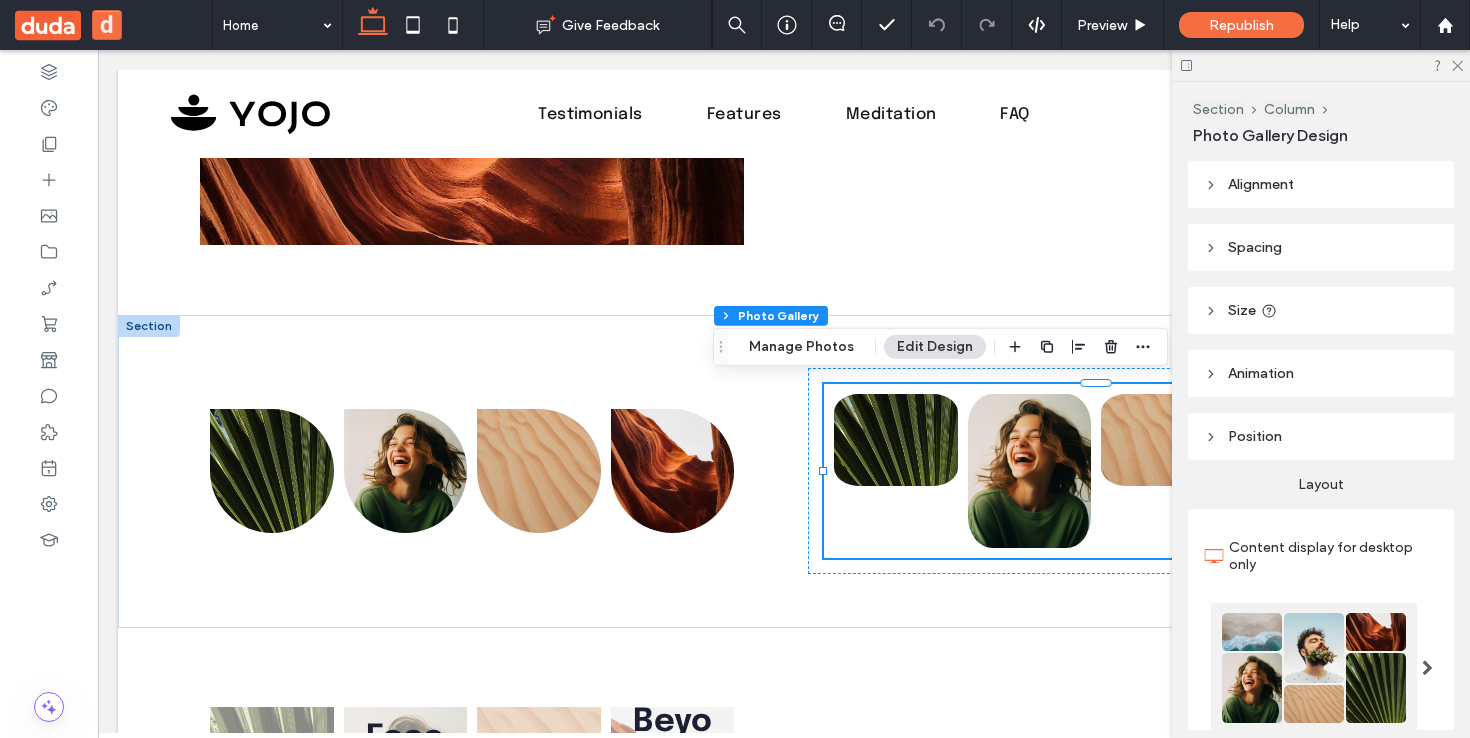 click at bounding box center (1427, 668) 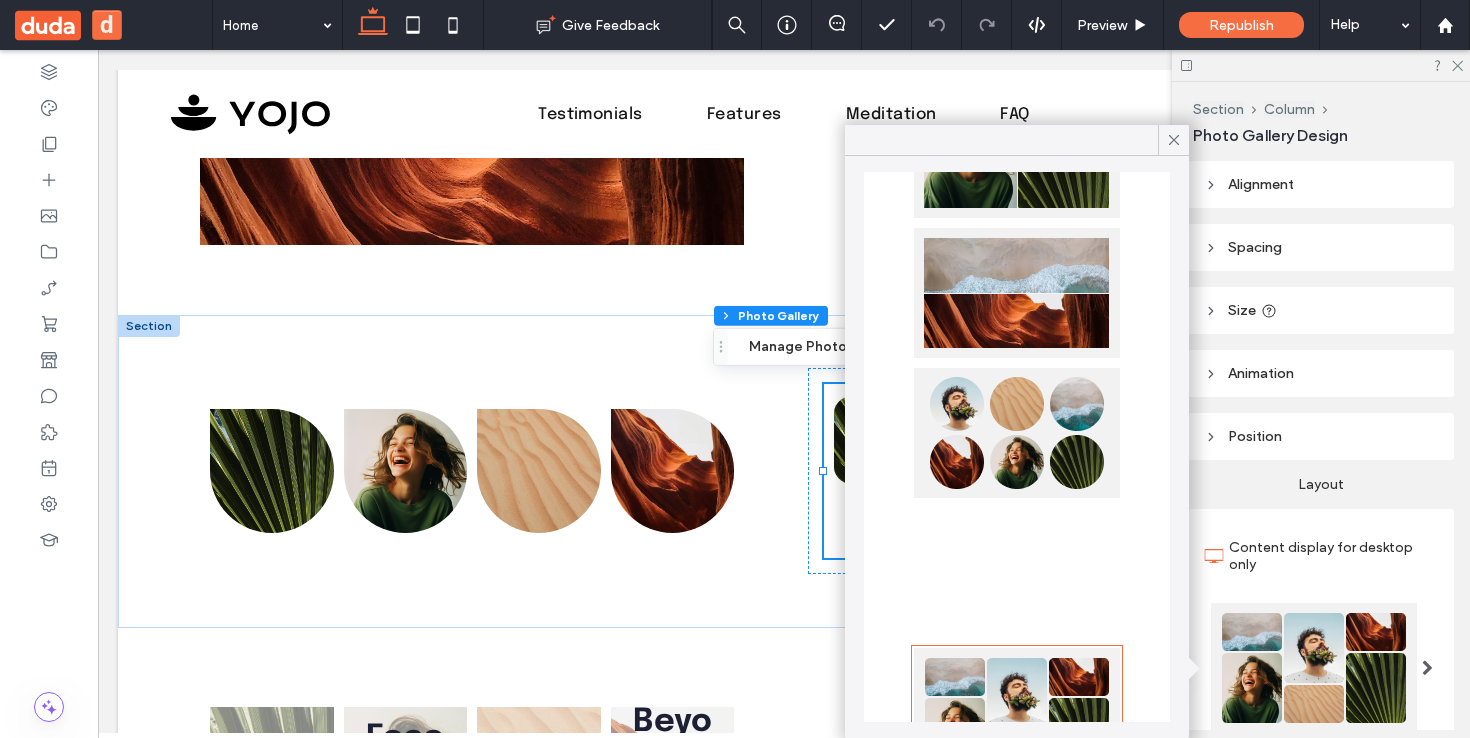 scroll, scrollTop: 937, scrollLeft: 0, axis: vertical 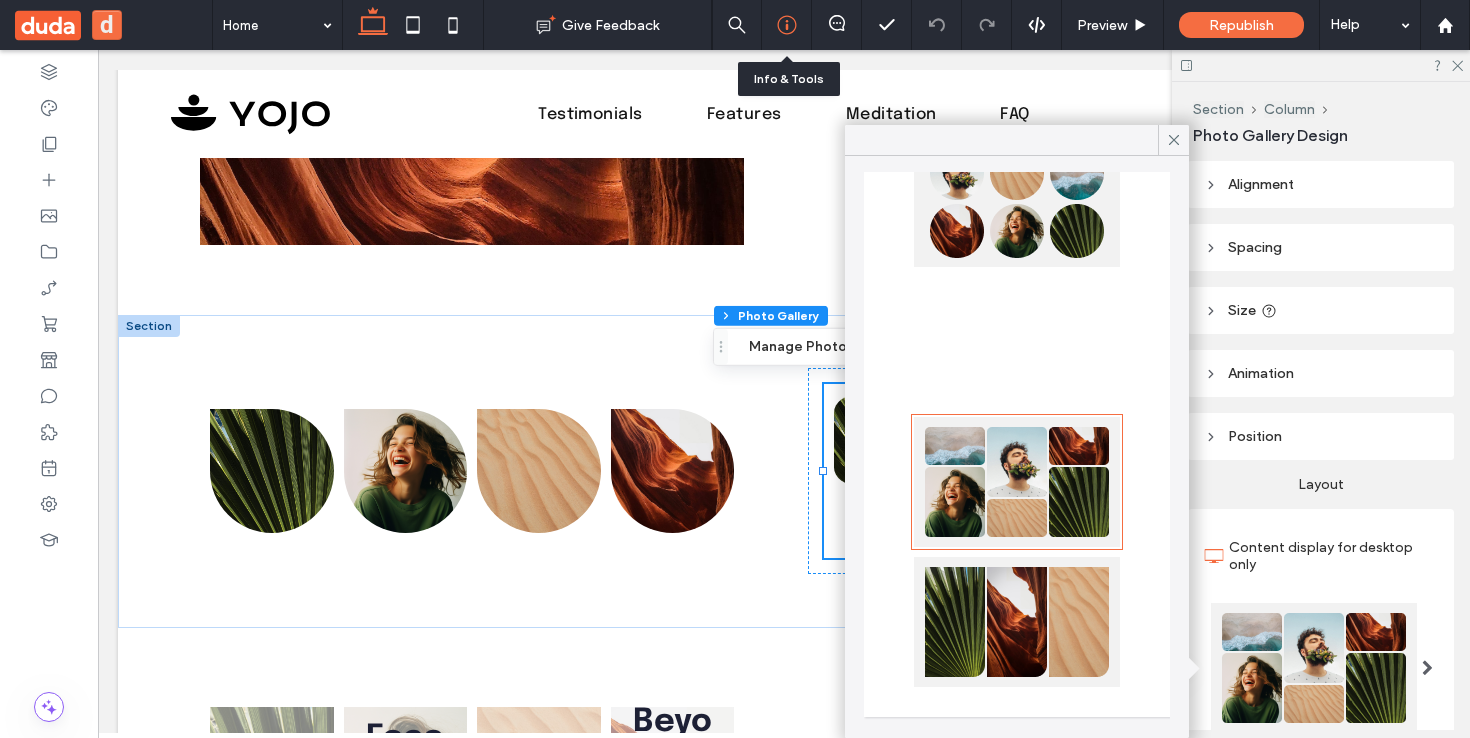 click 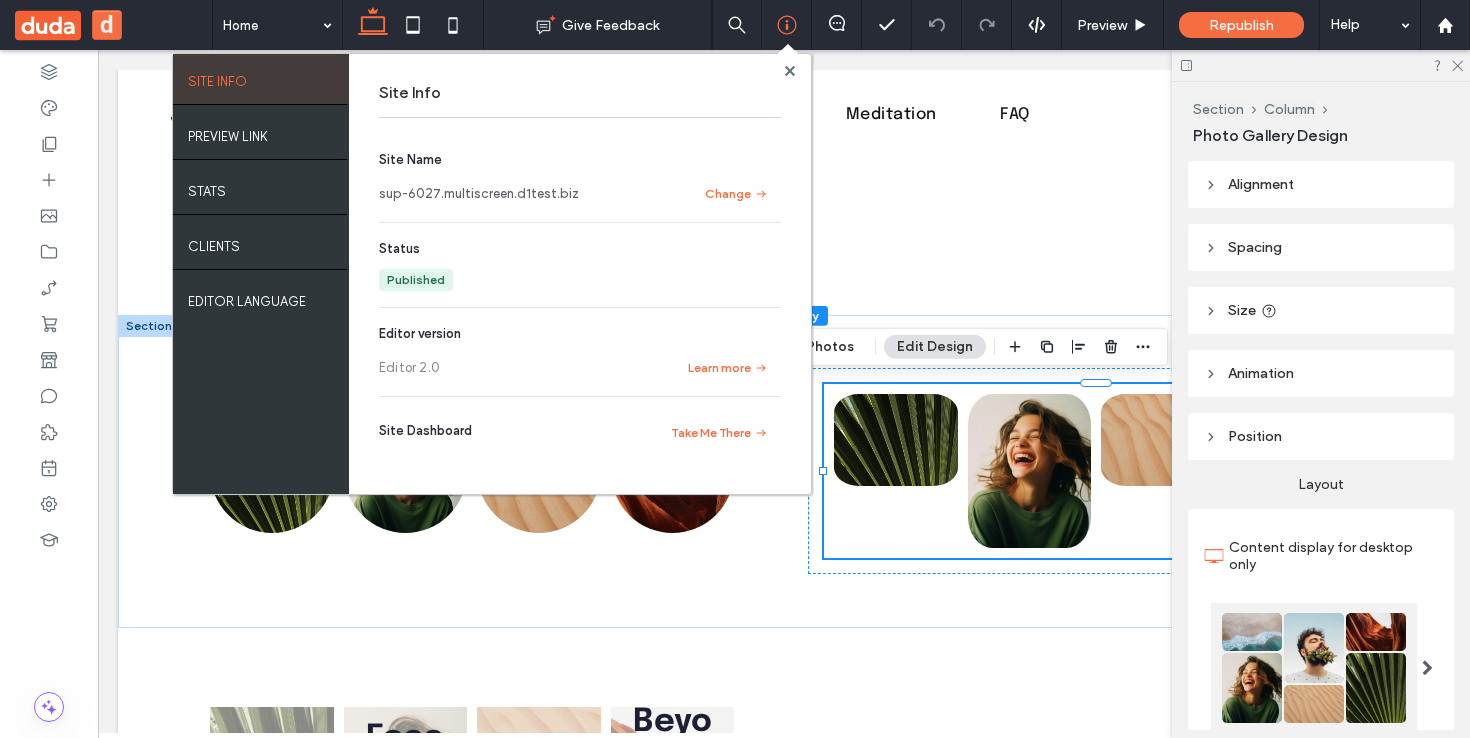 click on "sup-6027.multiscreen.d1test.biz" at bounding box center (479, 194) 